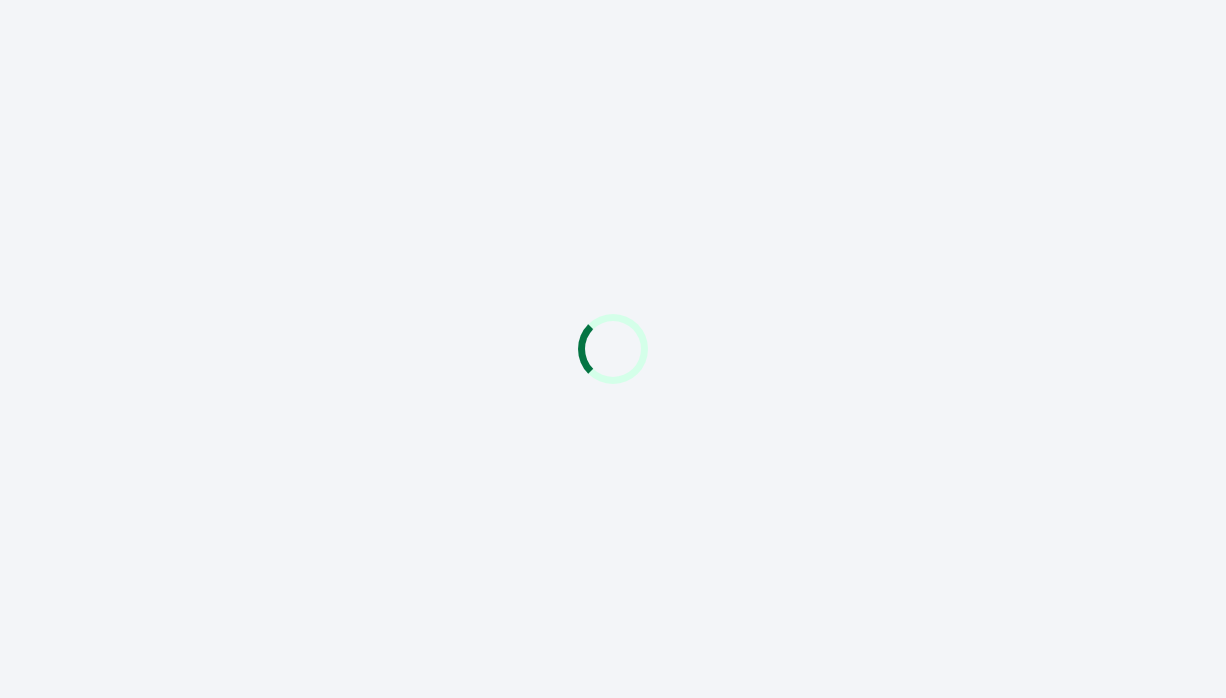 scroll, scrollTop: 0, scrollLeft: 0, axis: both 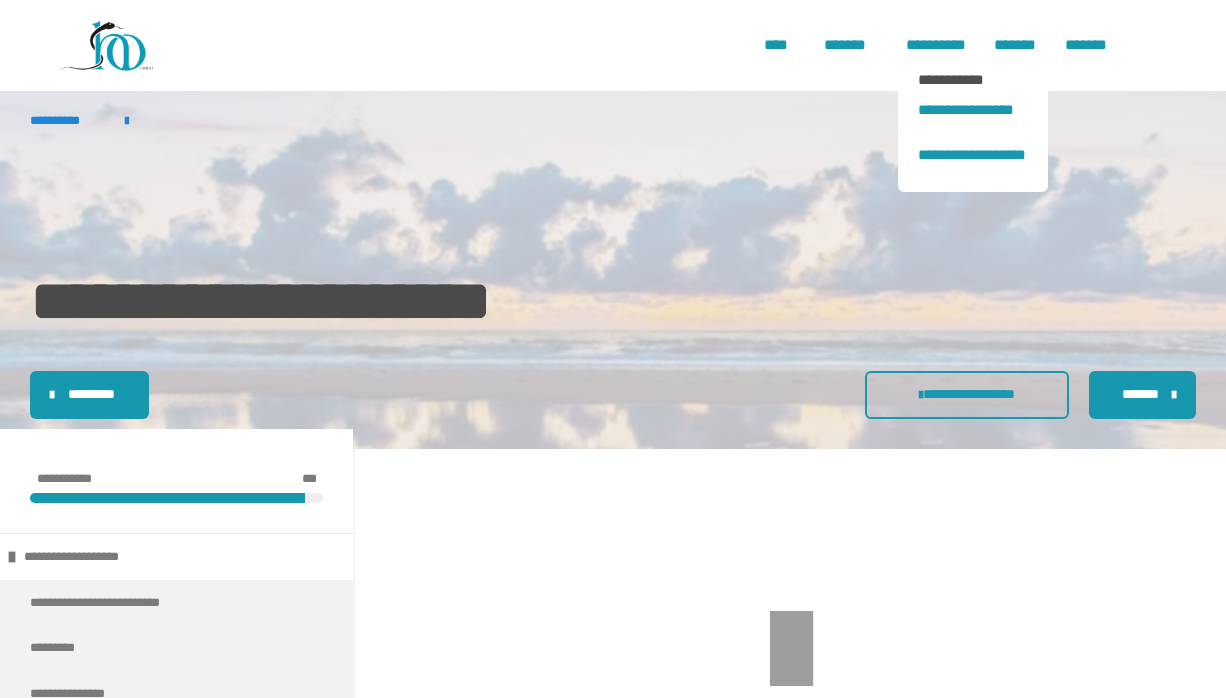 click on "**********" at bounding box center [973, 79] 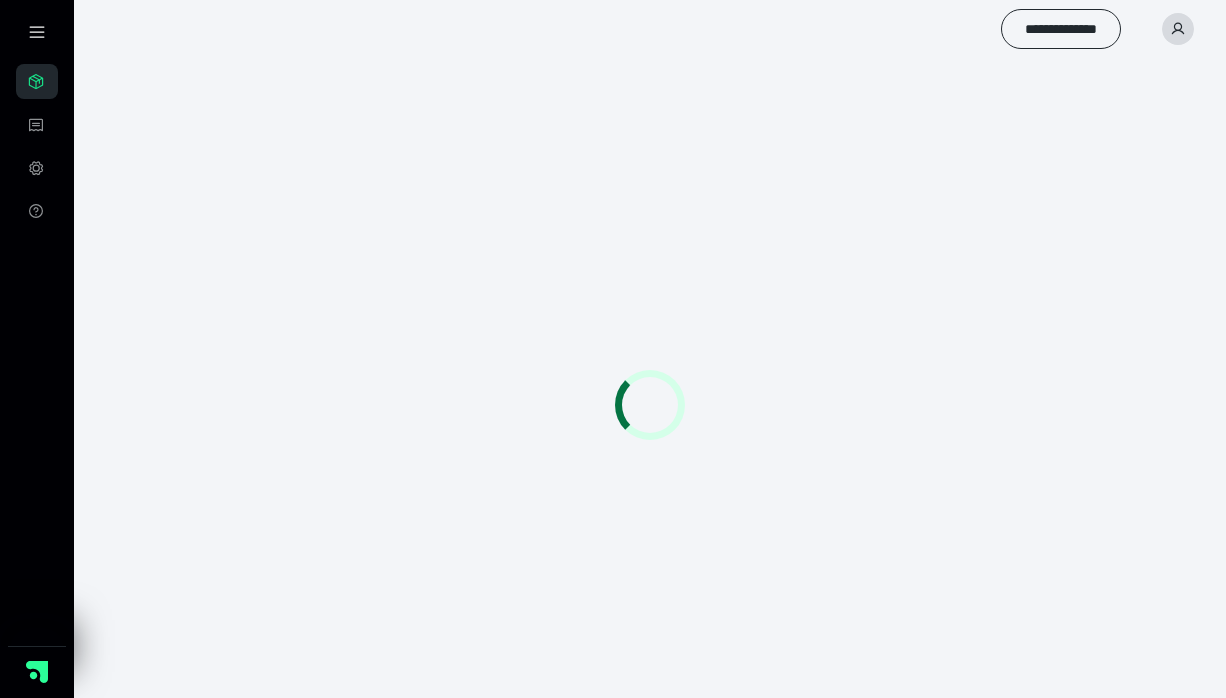 scroll, scrollTop: 0, scrollLeft: 0, axis: both 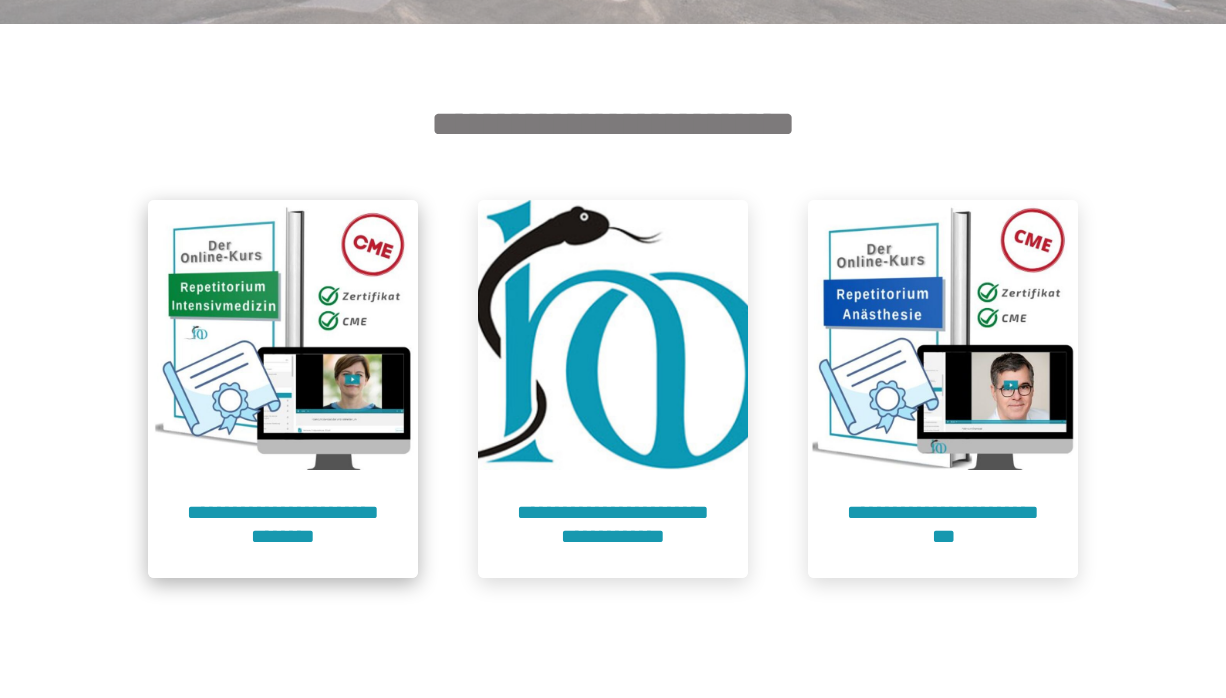 click at bounding box center [283, 335] 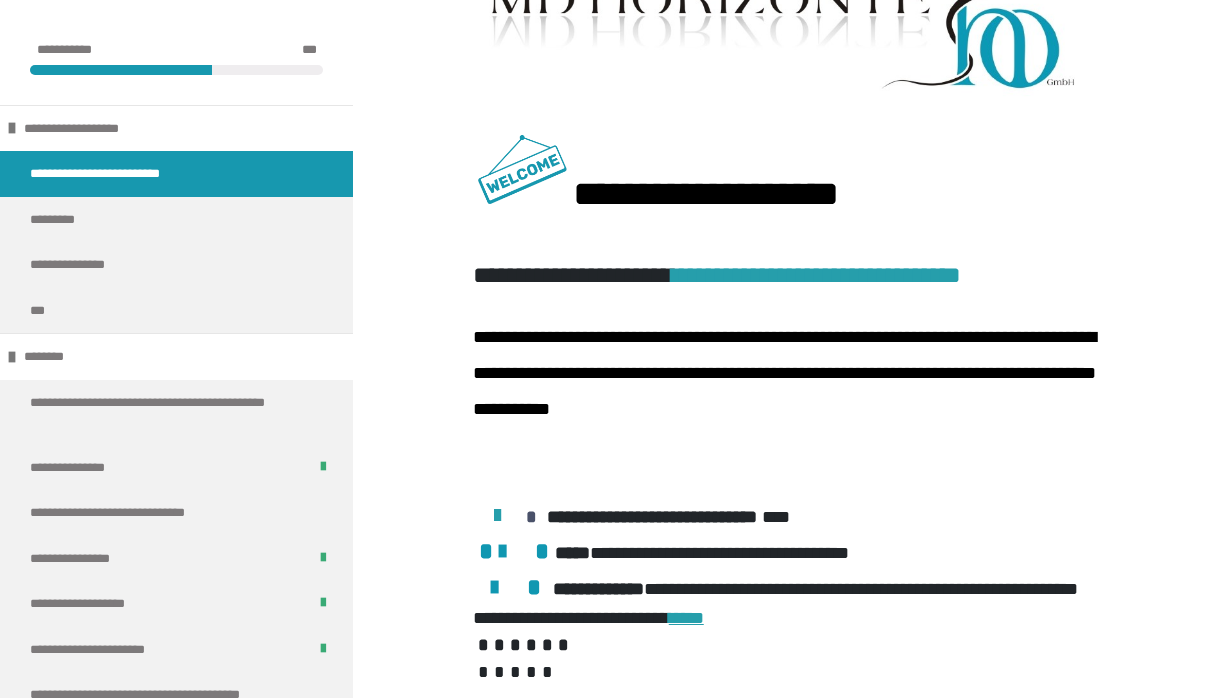 scroll, scrollTop: 567, scrollLeft: 0, axis: vertical 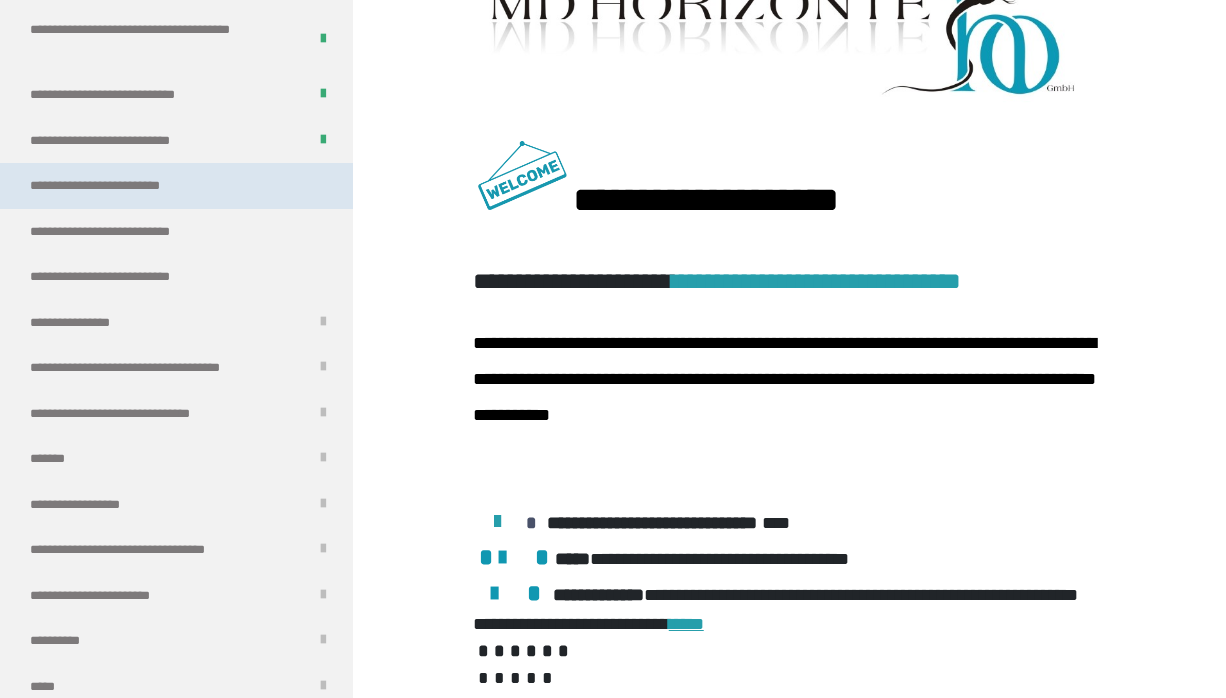 click on "**********" at bounding box center [176, 186] 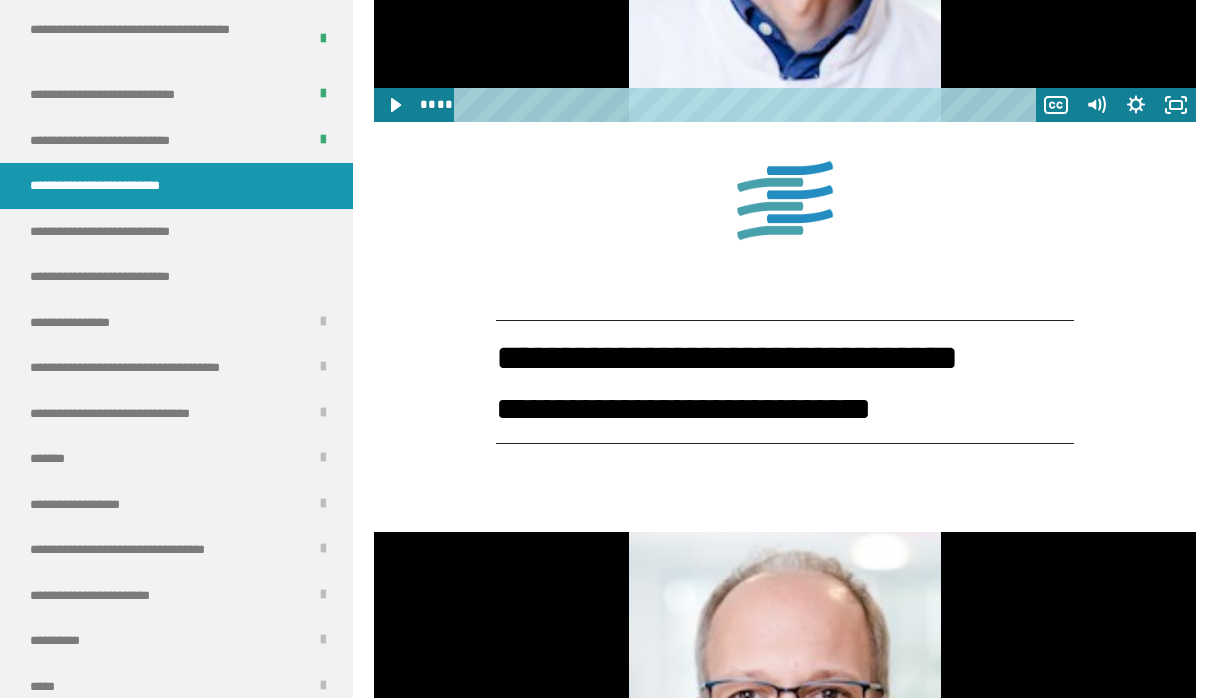scroll, scrollTop: 4487, scrollLeft: 0, axis: vertical 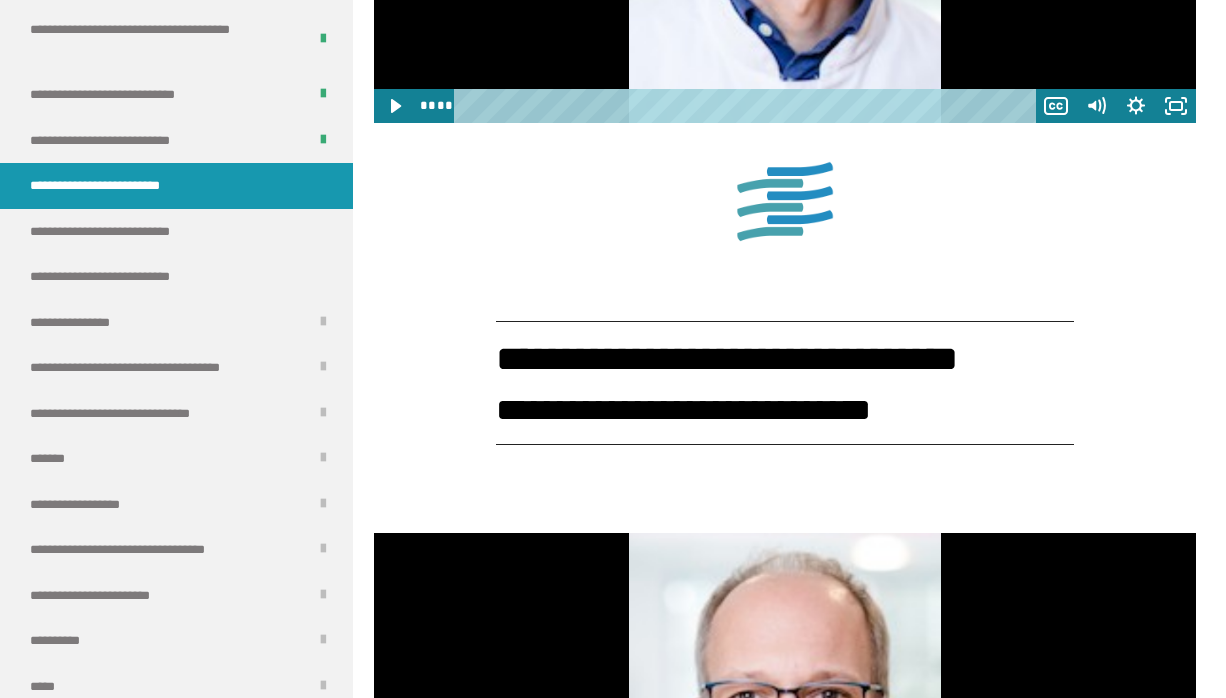 click 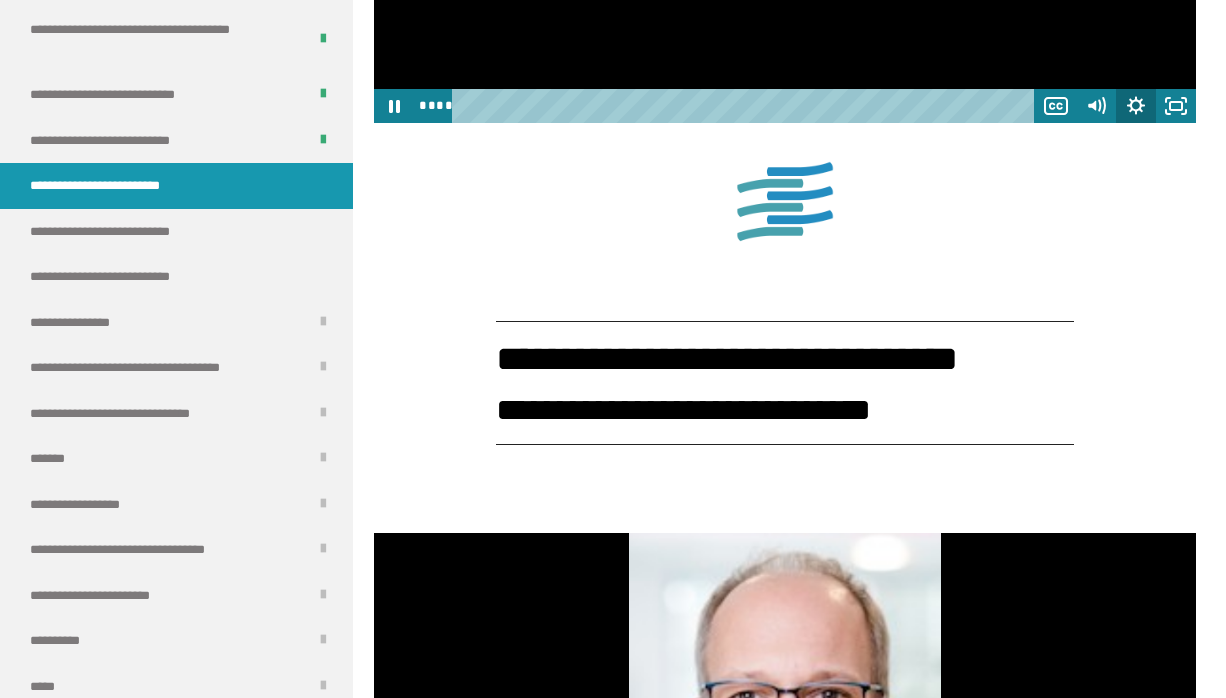 click 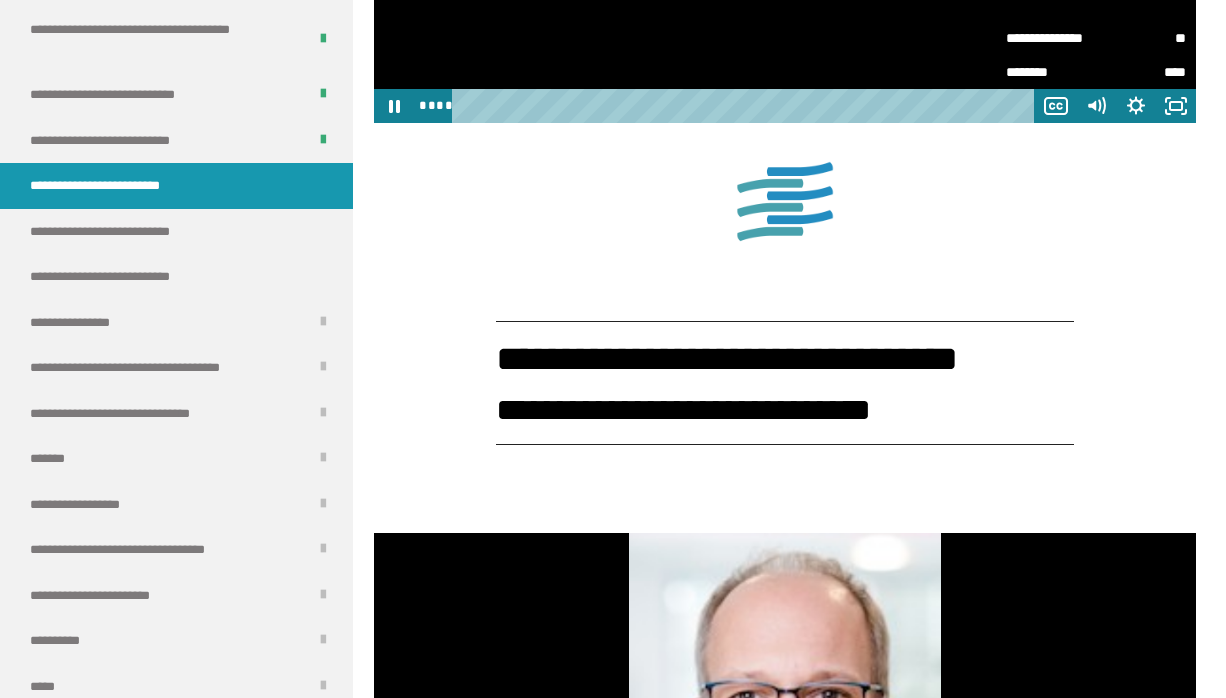 click on "**" at bounding box center [1141, 38] 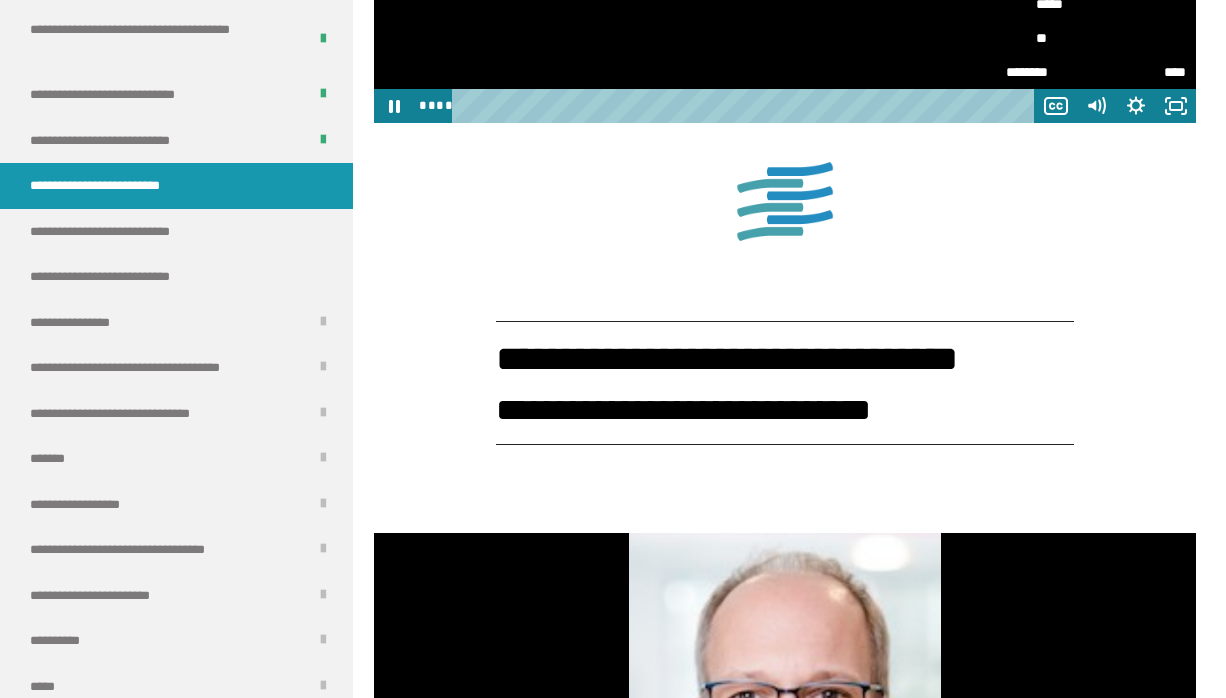 click on "**" at bounding box center (1096, 38) 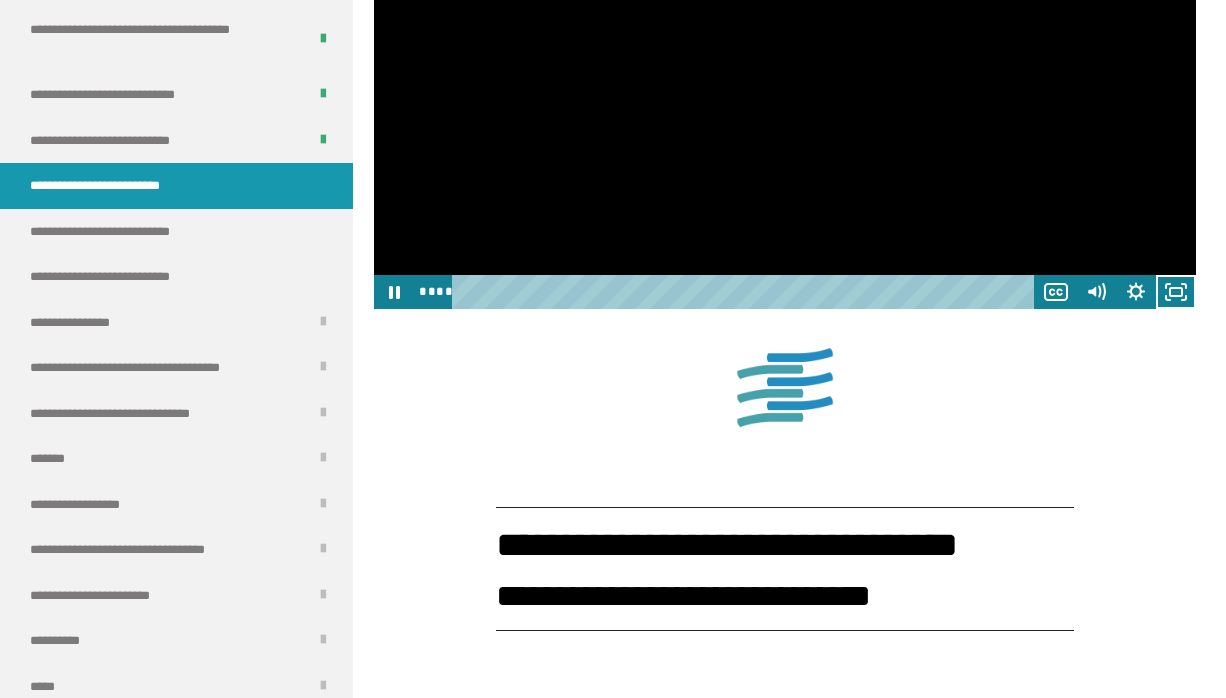 scroll, scrollTop: 4302, scrollLeft: 0, axis: vertical 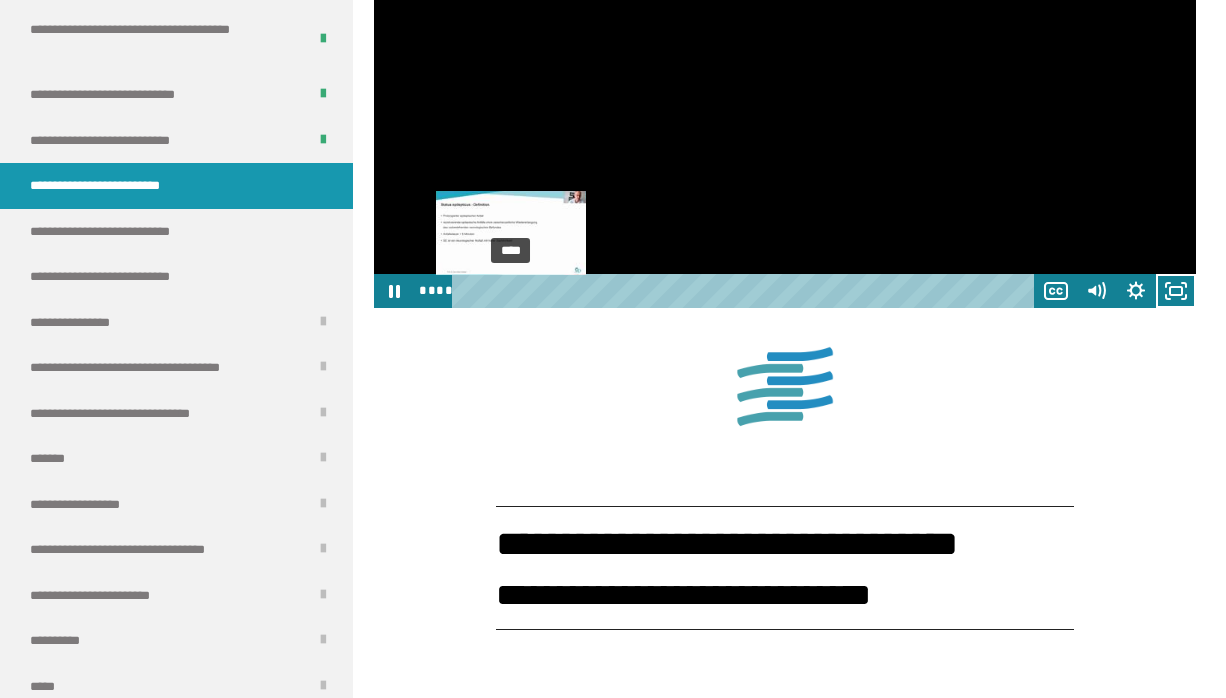 click on "****" at bounding box center (746, 291) 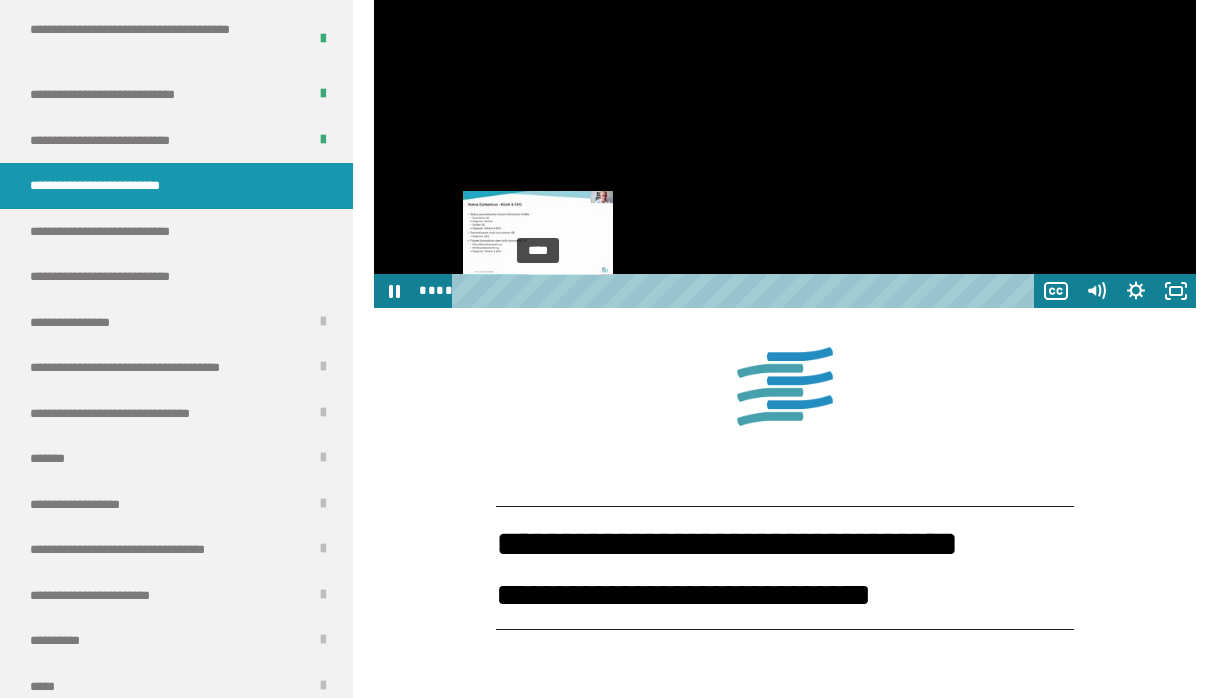 click on "****" at bounding box center [746, 291] 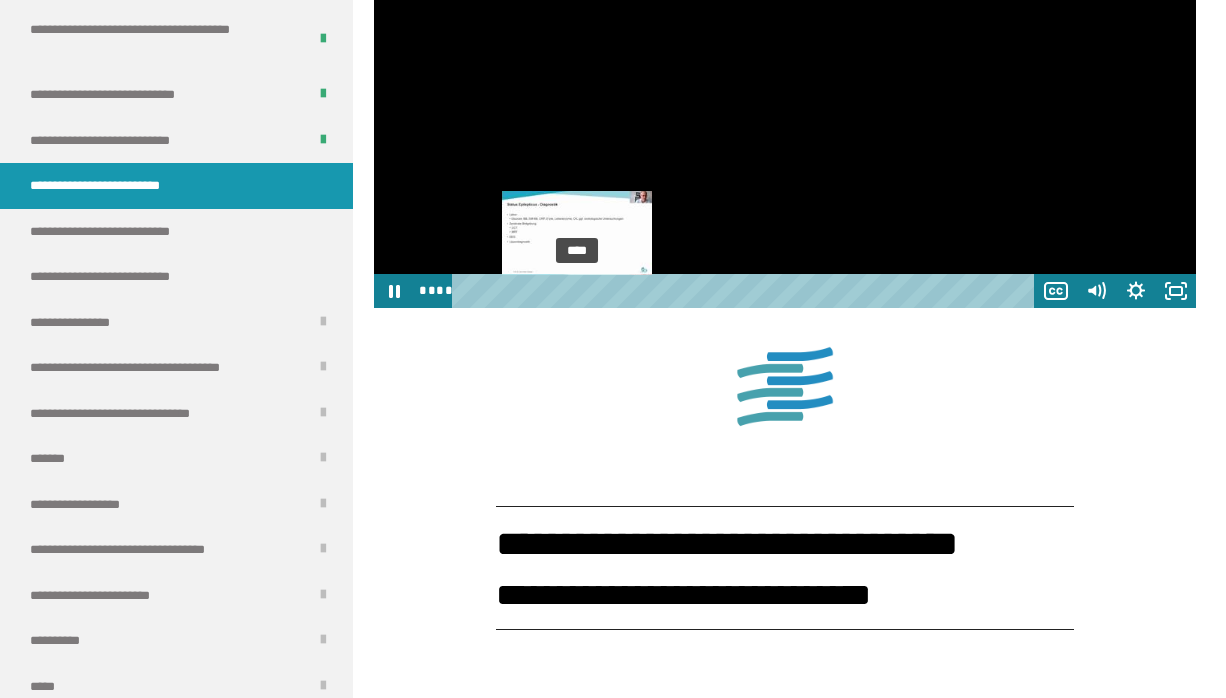 click on "****" at bounding box center (746, 291) 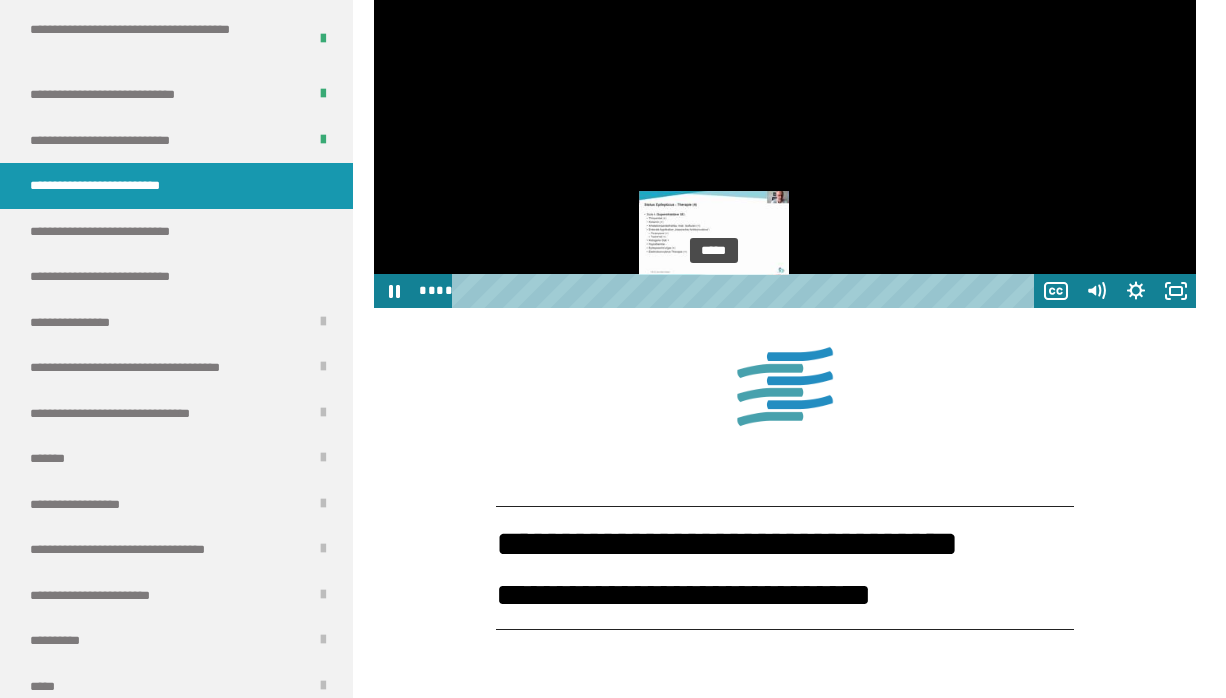 click on "*****" at bounding box center (746, 291) 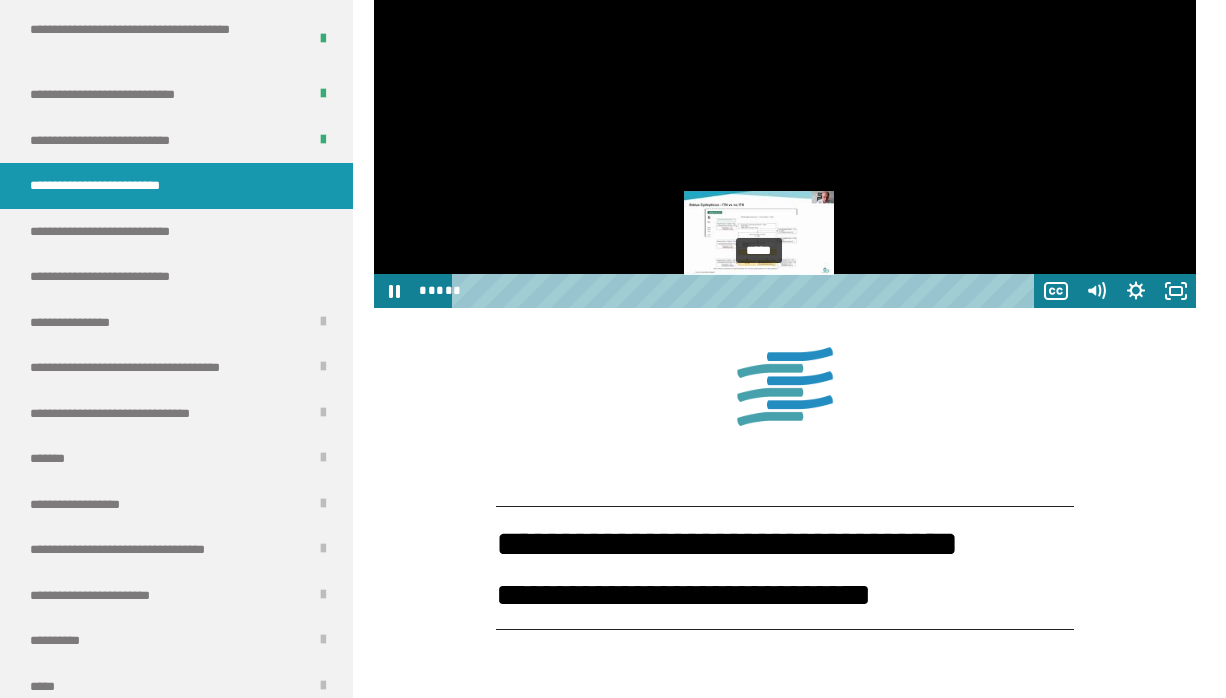 click on "*****" at bounding box center [746, 291] 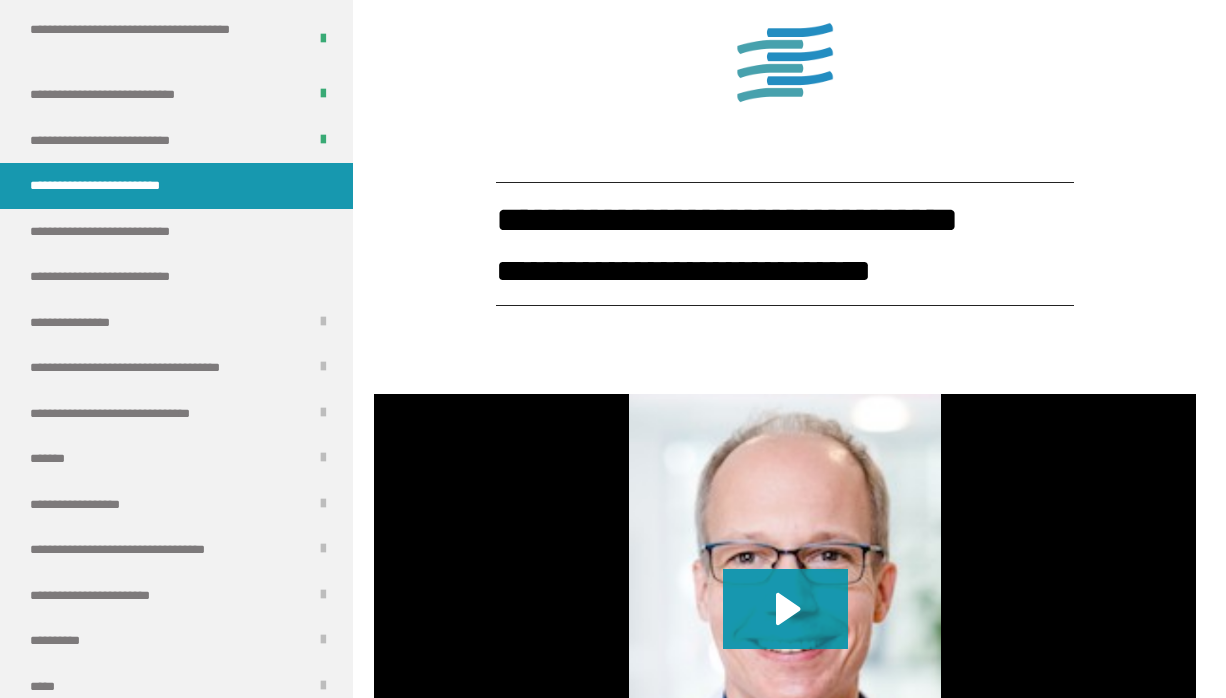 scroll, scrollTop: 5010, scrollLeft: 0, axis: vertical 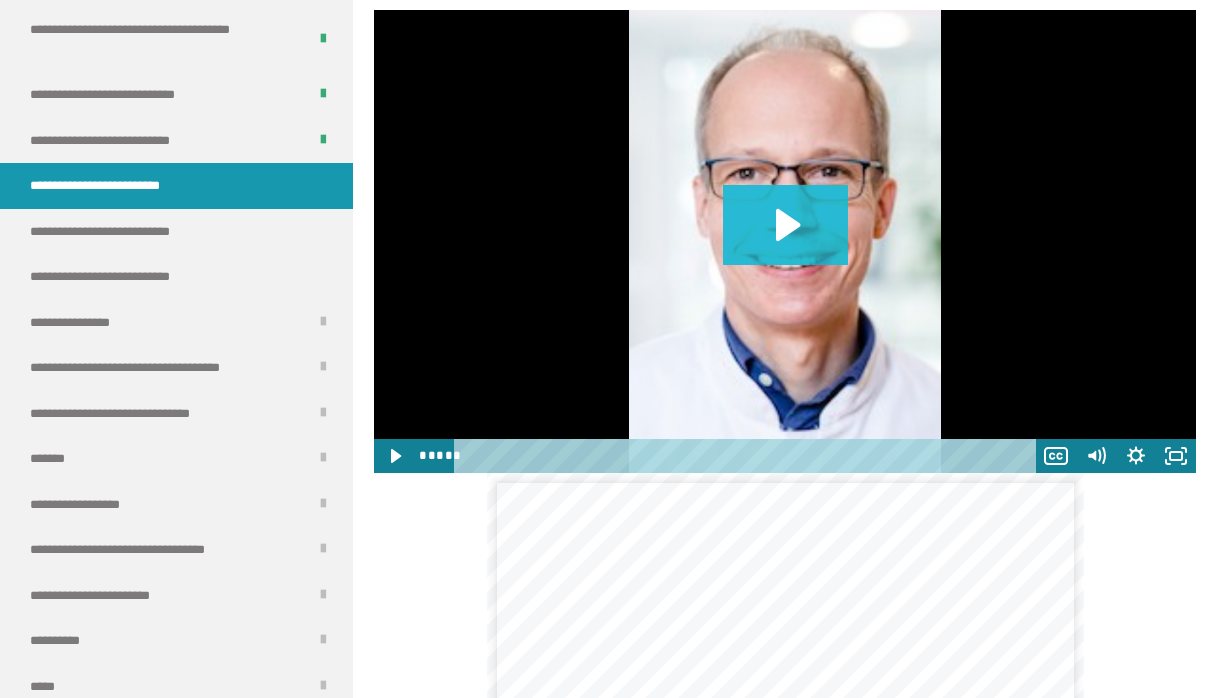 click 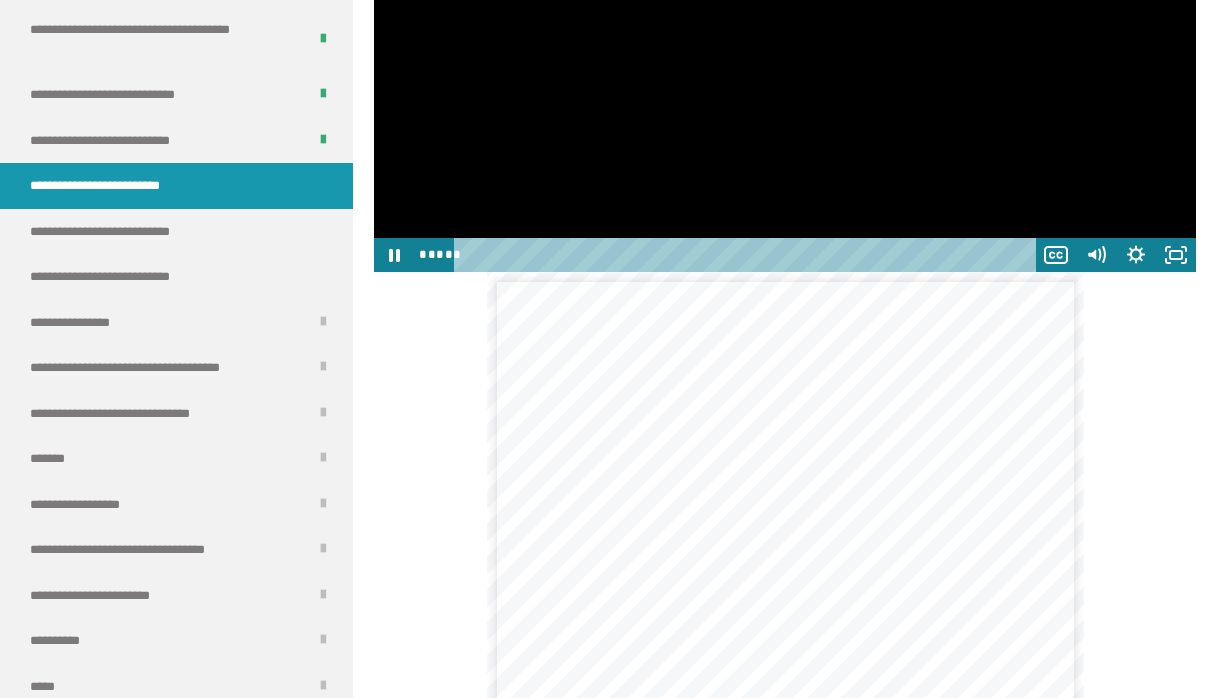 scroll, scrollTop: 5620, scrollLeft: 0, axis: vertical 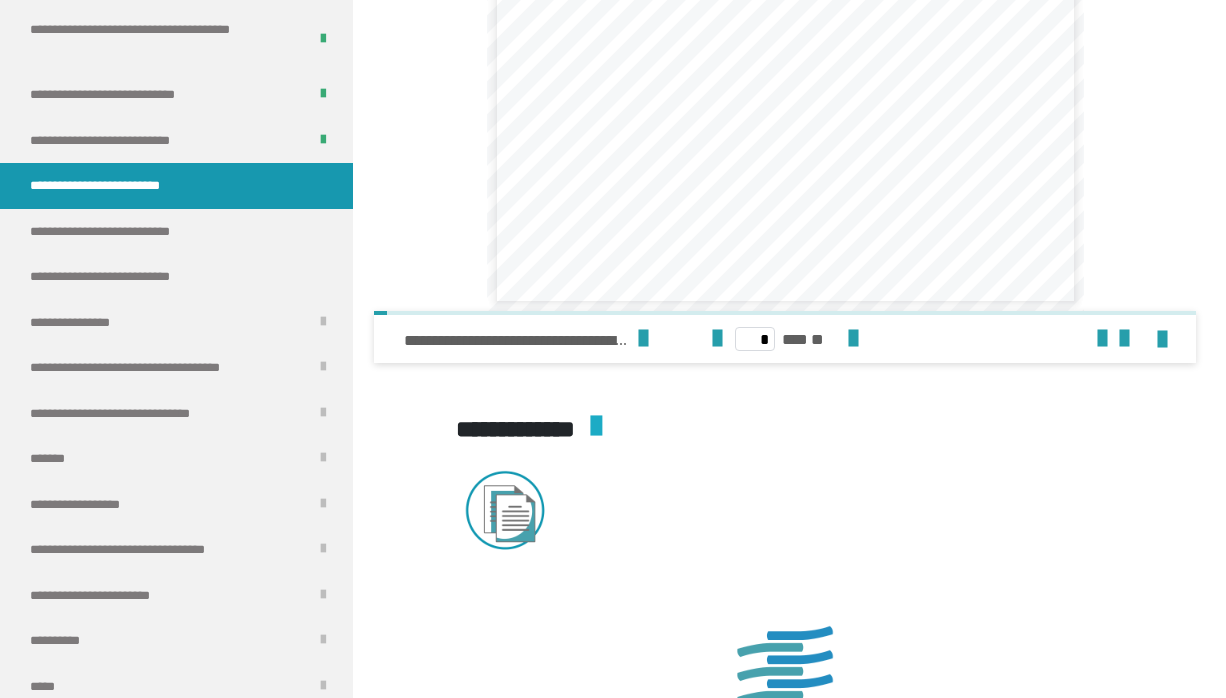 click 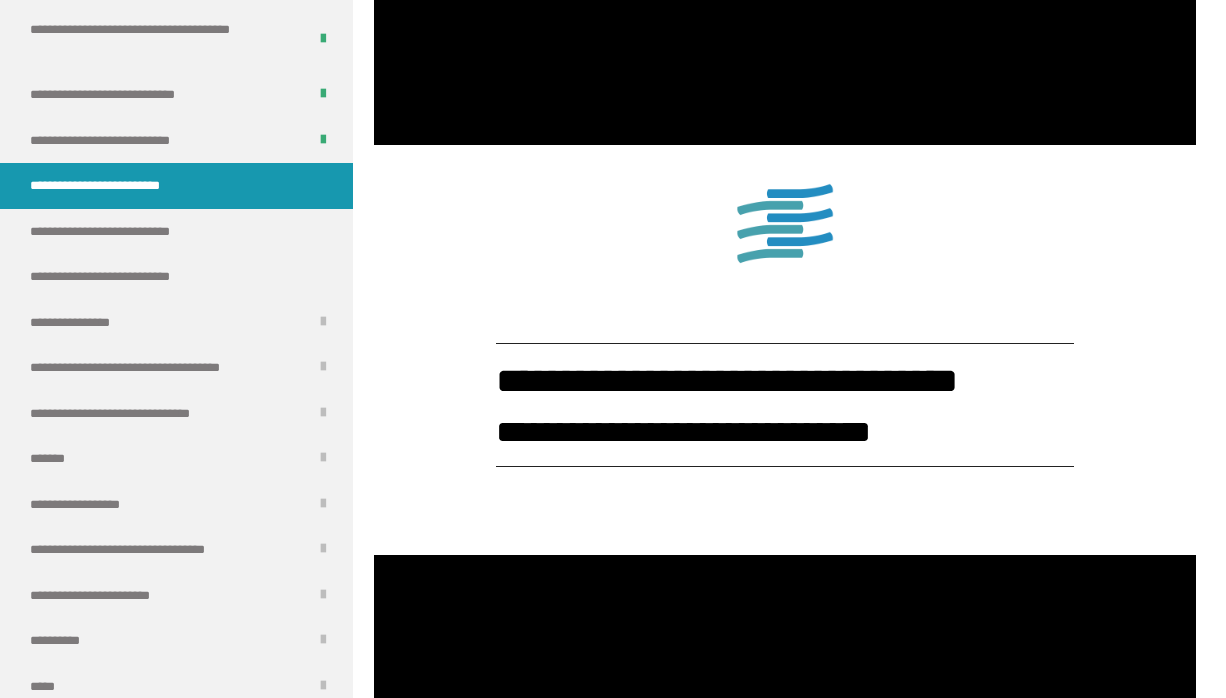 scroll, scrollTop: 4384, scrollLeft: 0, axis: vertical 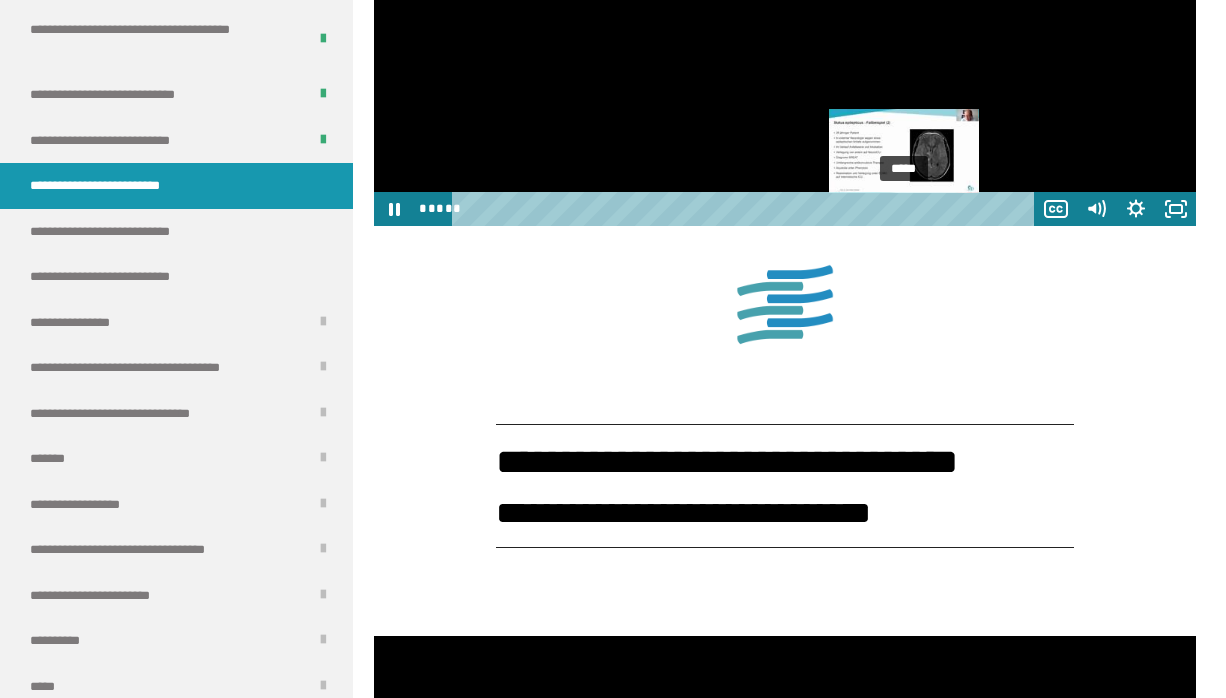 click on "*****" at bounding box center [746, 209] 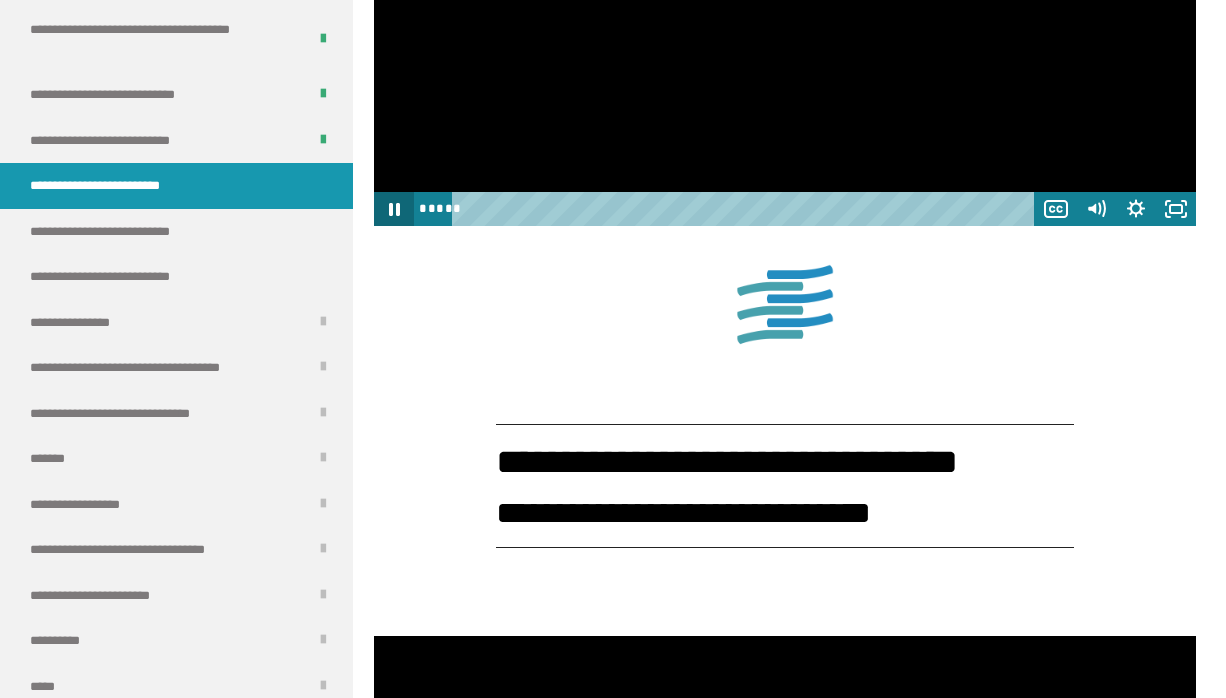 click 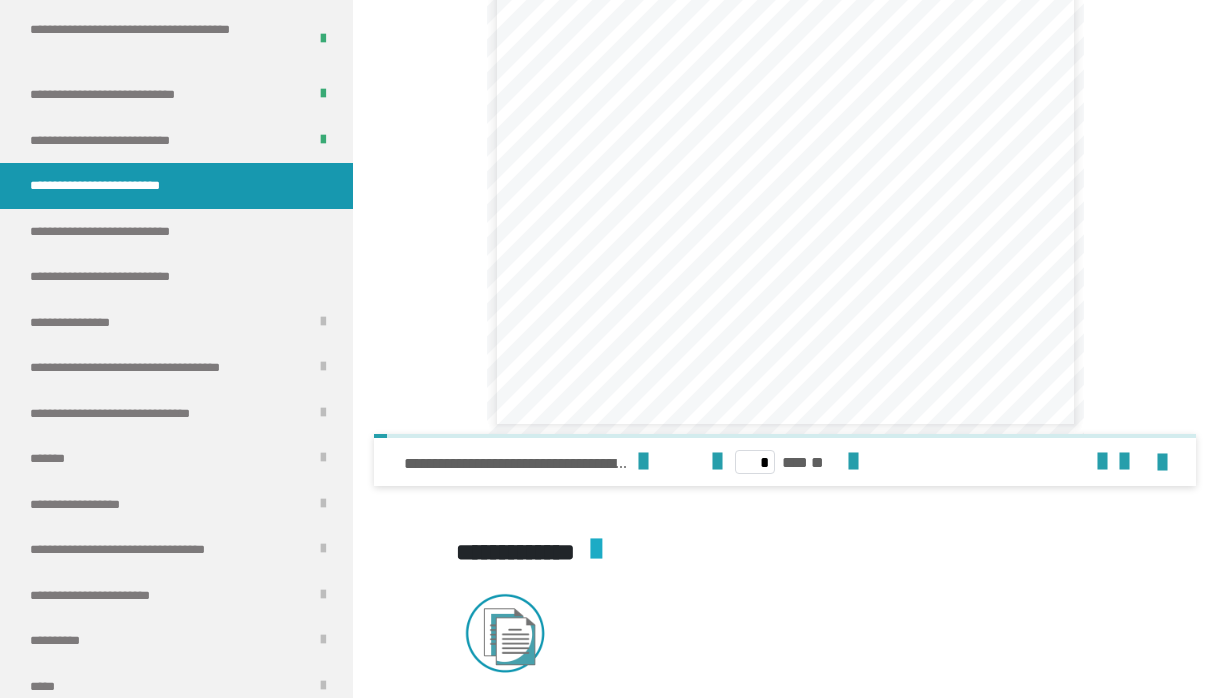 scroll, scrollTop: 5665, scrollLeft: 0, axis: vertical 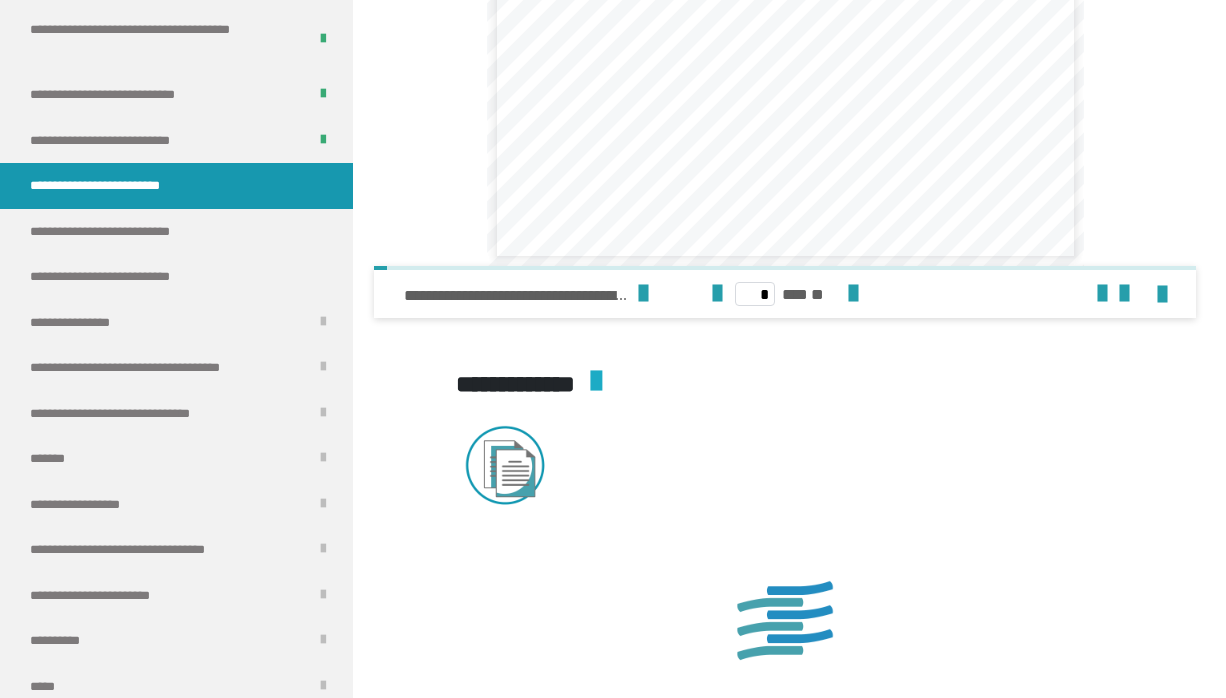 click 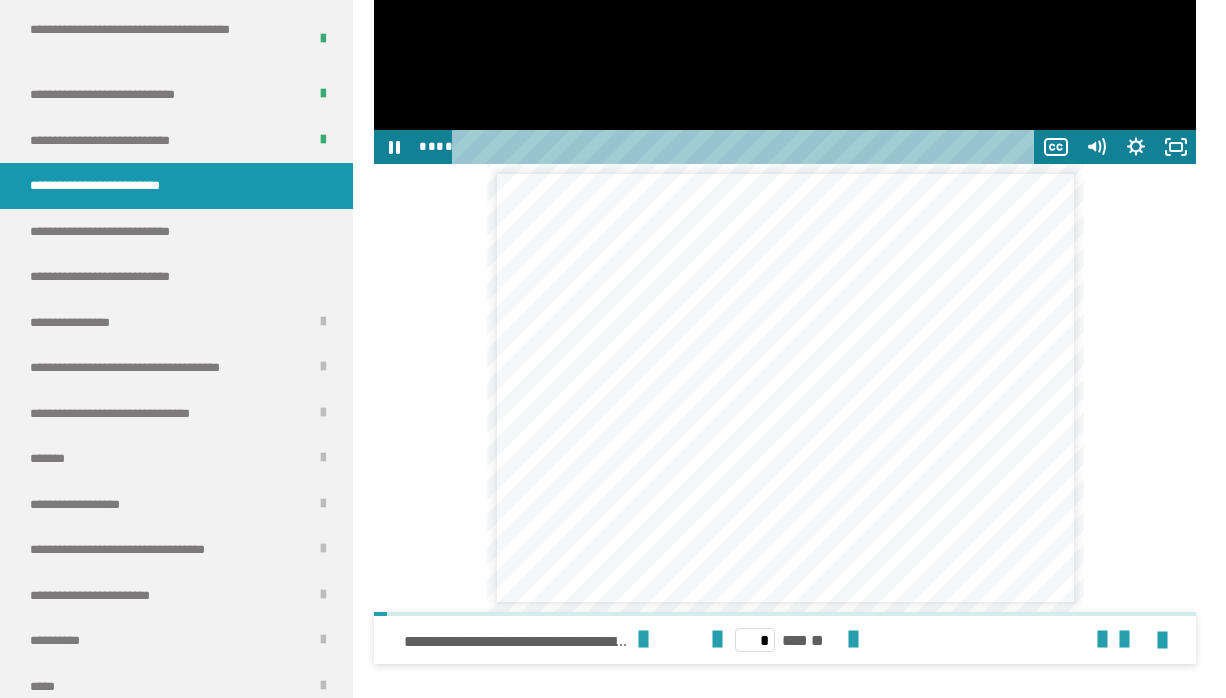 scroll, scrollTop: 5320, scrollLeft: 0, axis: vertical 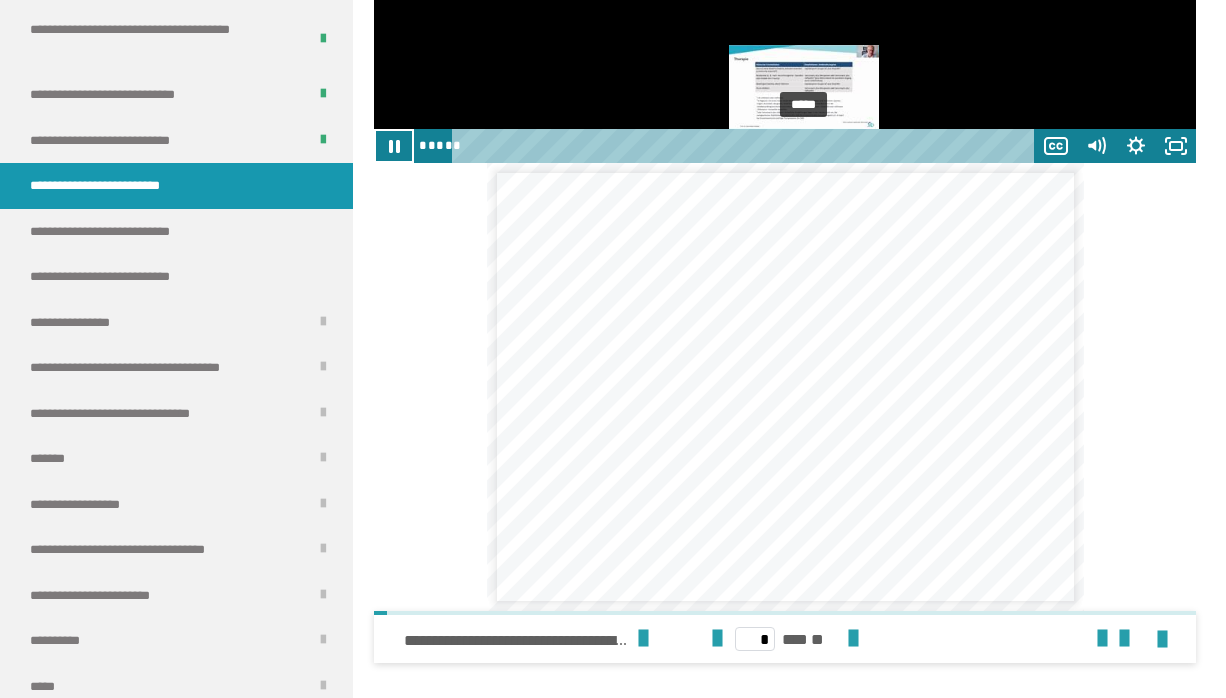 click on "*****" at bounding box center (746, 146) 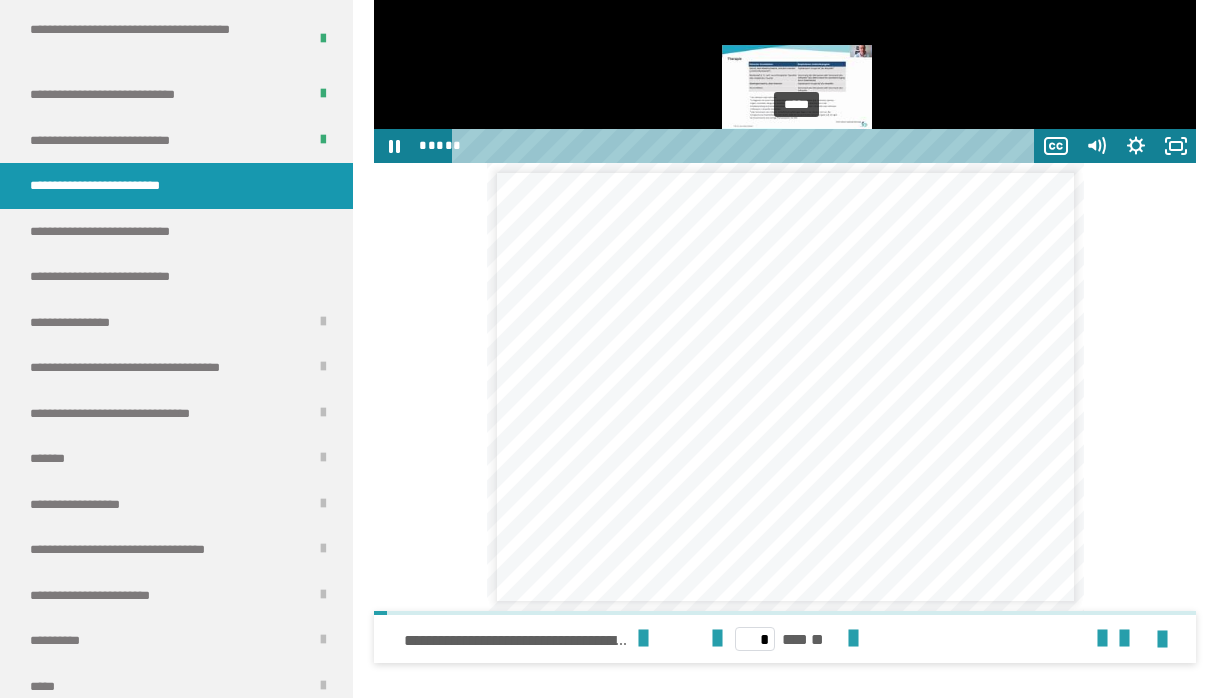 click on "*****" at bounding box center (746, 146) 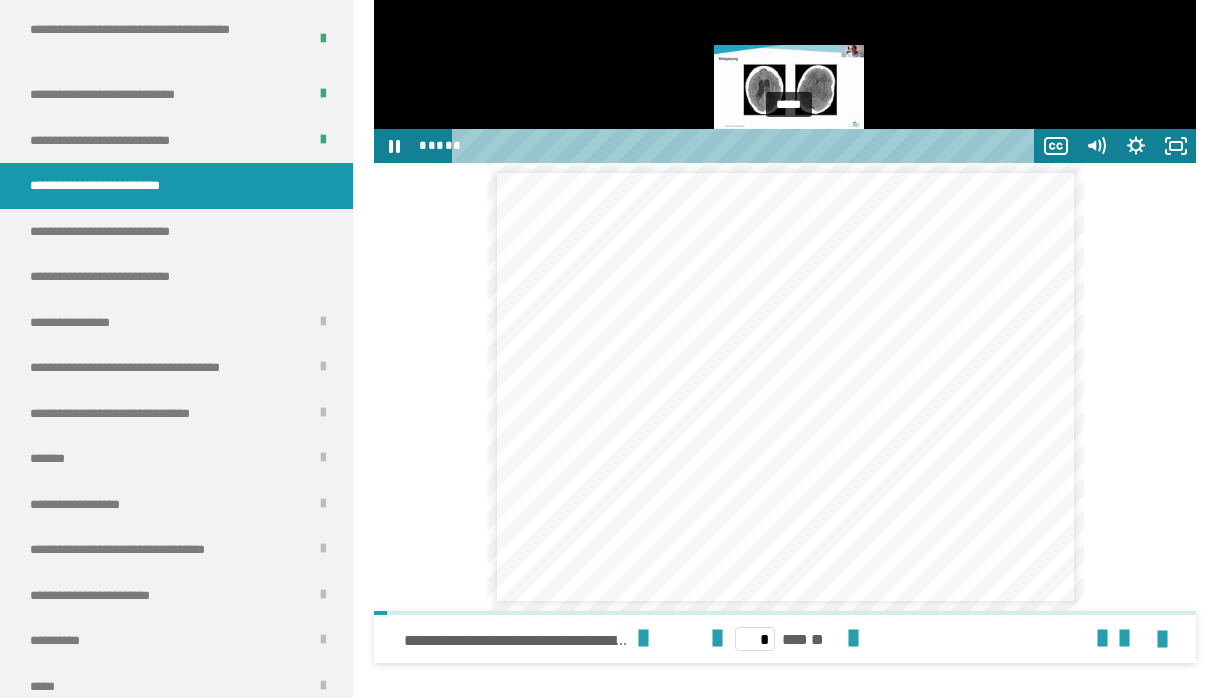 click on "*****" at bounding box center (746, 146) 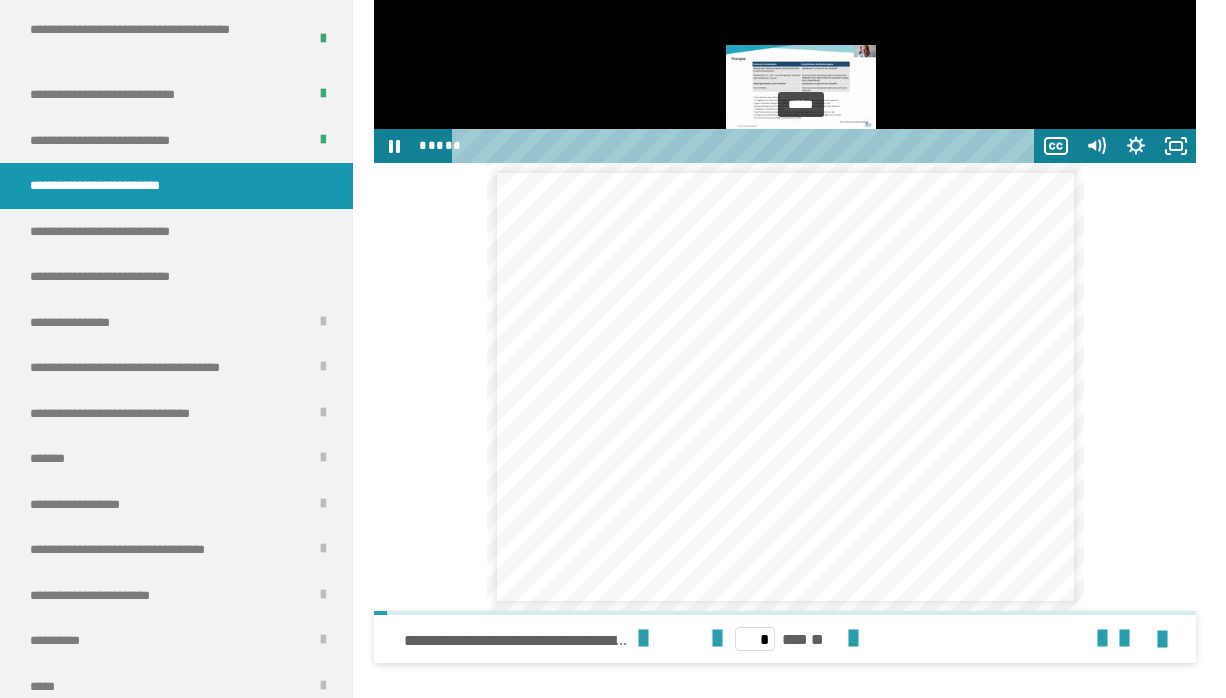 click on "*****" at bounding box center (746, 146) 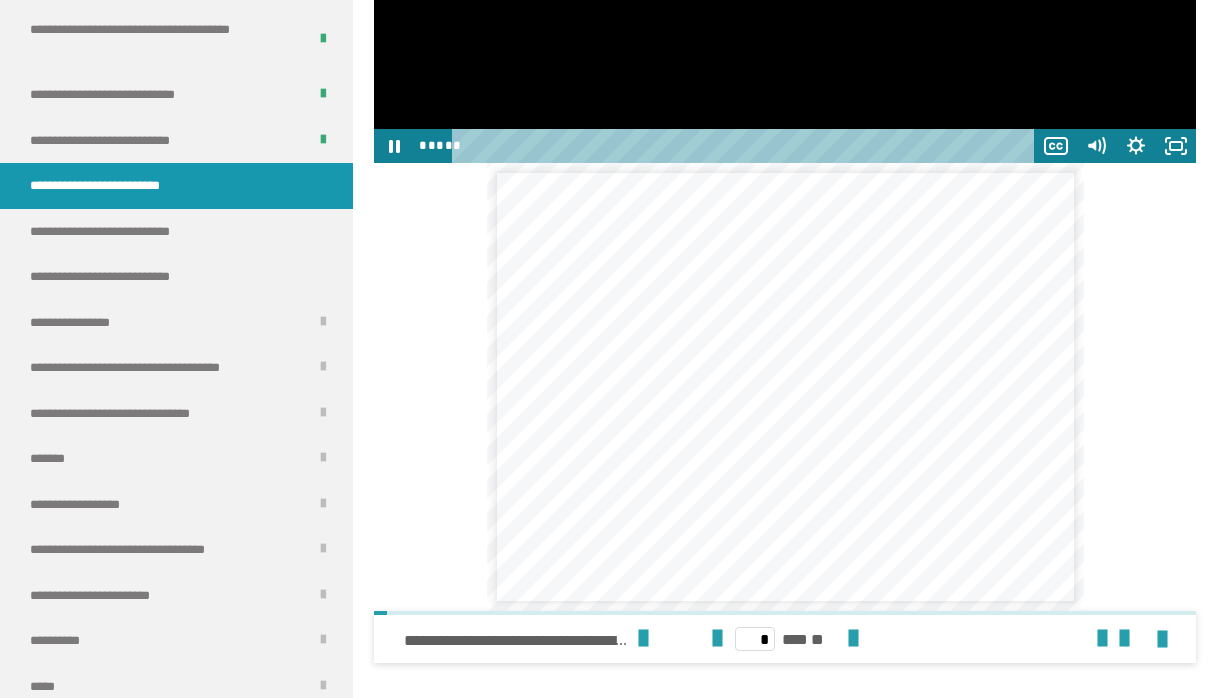 click at bounding box center [785, -69] 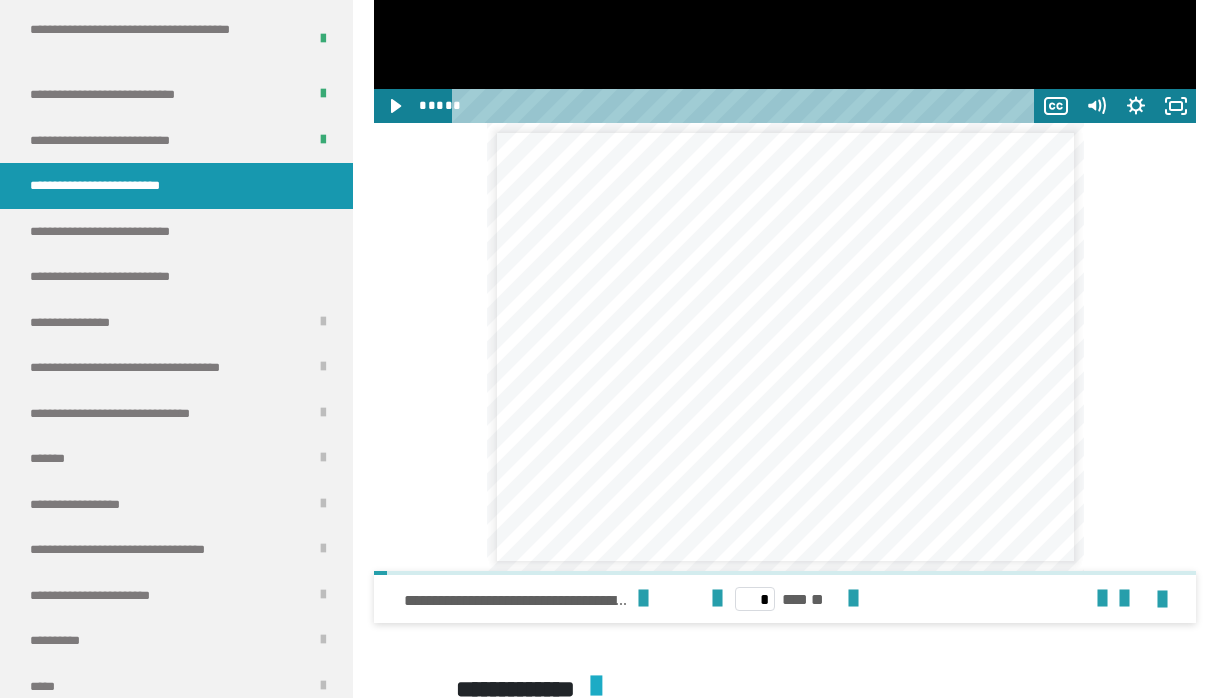 scroll, scrollTop: 5362, scrollLeft: 0, axis: vertical 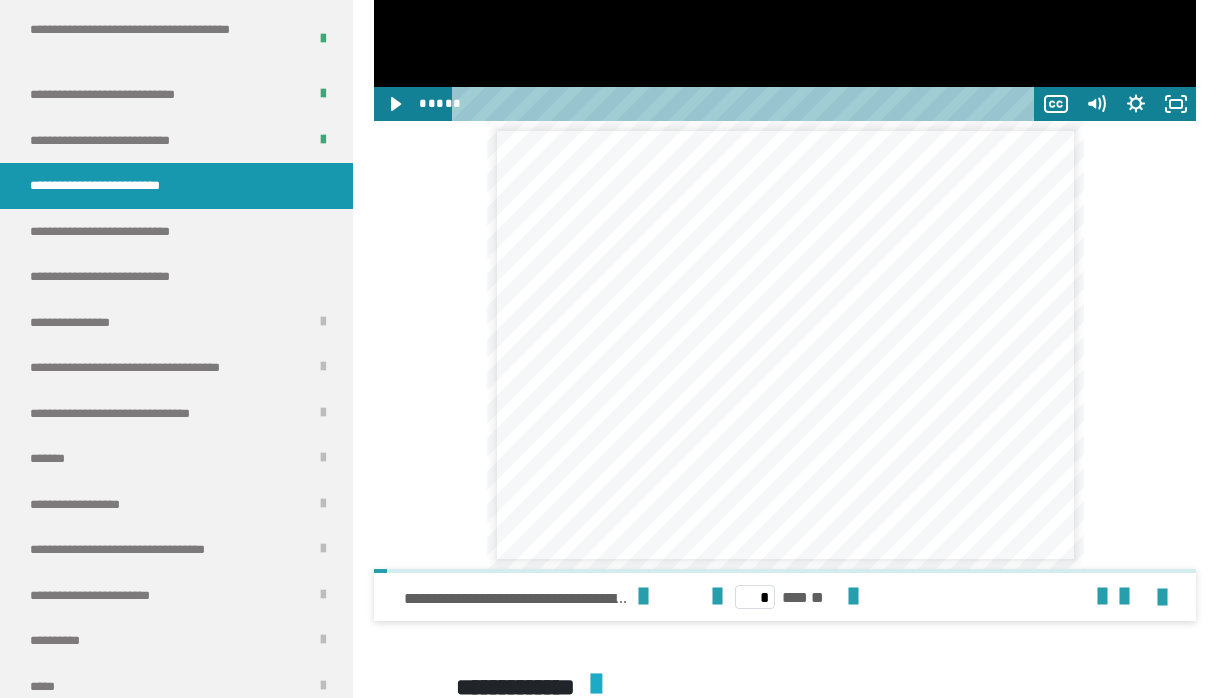 click at bounding box center [785, -111] 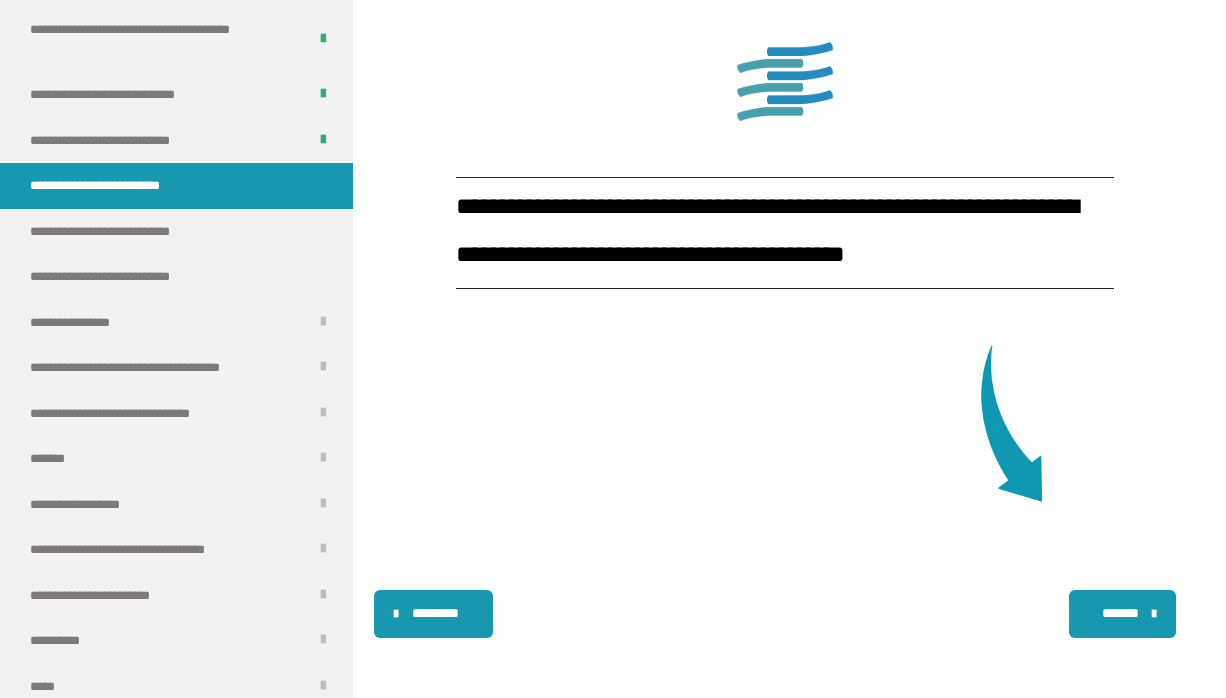 scroll, scrollTop: 6764, scrollLeft: 0, axis: vertical 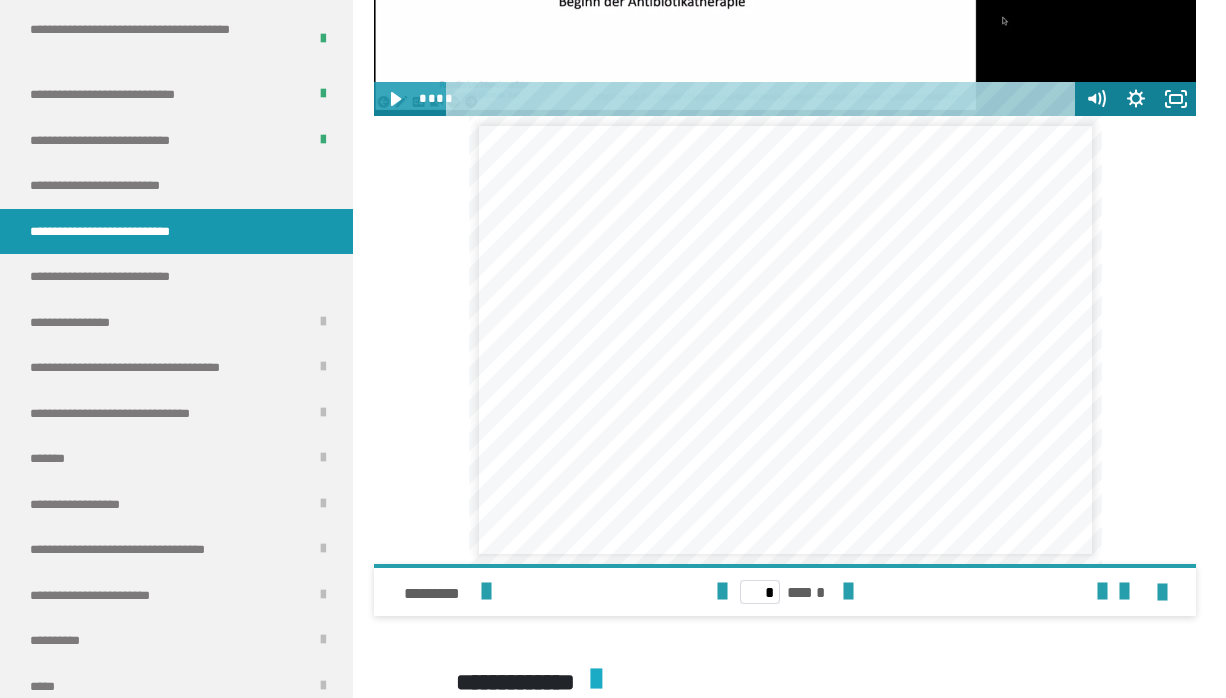 click on "**********" at bounding box center [834, 432] 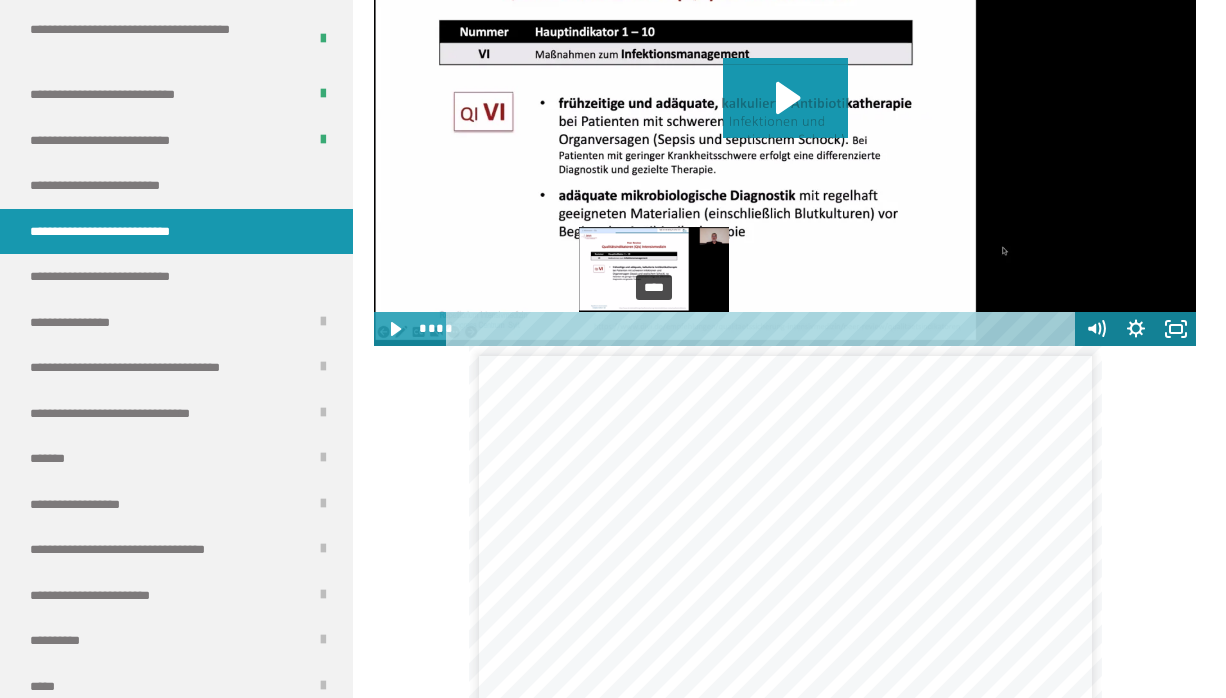 scroll, scrollTop: 778, scrollLeft: 0, axis: vertical 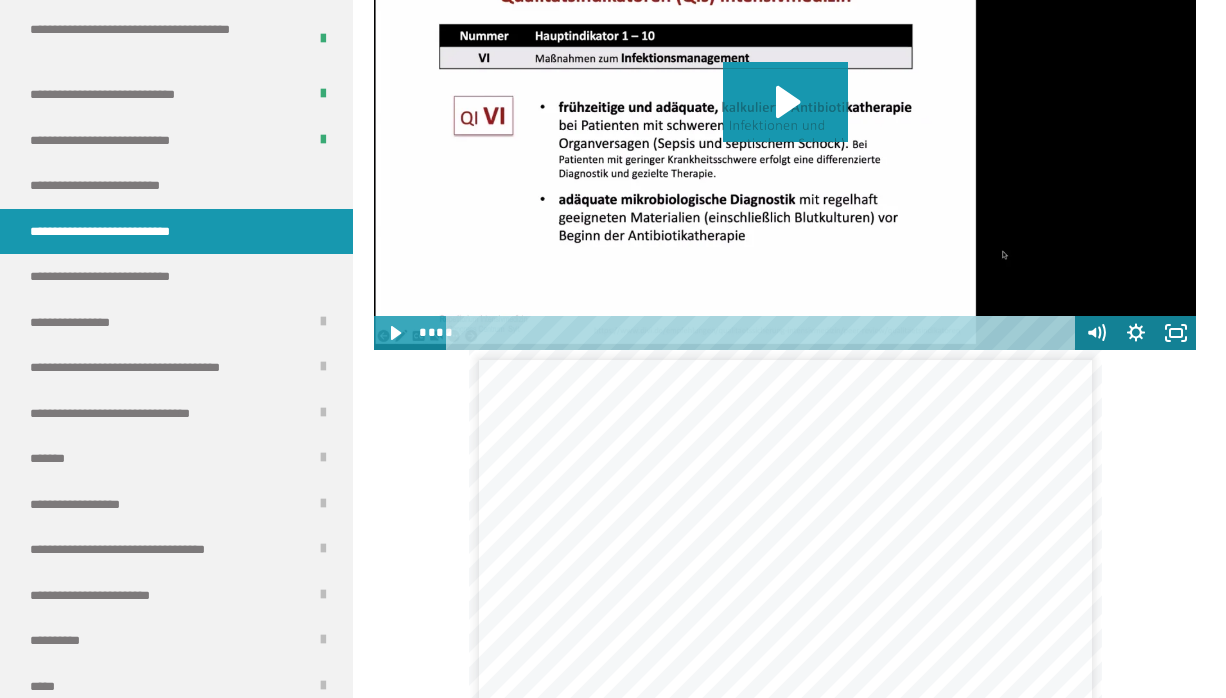 click at bounding box center (785, 118) 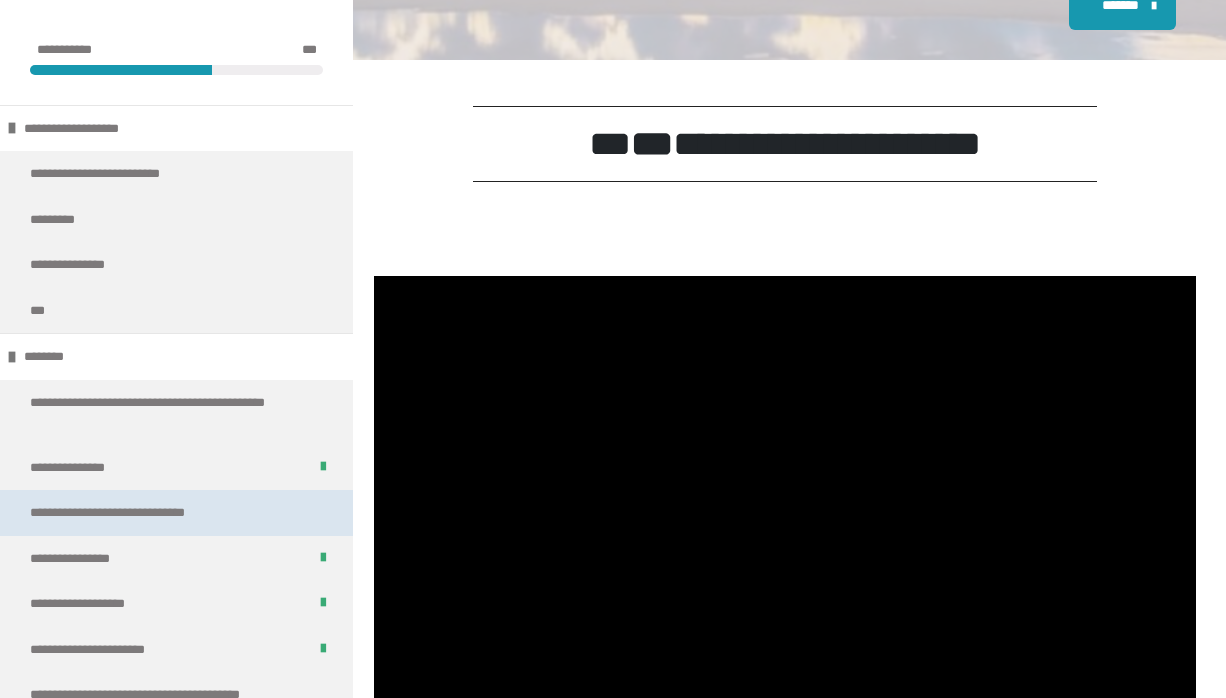 scroll, scrollTop: 1450, scrollLeft: 0, axis: vertical 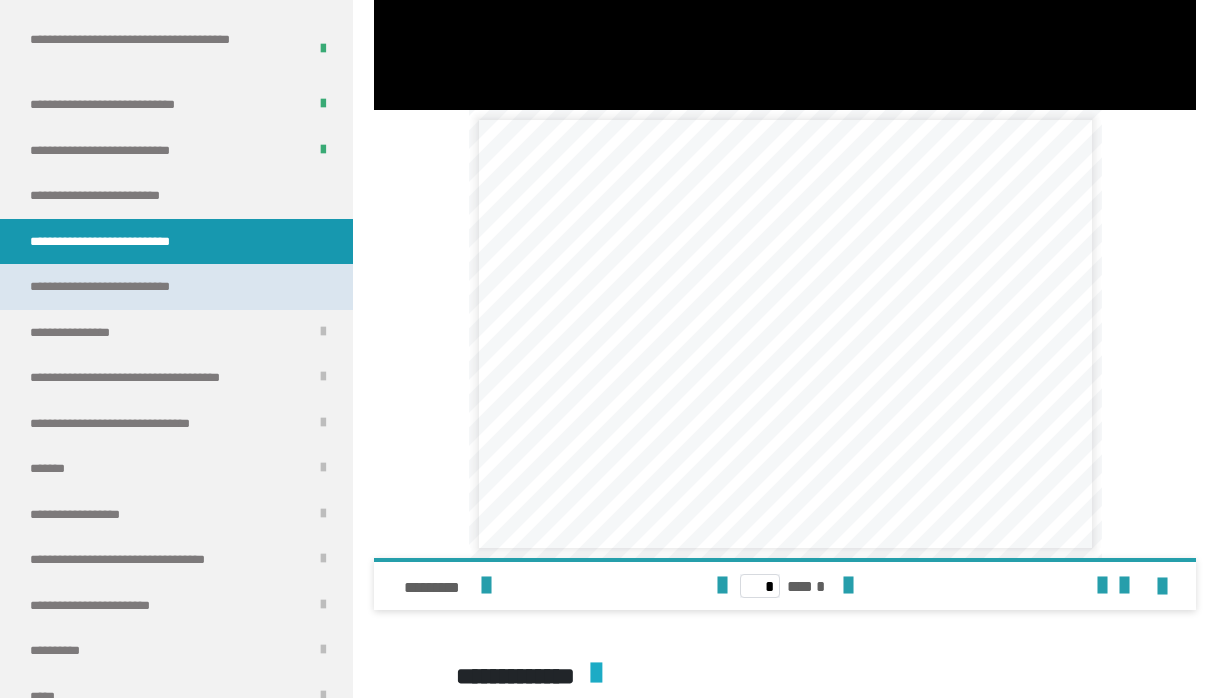 click on "**********" at bounding box center (119, 287) 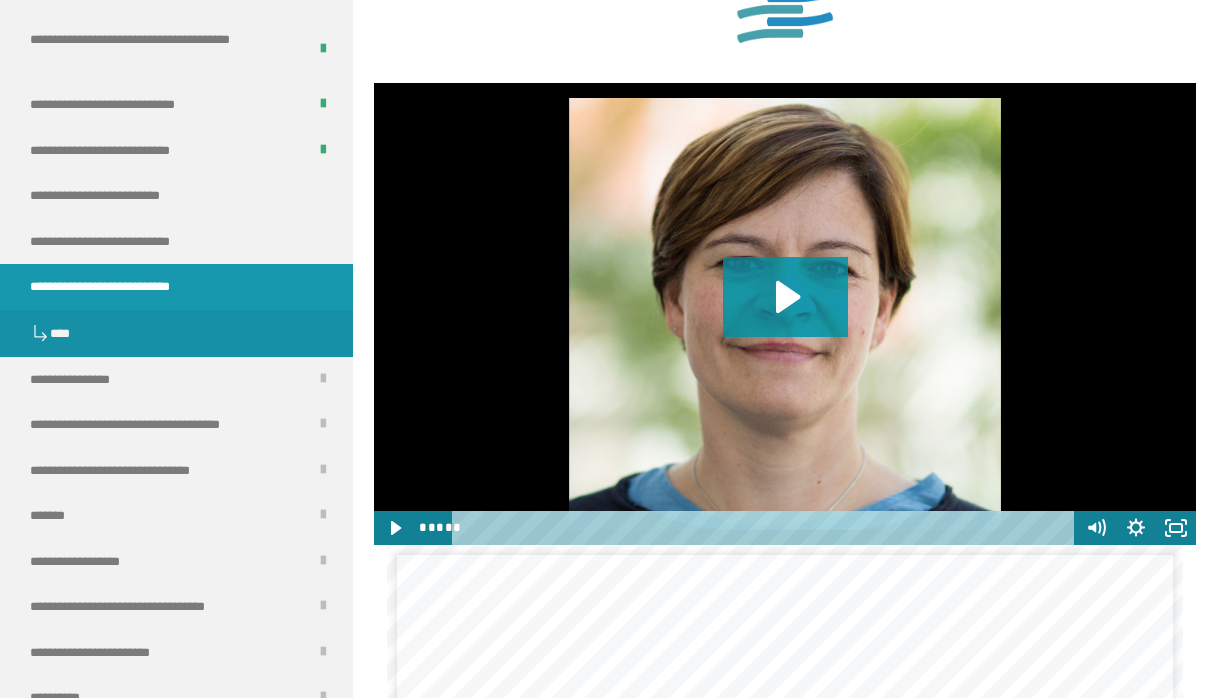 scroll, scrollTop: 1191, scrollLeft: 0, axis: vertical 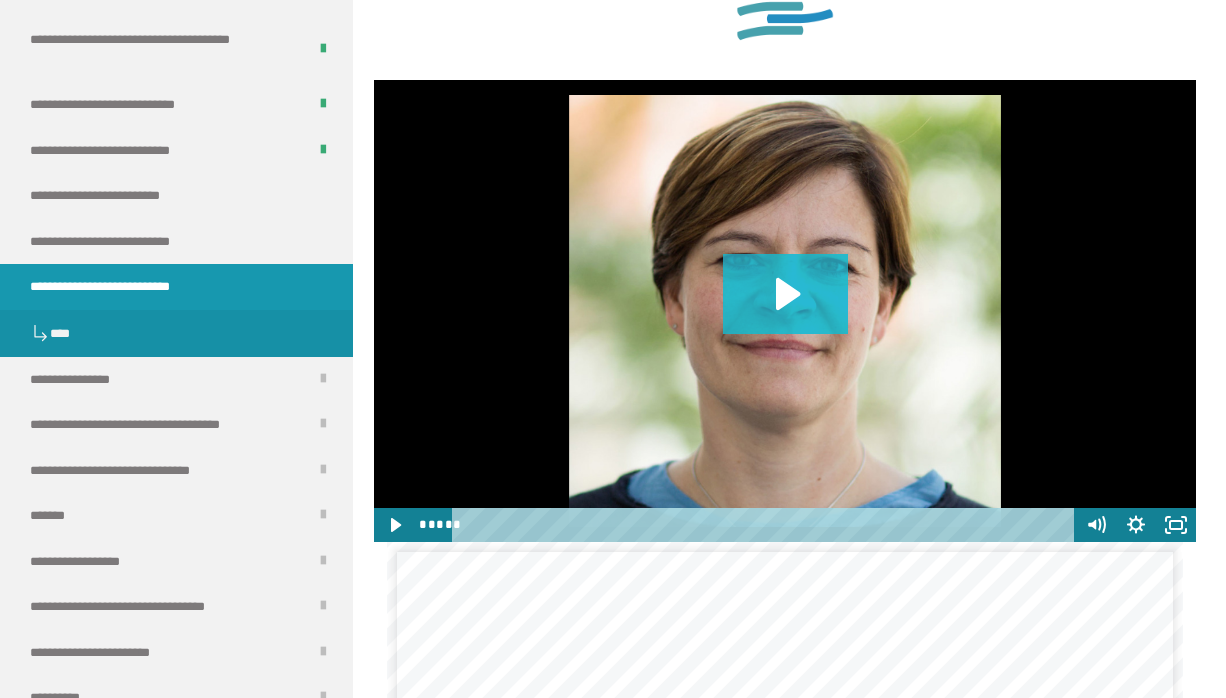 click 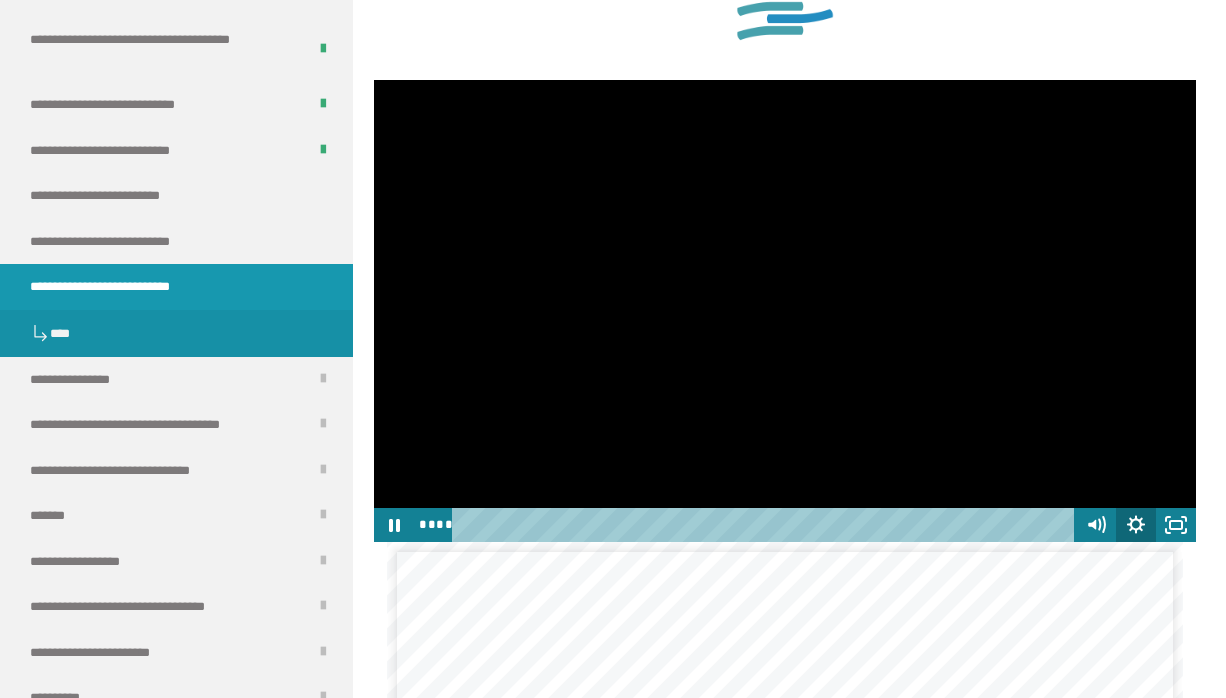 click 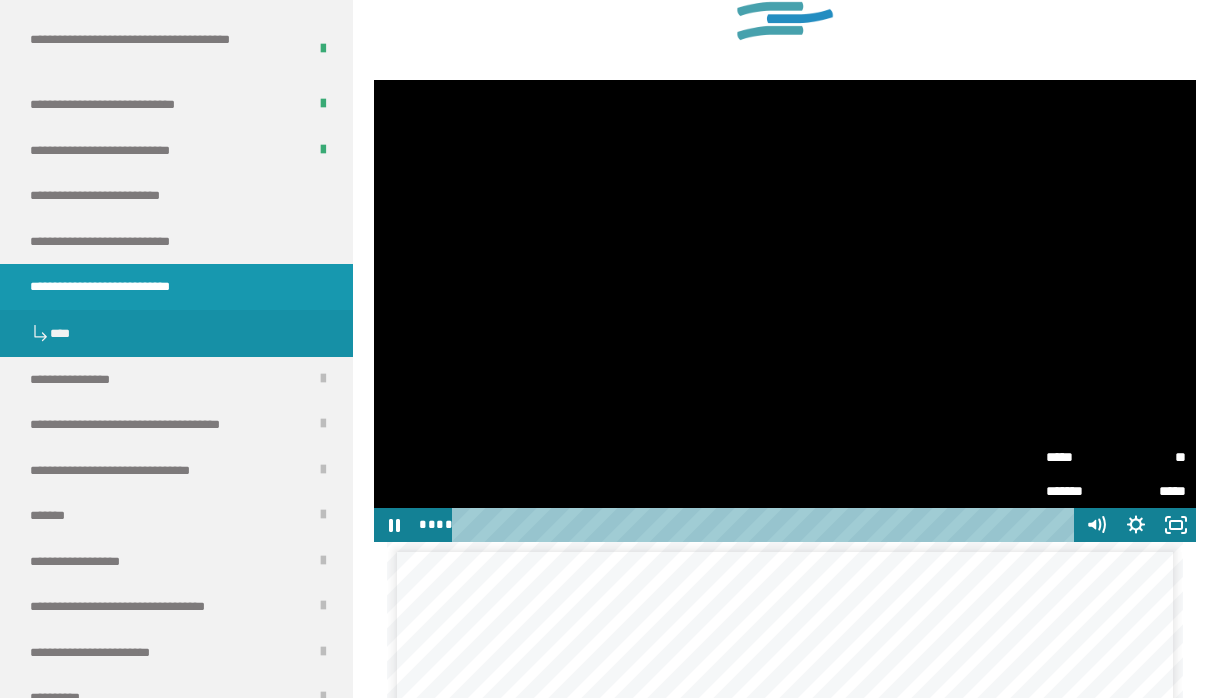 click on "*****" at bounding box center (1081, 457) 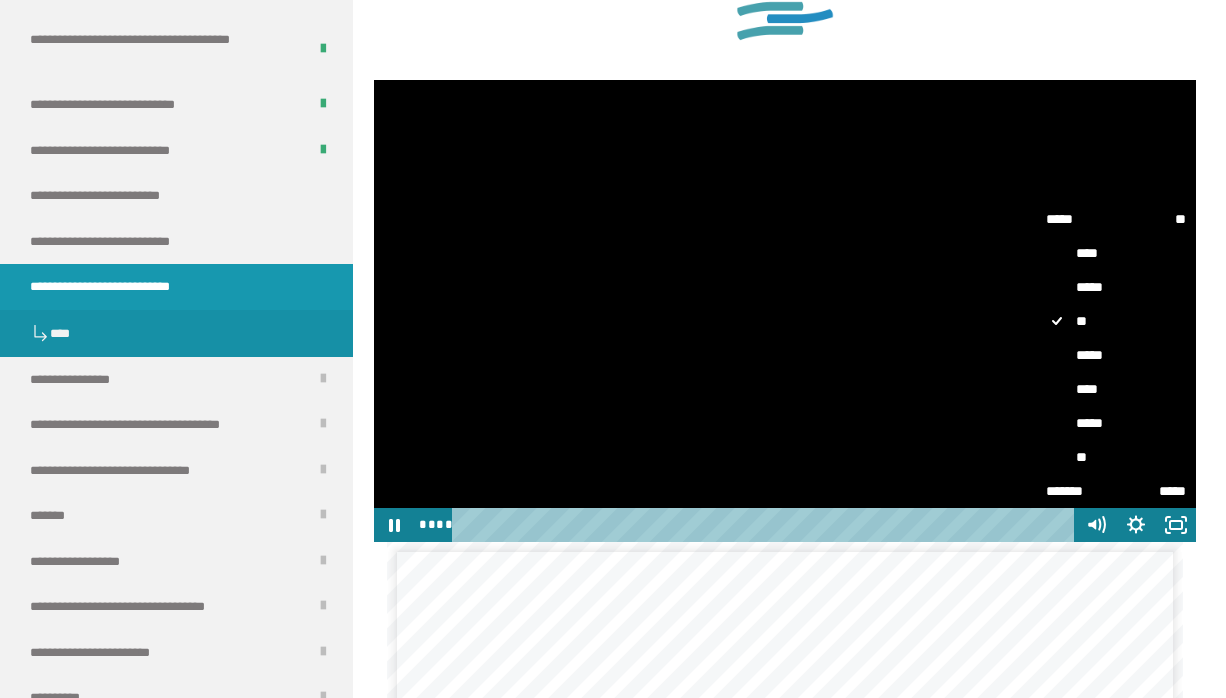 click on "**" at bounding box center [1116, 457] 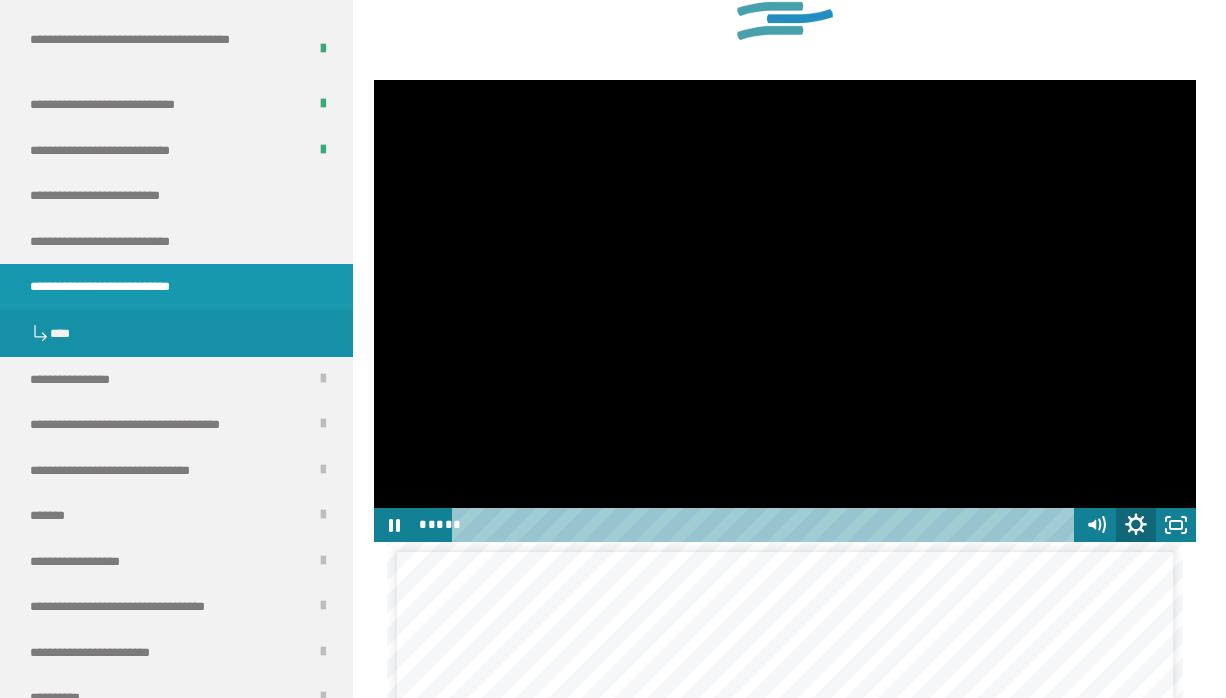 click 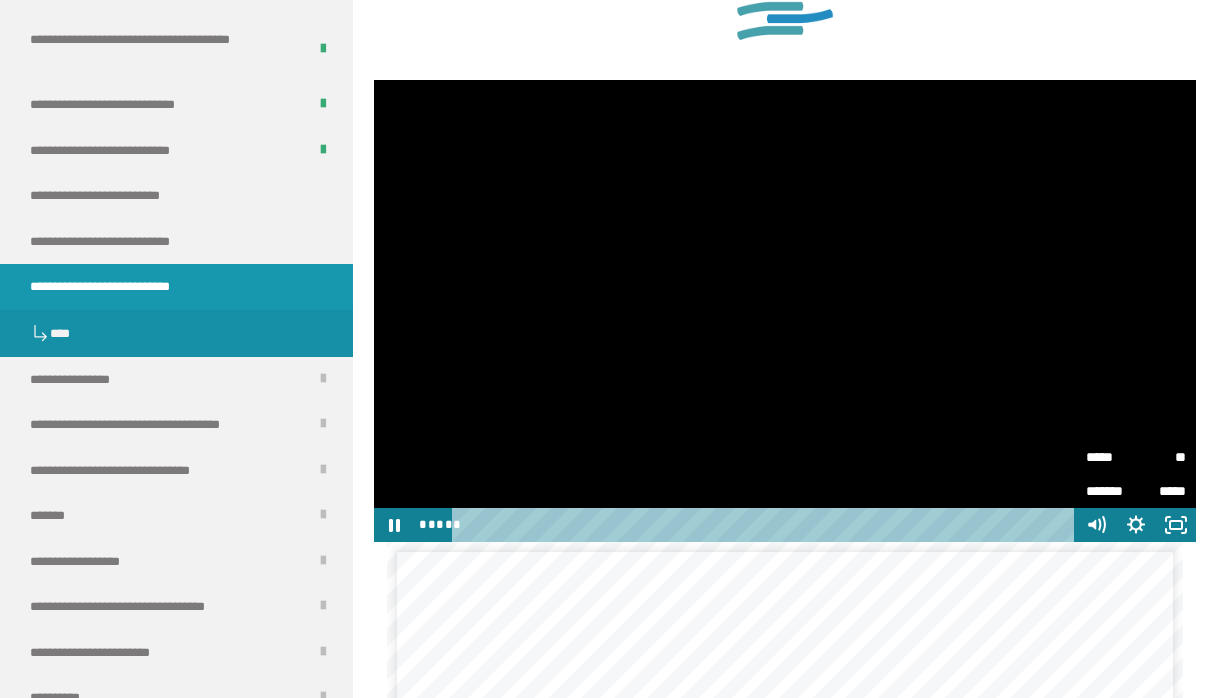 click on "*****" at bounding box center [1111, 457] 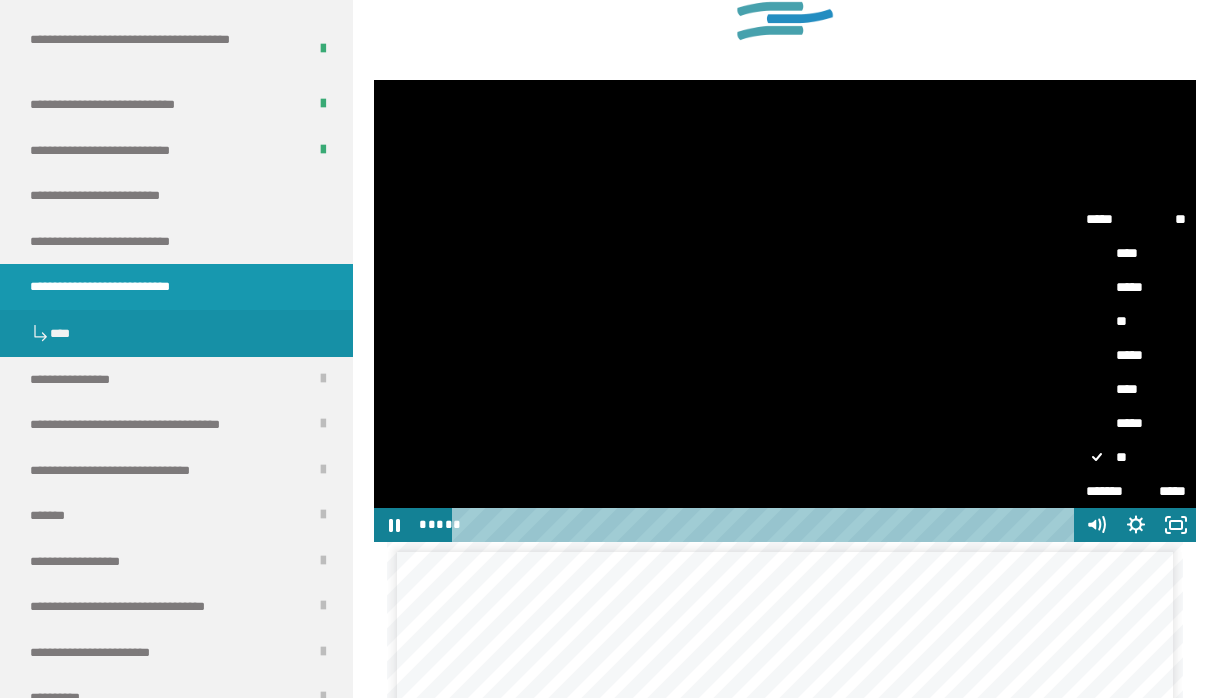 click on "**" at bounding box center [1136, 321] 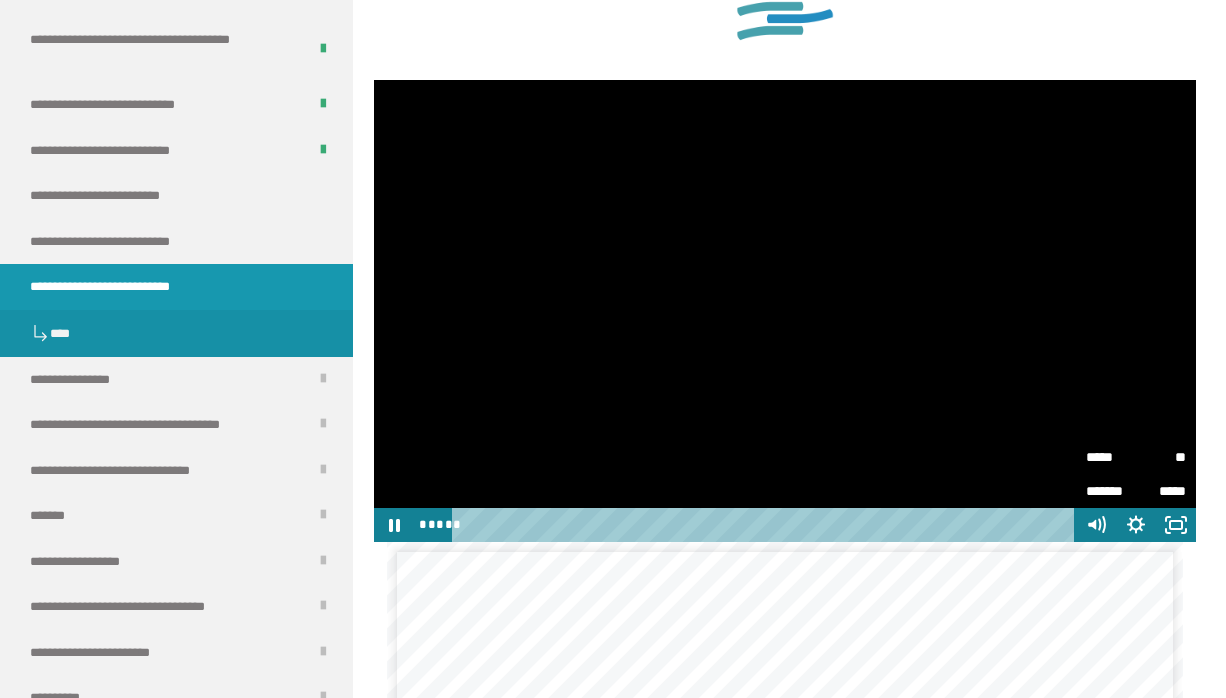 click on "**" at bounding box center (1161, 457) 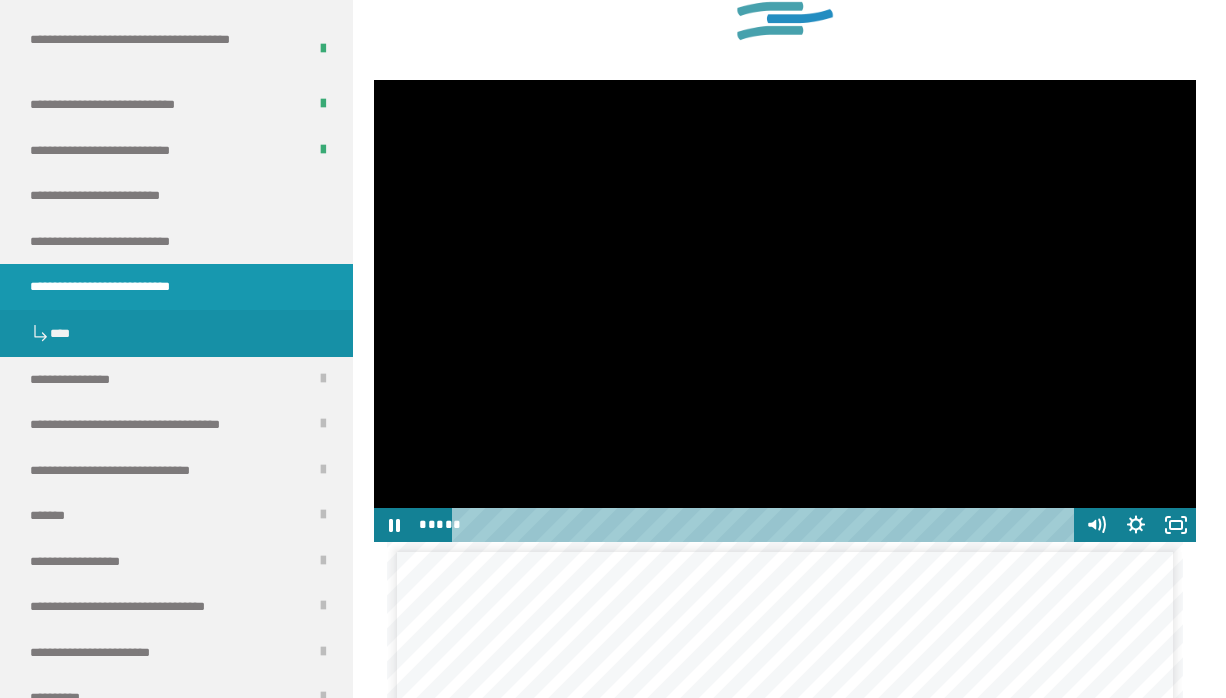 click at bounding box center (785, 311) 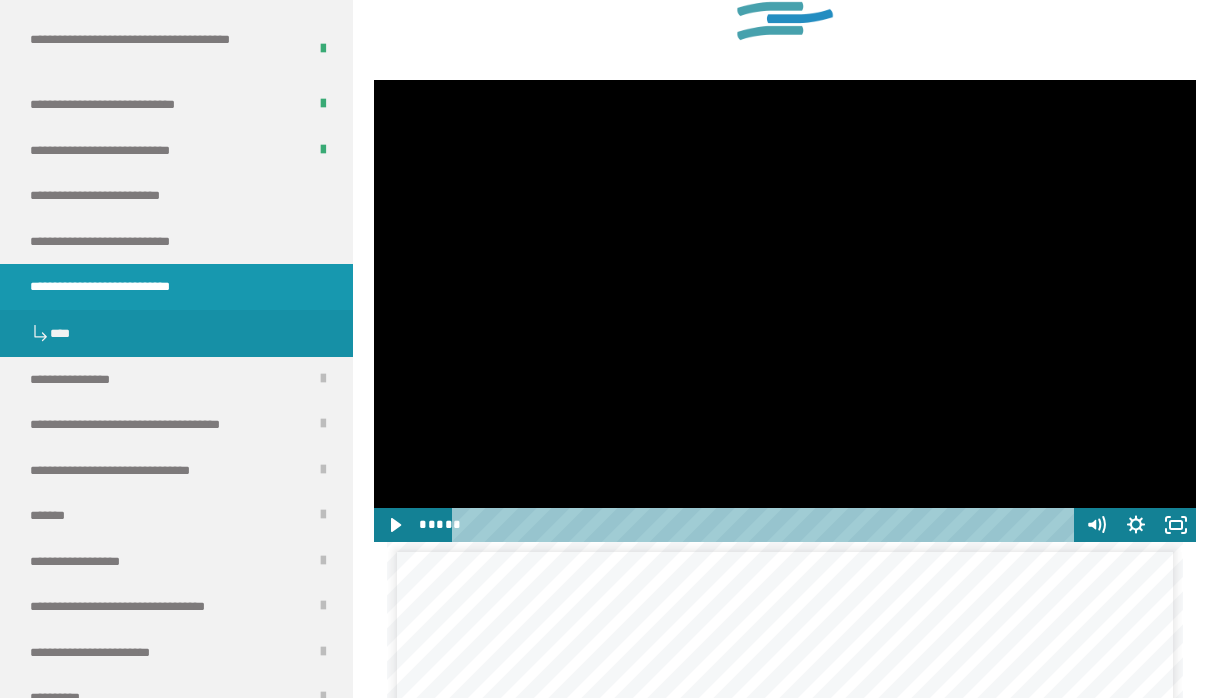 click at bounding box center (785, 311) 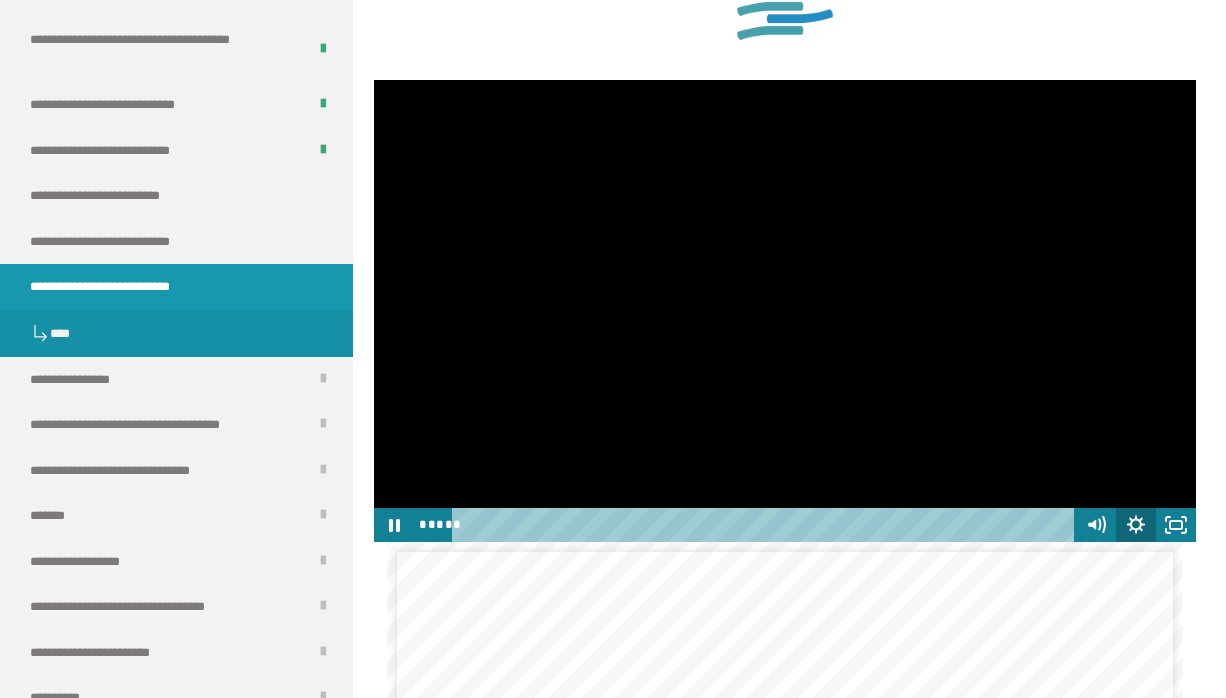 click 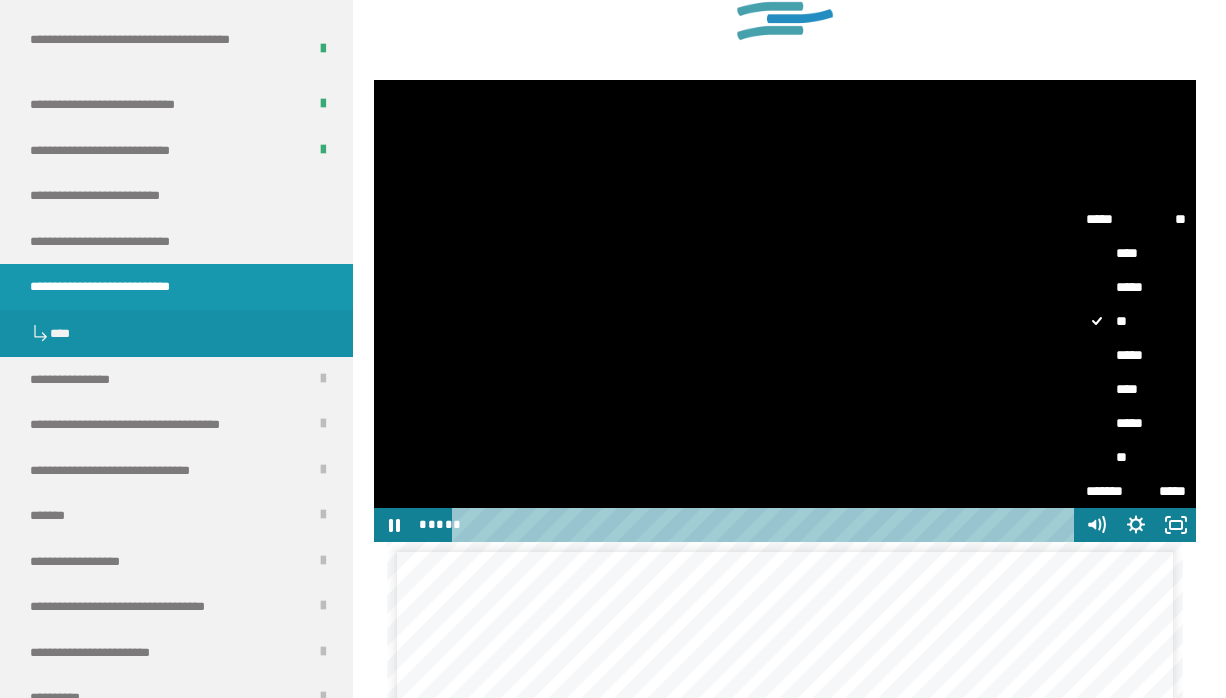 click on "*****" at bounding box center [1136, 355] 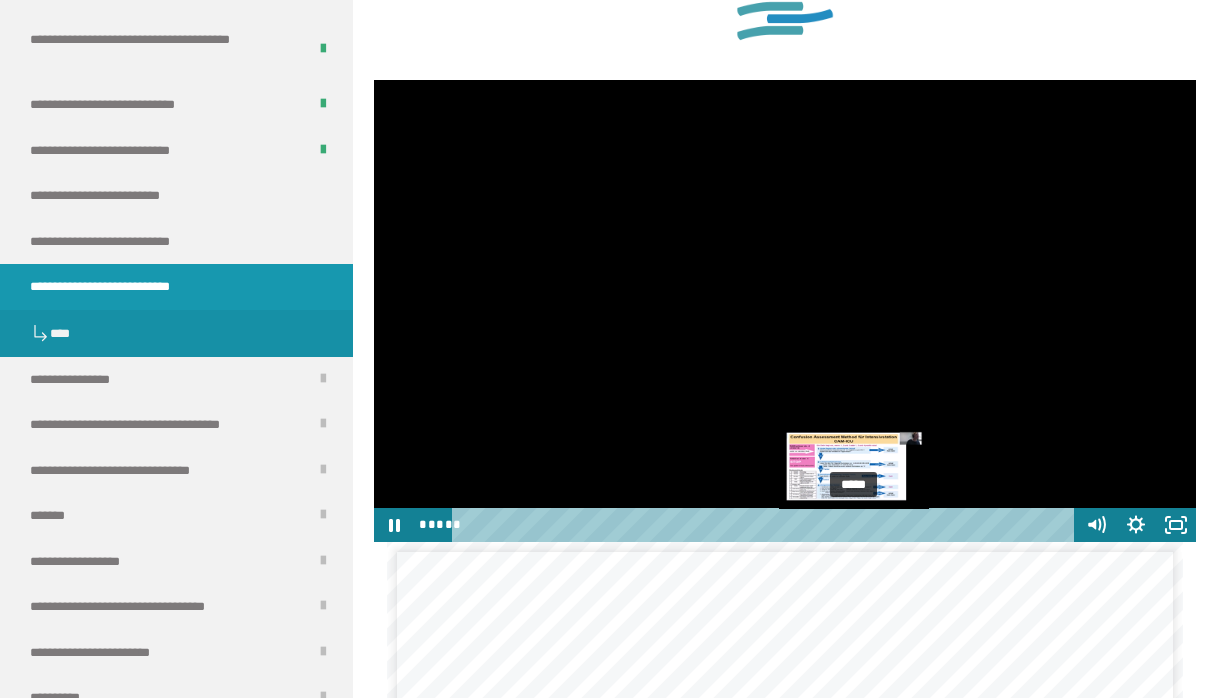 click on "*****" at bounding box center (766, 525) 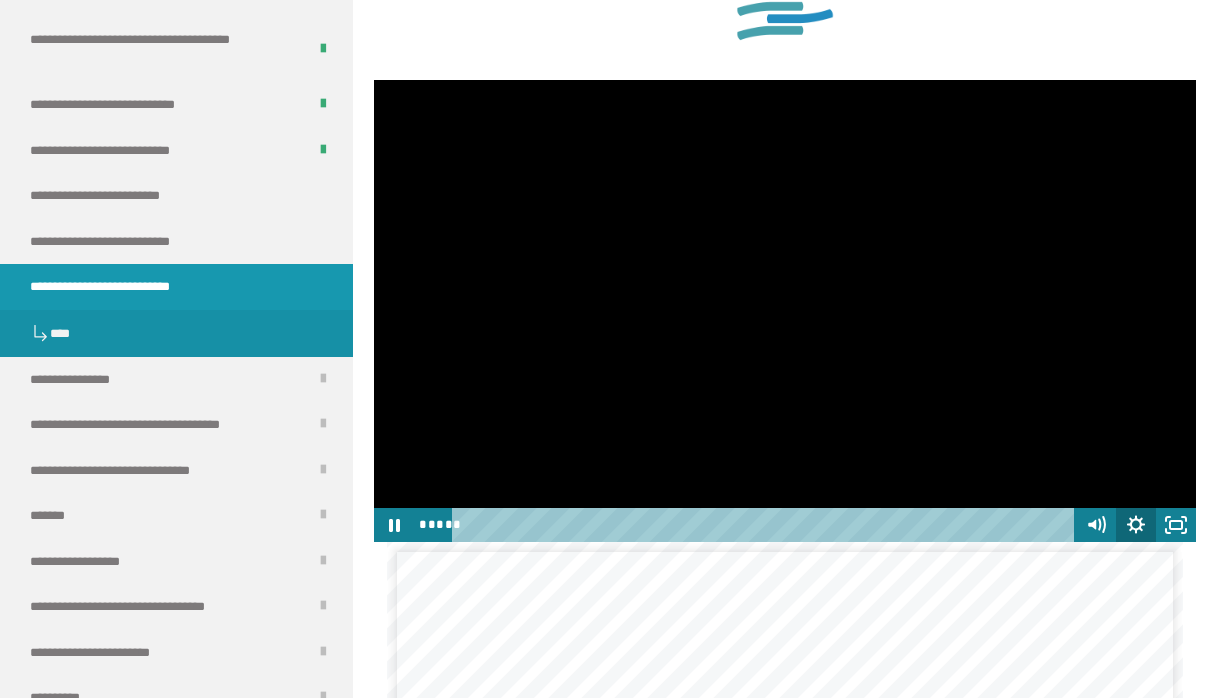 click 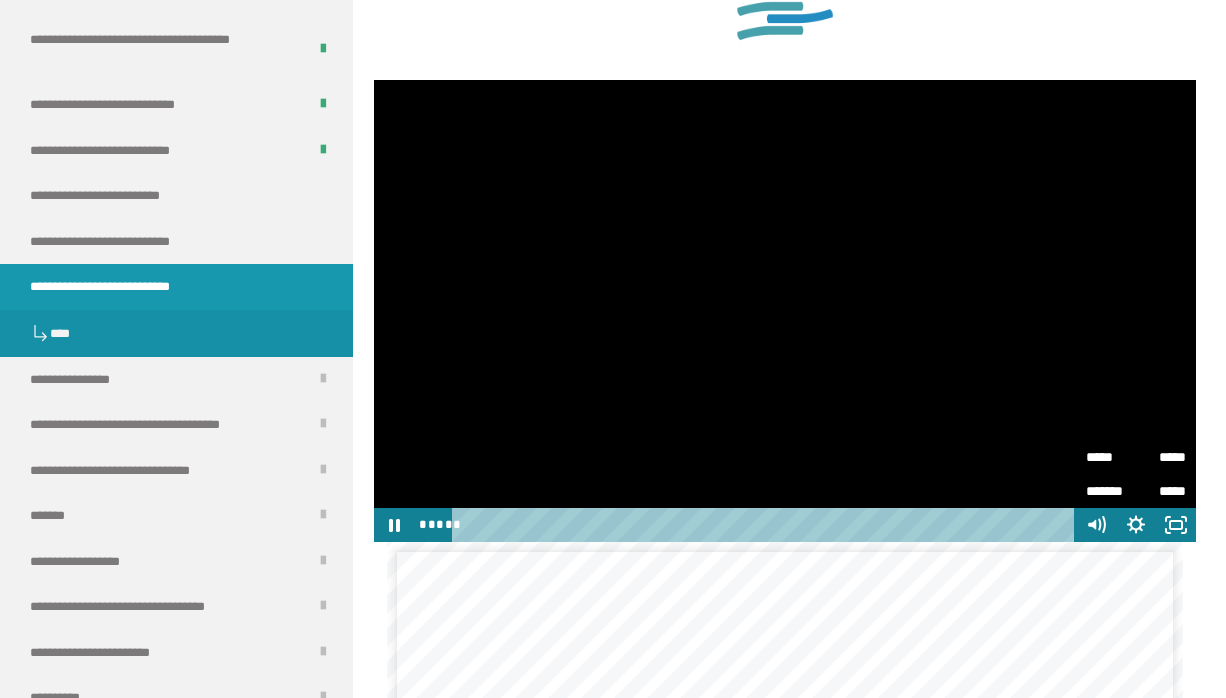 click on "*****" at bounding box center (1161, 457) 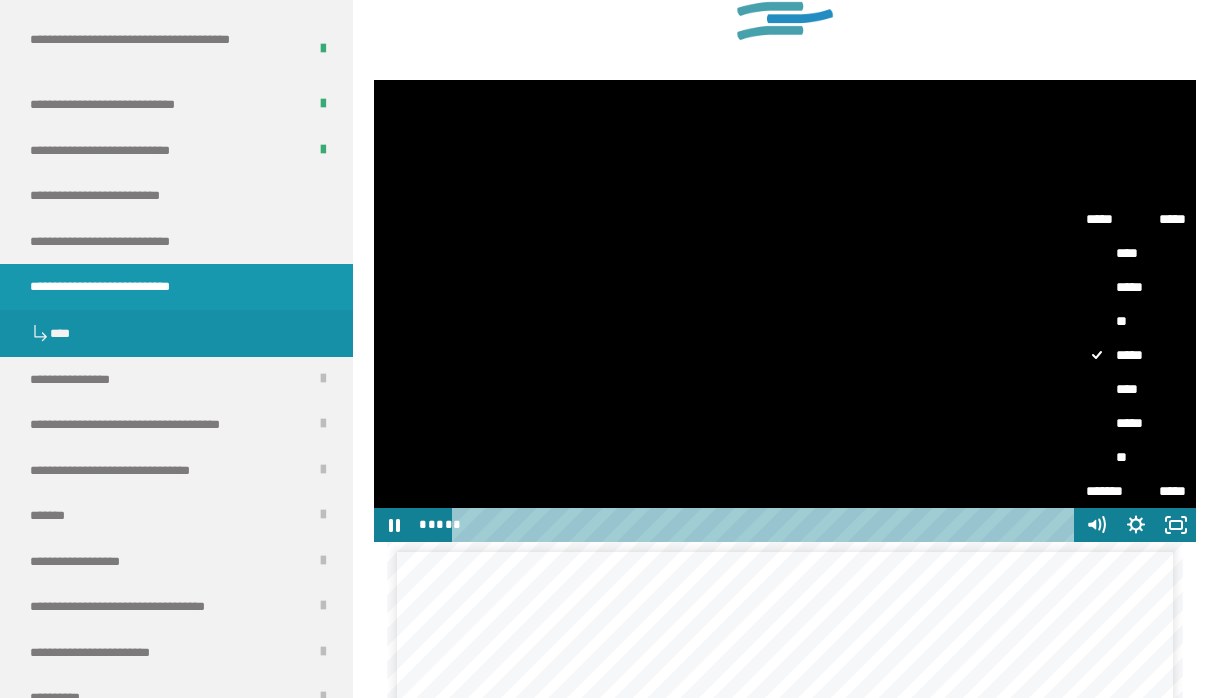 click on "**" at bounding box center (1136, 457) 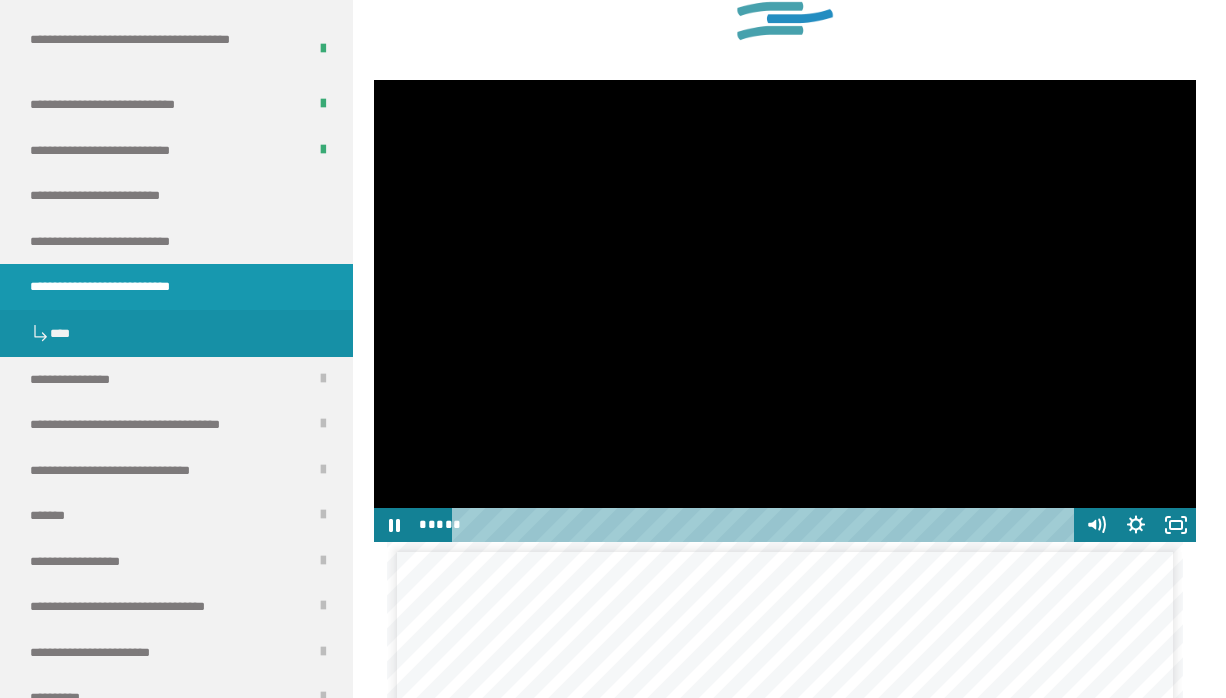 click at bounding box center [785, 311] 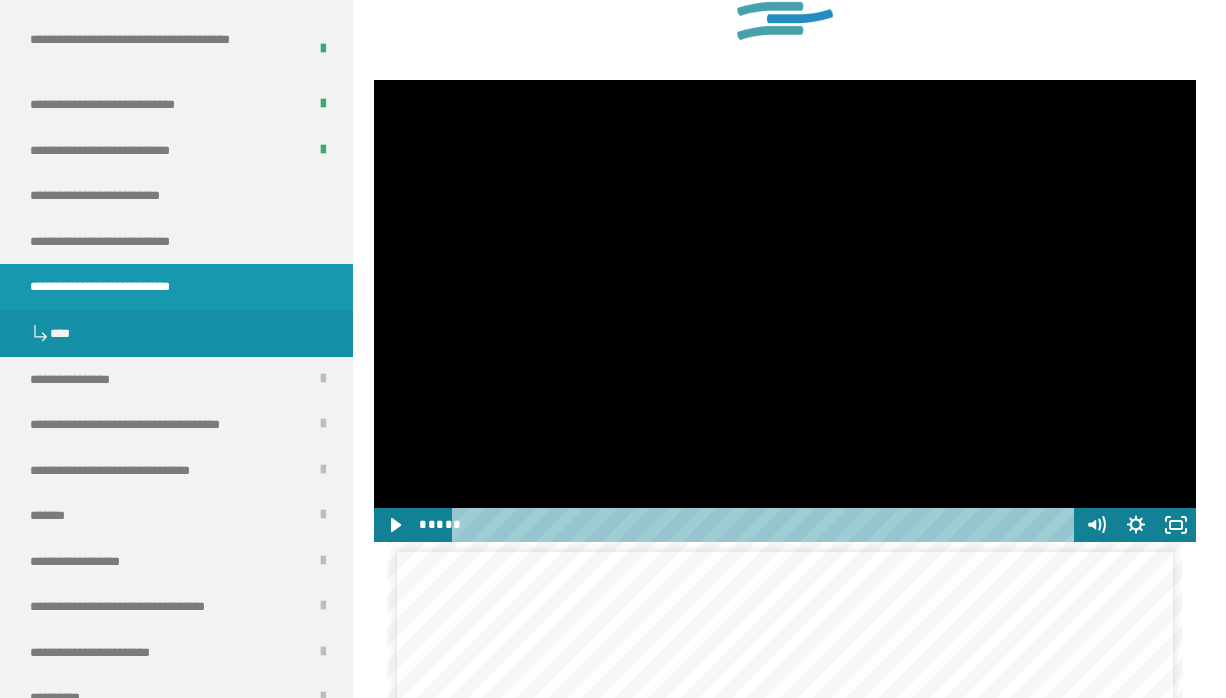 click at bounding box center [785, 311] 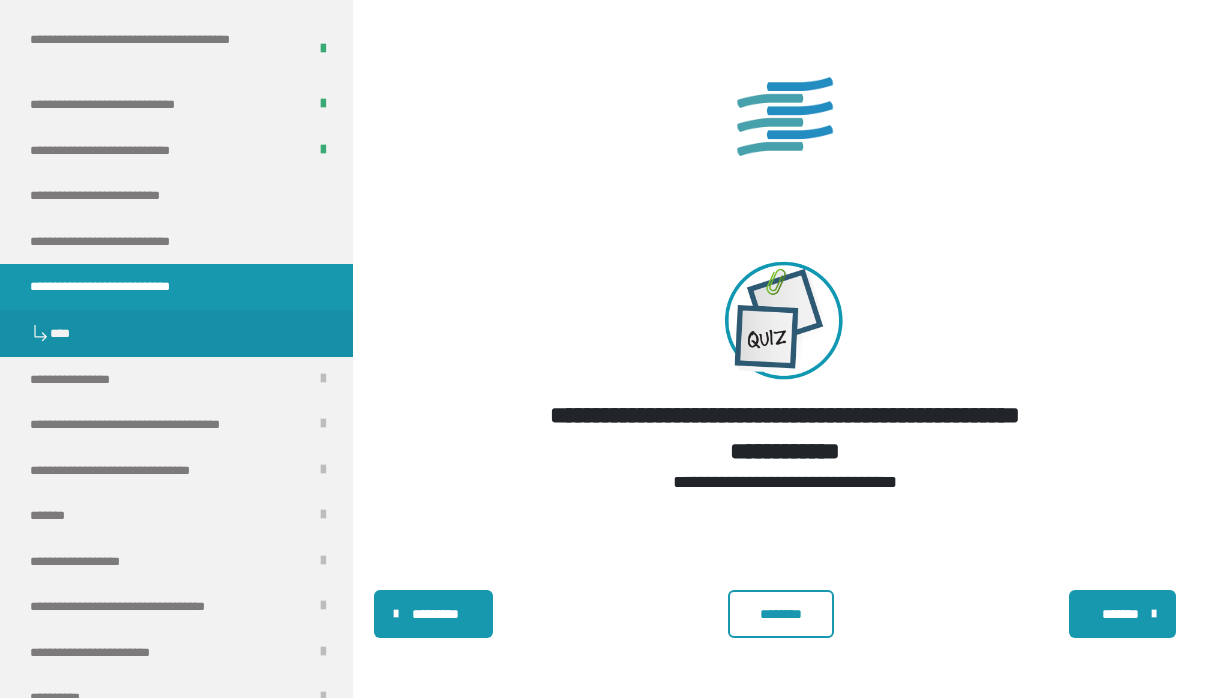 scroll, scrollTop: 2751, scrollLeft: 0, axis: vertical 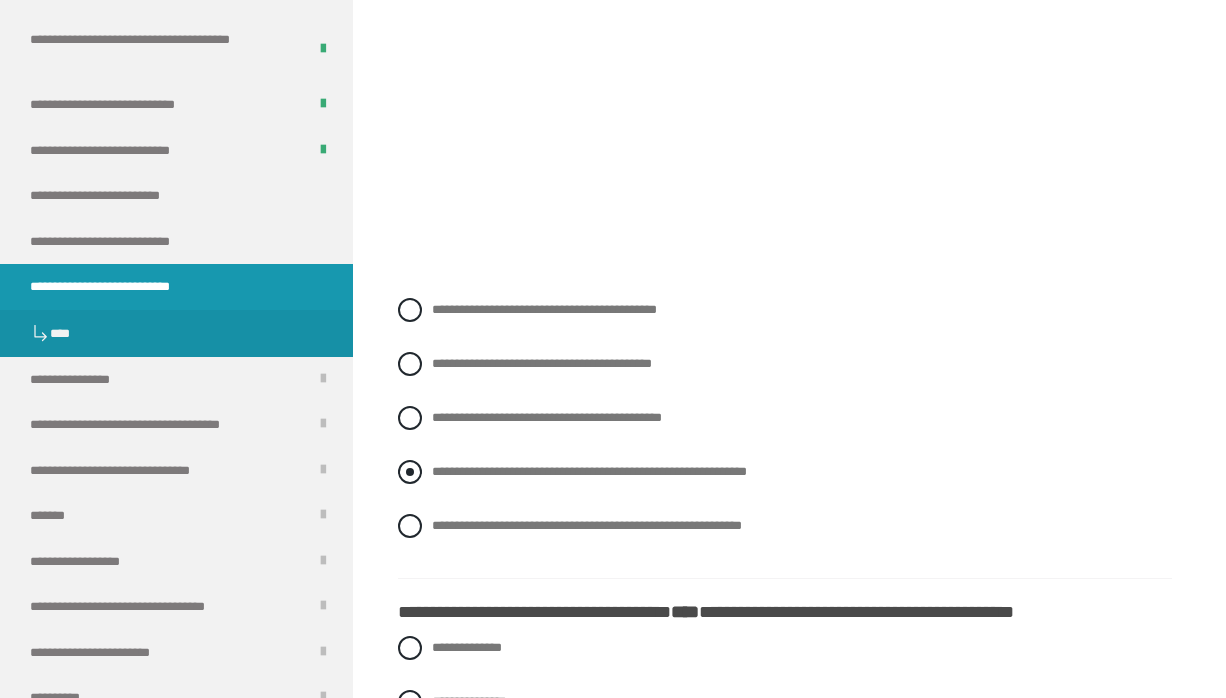 click on "**********" at bounding box center (587, 525) 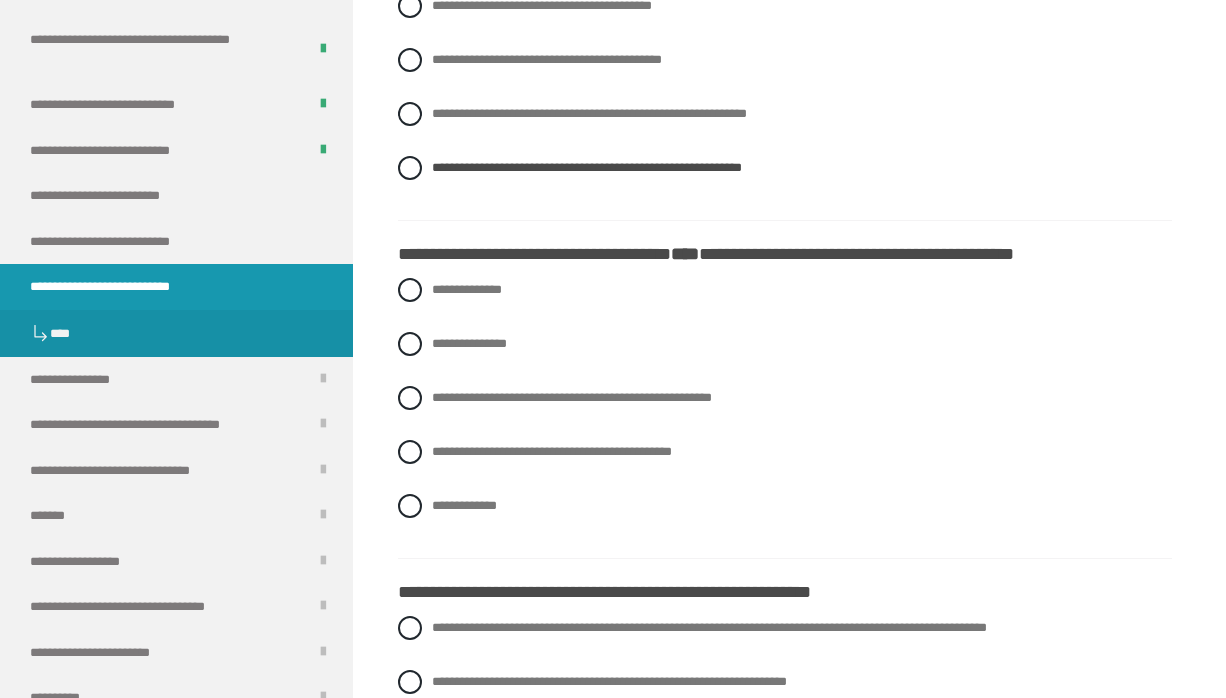 scroll, scrollTop: 1413, scrollLeft: 0, axis: vertical 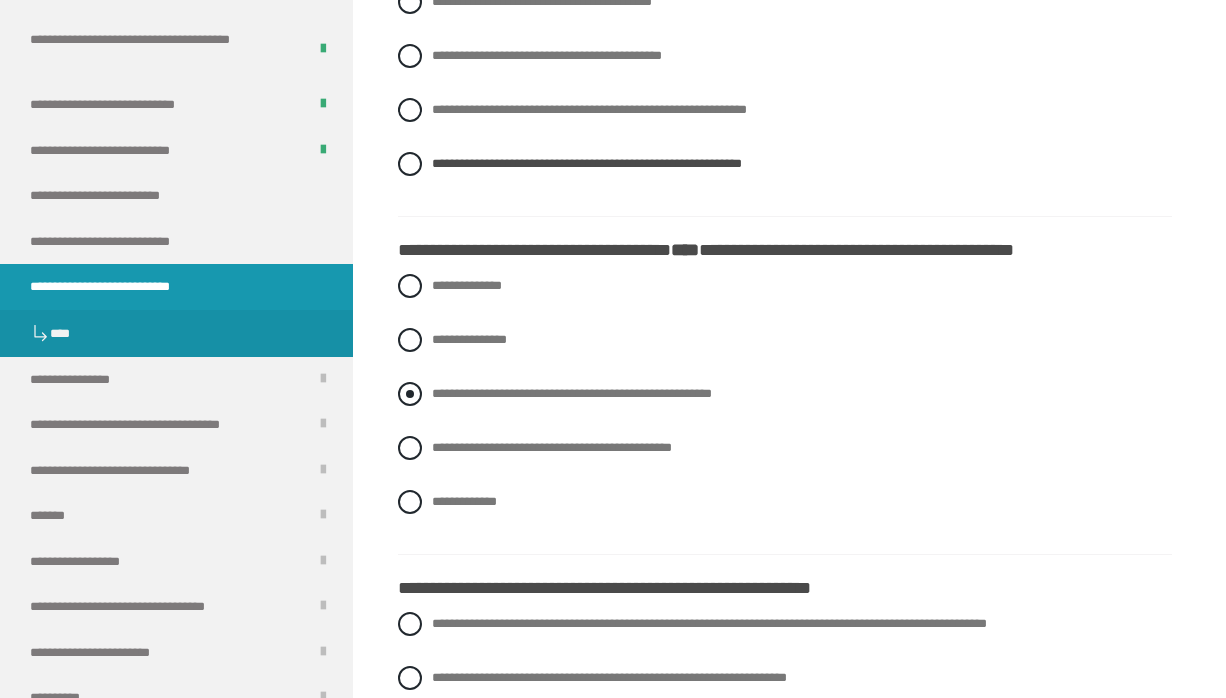 click on "**********" at bounding box center [572, 393] 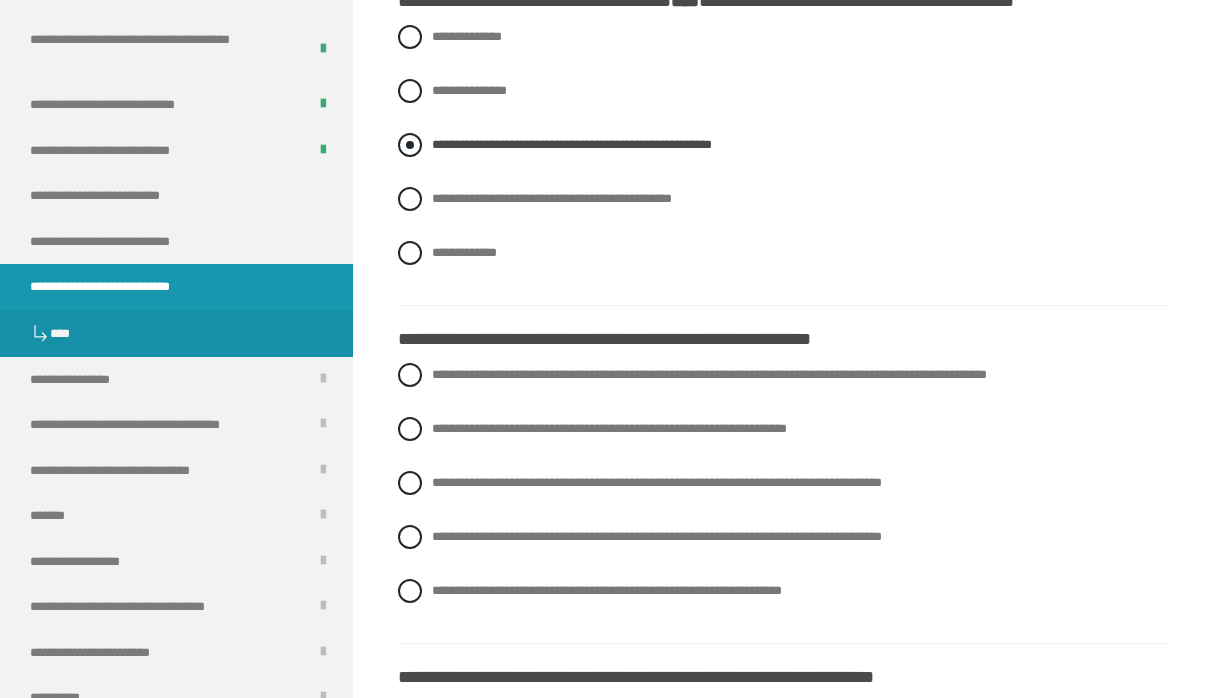 scroll, scrollTop: 1664, scrollLeft: 0, axis: vertical 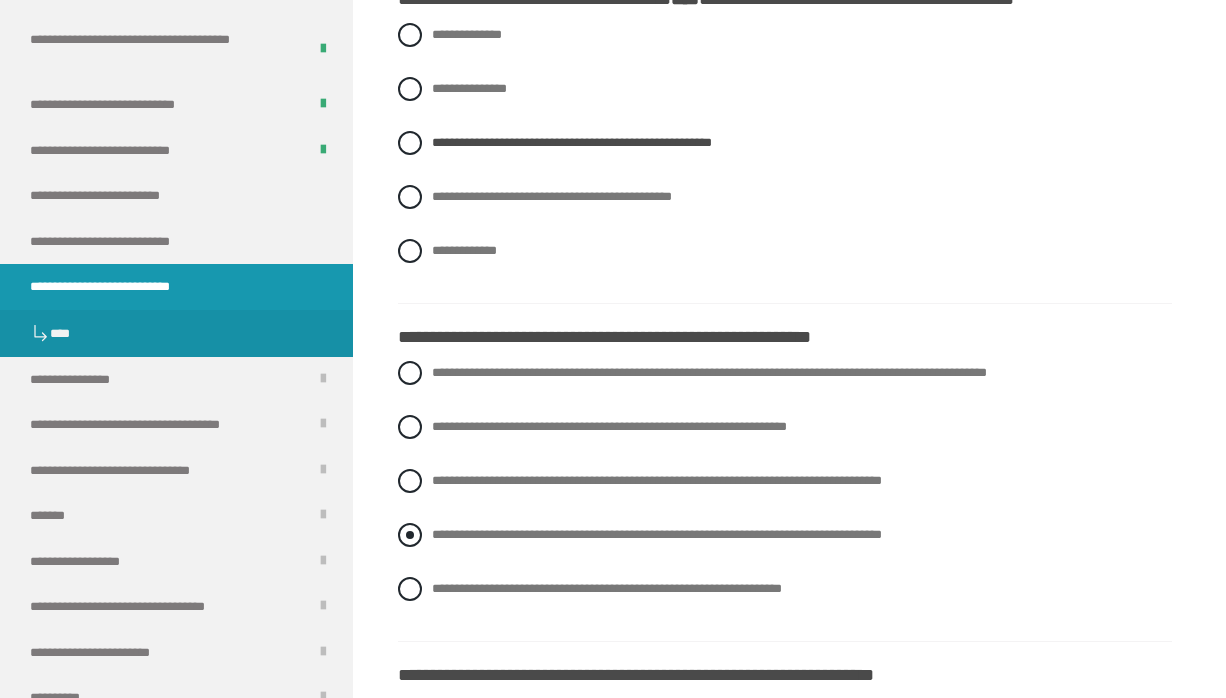 click on "**********" at bounding box center (657, 534) 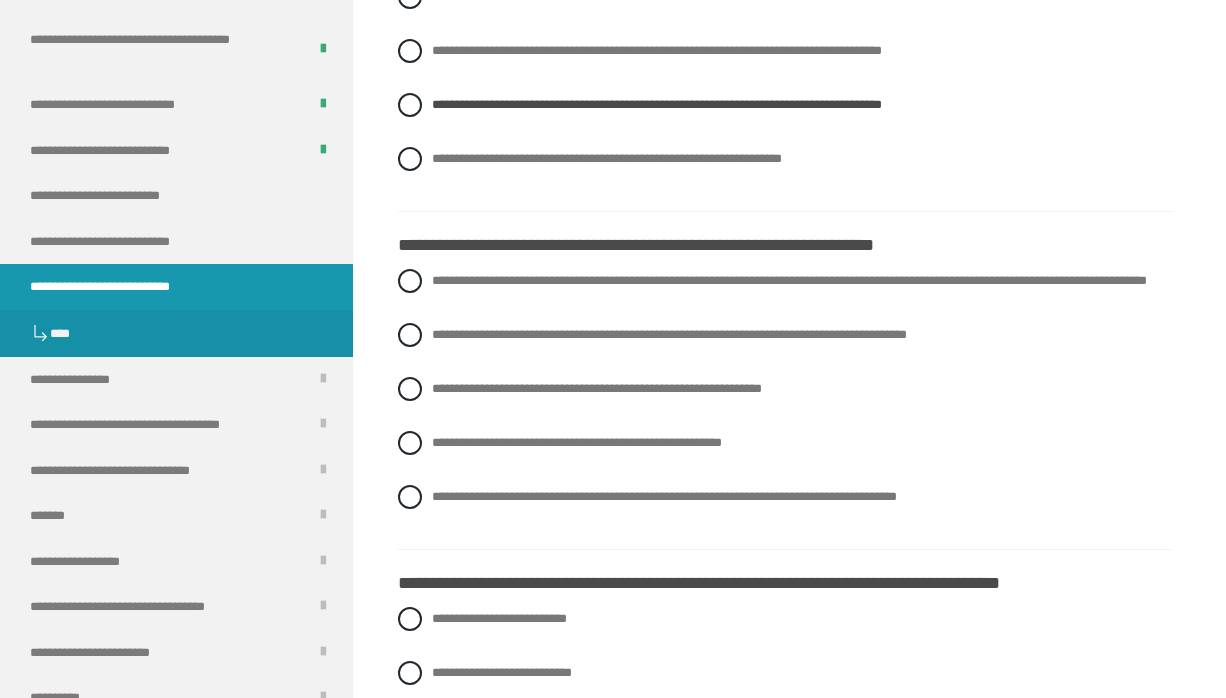 scroll, scrollTop: 2104, scrollLeft: 0, axis: vertical 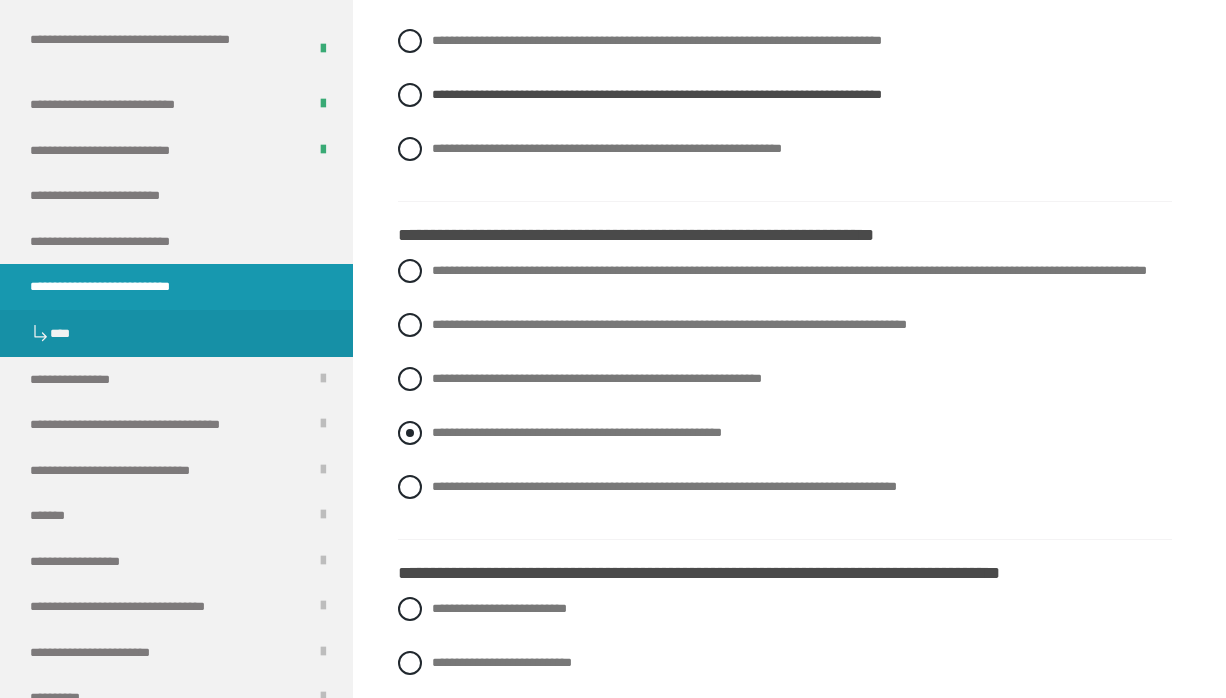 click on "**********" at bounding box center (577, 432) 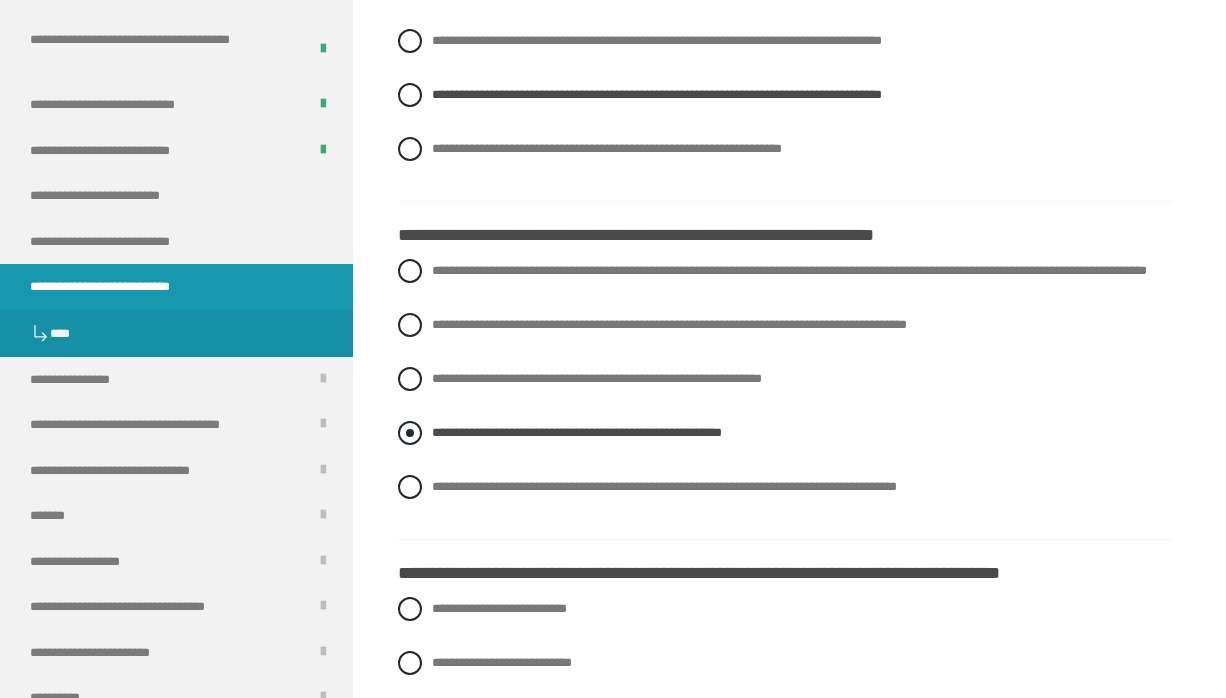 scroll, scrollTop: 2397, scrollLeft: 0, axis: vertical 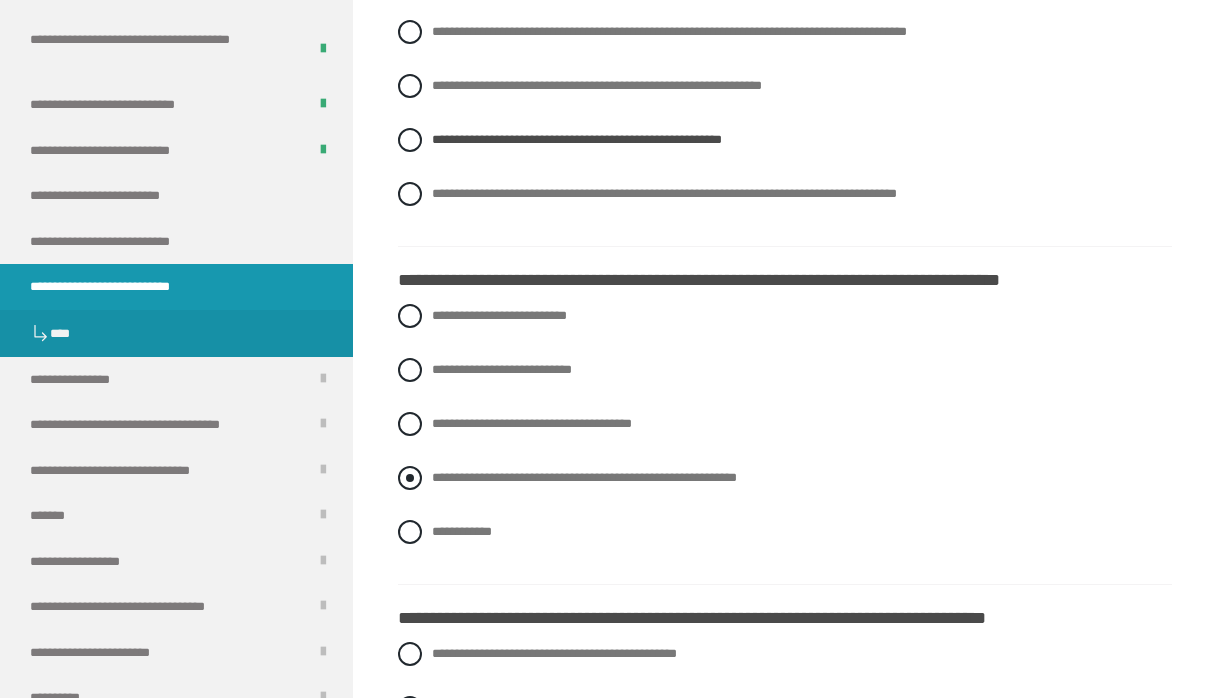 click on "**********" at bounding box center (584, 477) 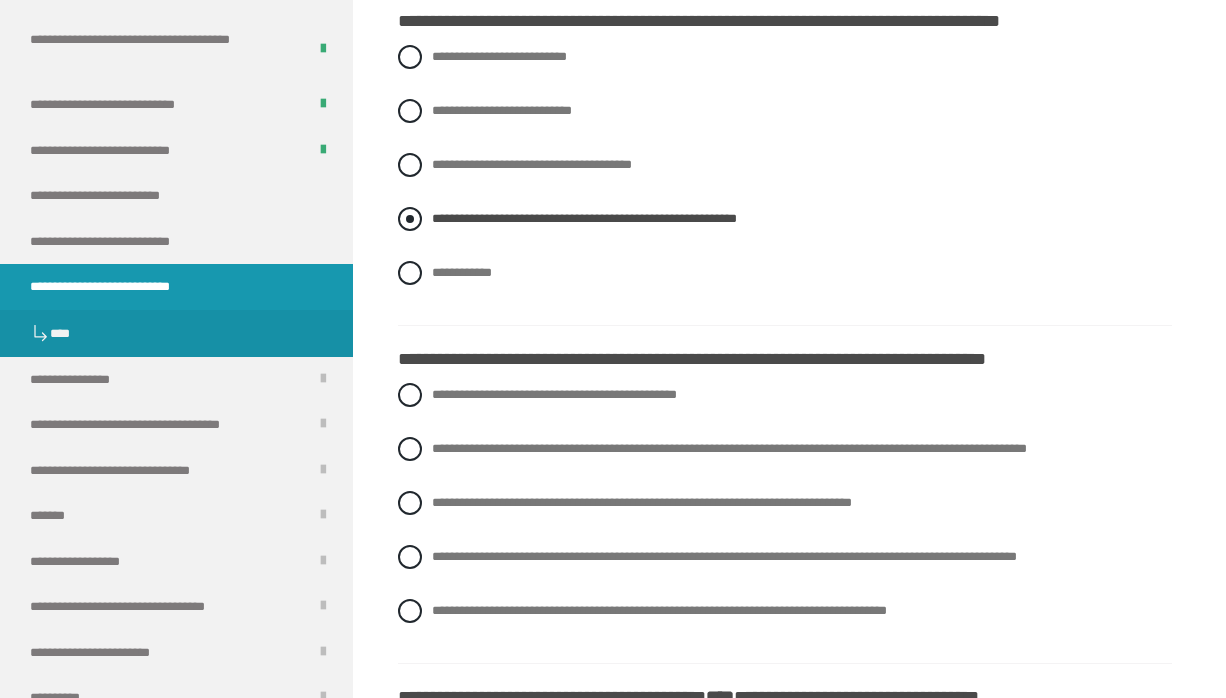 scroll, scrollTop: 2654, scrollLeft: 0, axis: vertical 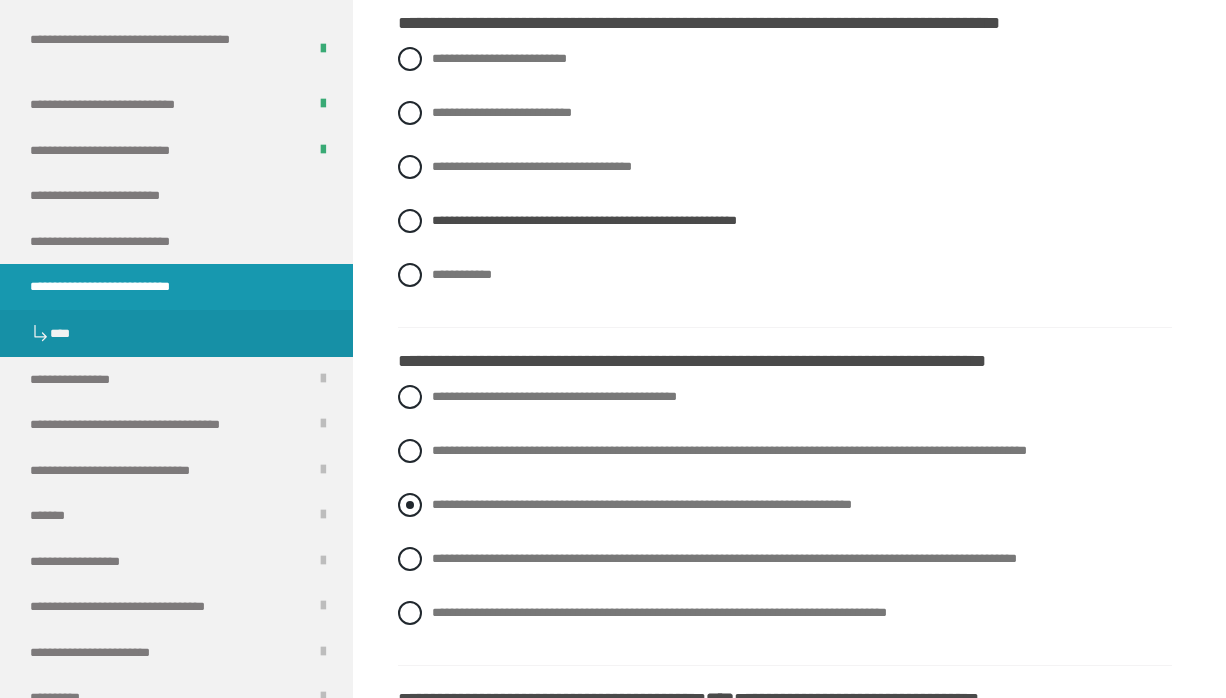click on "**********" at bounding box center [642, 504] 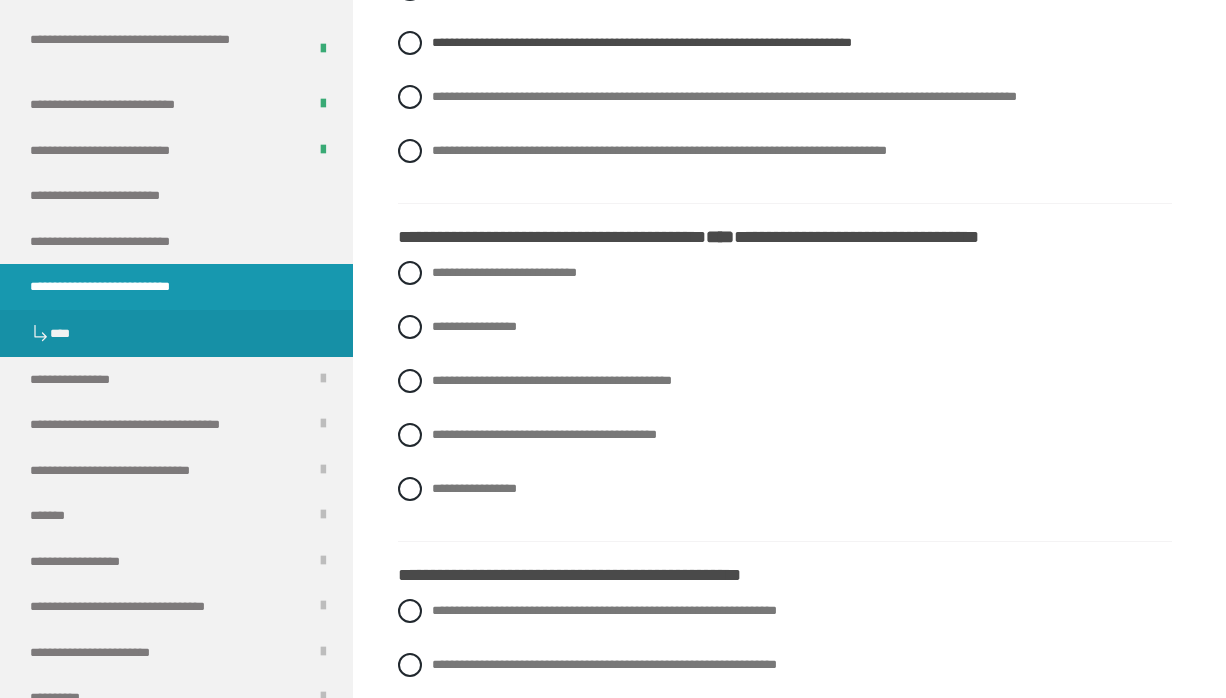 scroll, scrollTop: 3124, scrollLeft: 0, axis: vertical 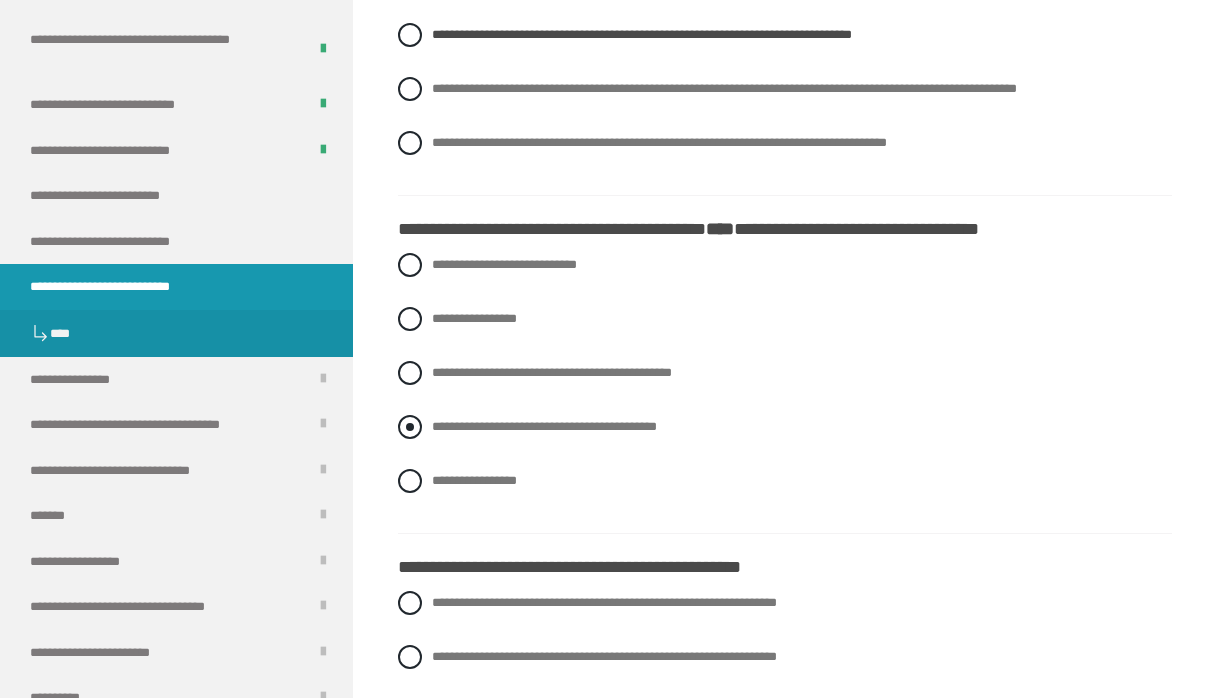 click on "**********" at bounding box center (544, 426) 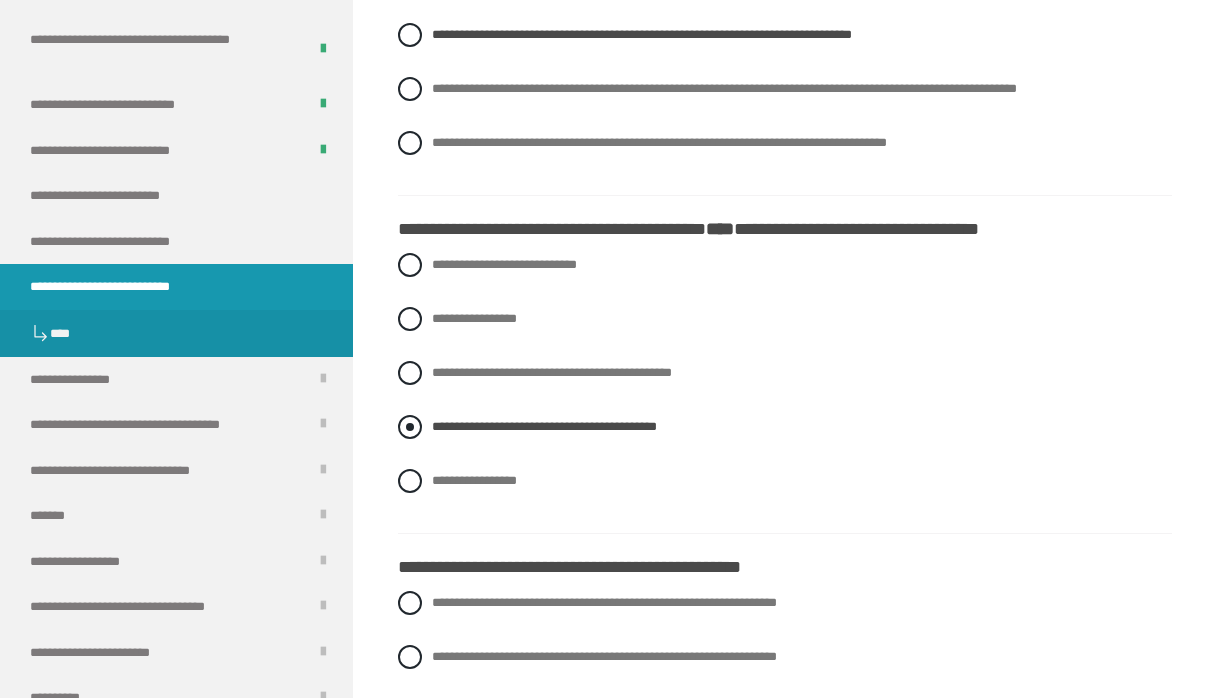 click on "**********" at bounding box center [544, 426] 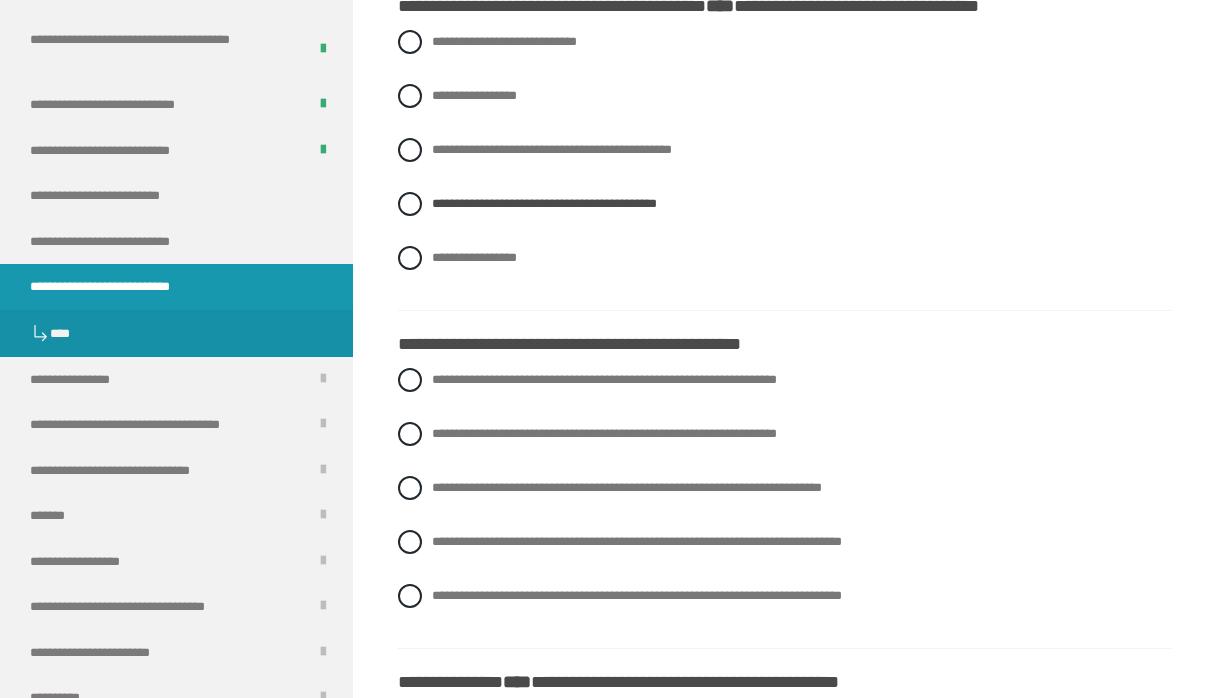 scroll, scrollTop: 3351, scrollLeft: 0, axis: vertical 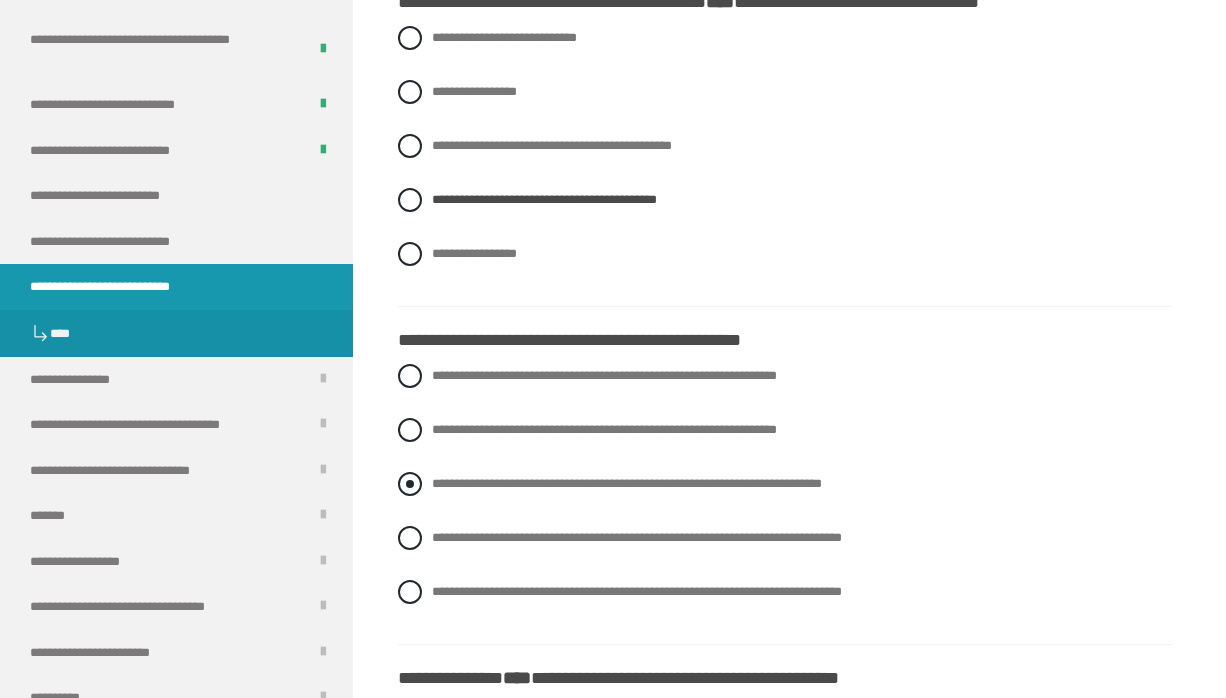 click on "**********" at bounding box center [627, 483] 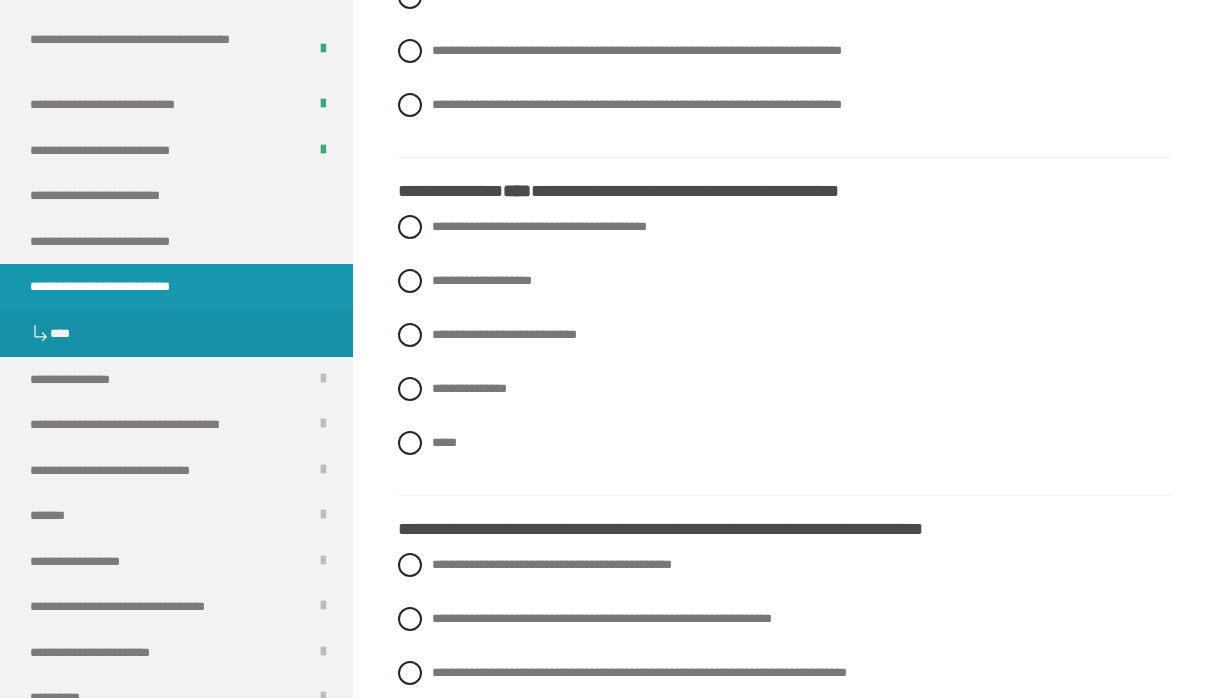 scroll, scrollTop: 3842, scrollLeft: 0, axis: vertical 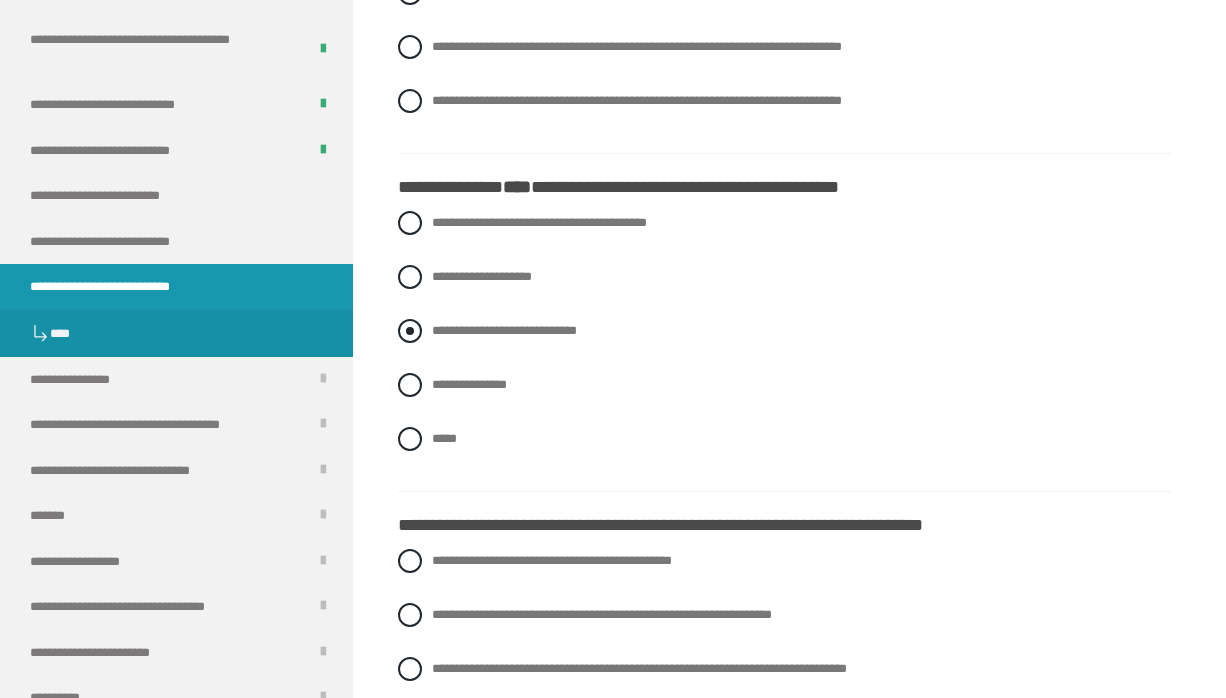click on "**********" at bounding box center [504, 330] 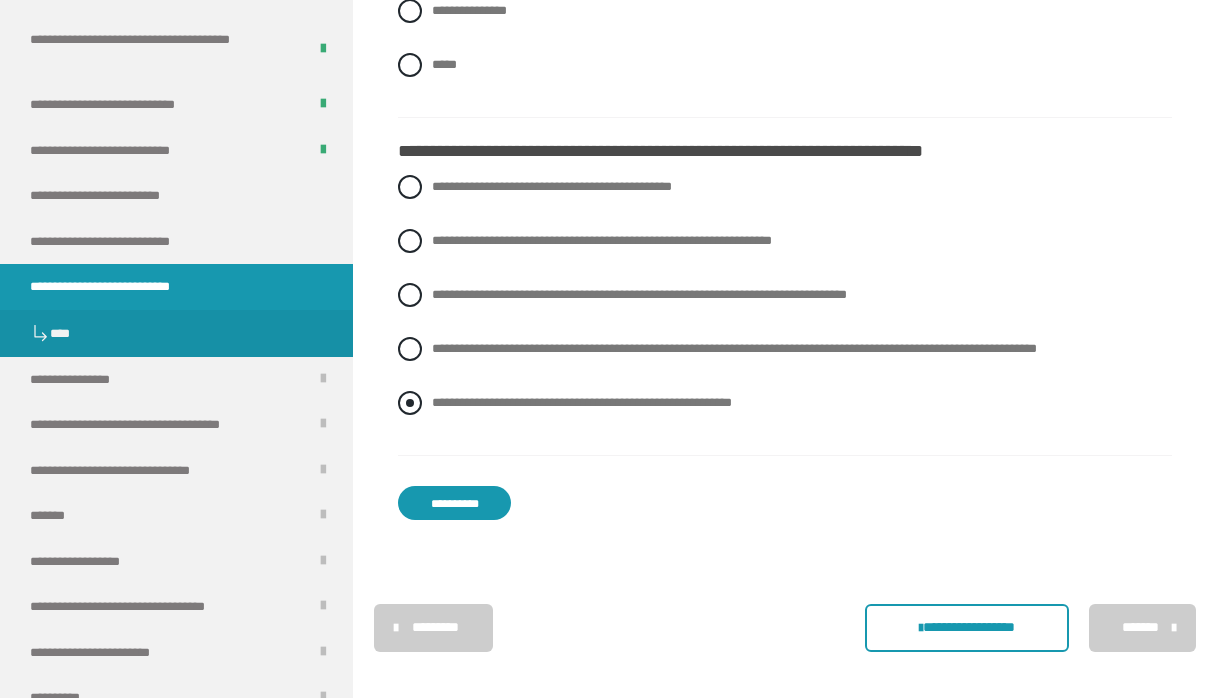 scroll, scrollTop: 4219, scrollLeft: 0, axis: vertical 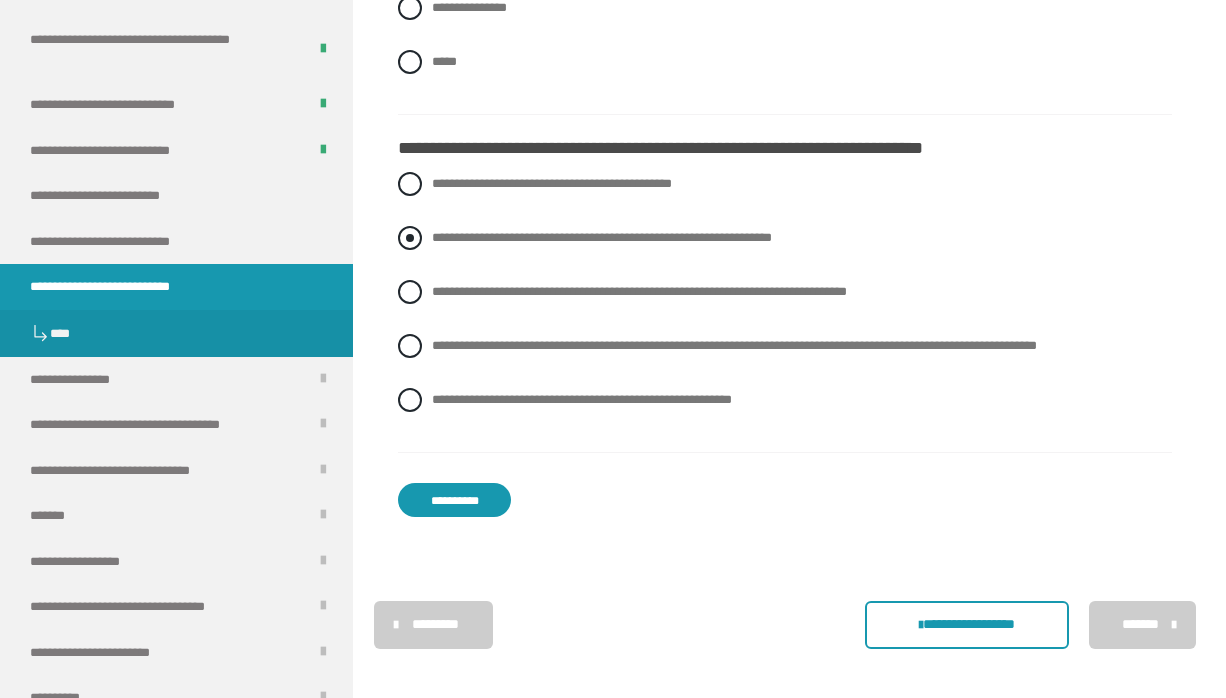 click on "**********" at bounding box center [602, 237] 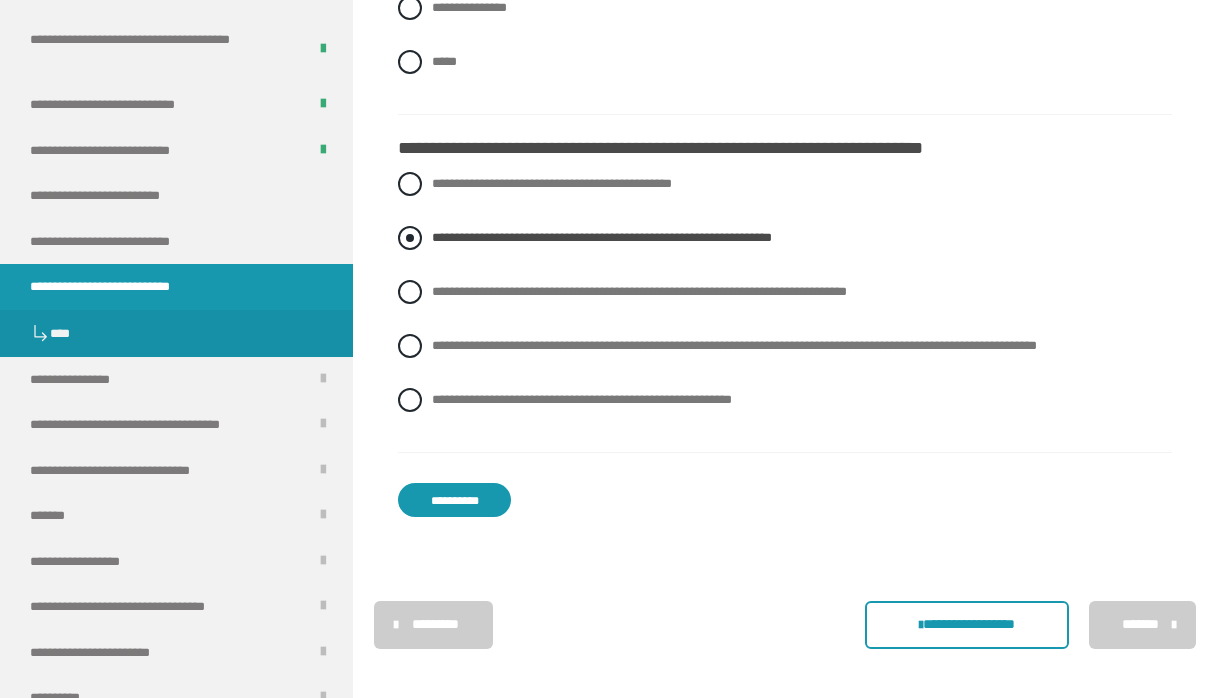 scroll, scrollTop: 4326, scrollLeft: 0, axis: vertical 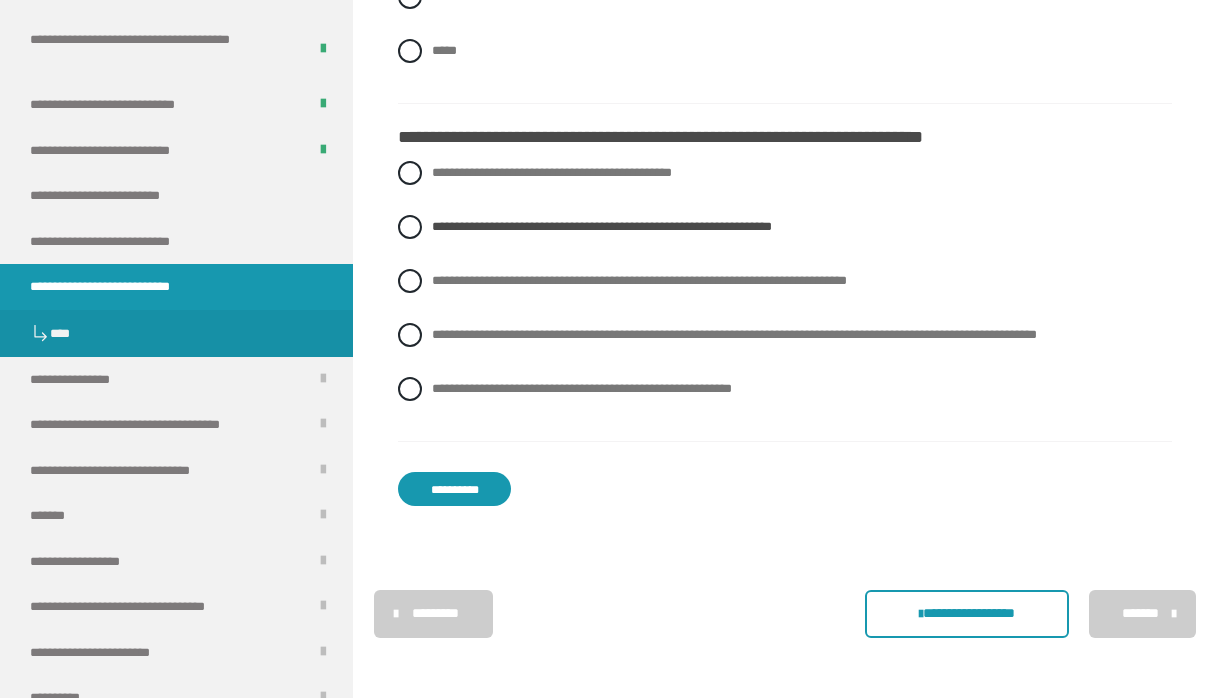 click on "**********" at bounding box center [454, 489] 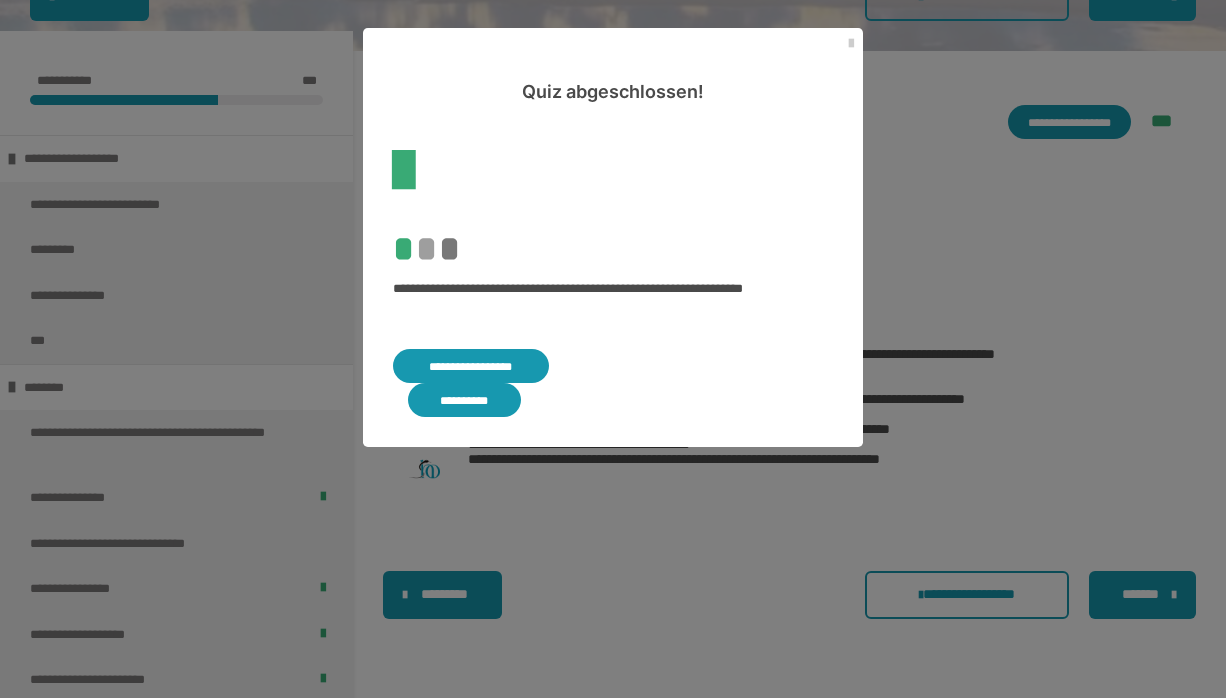 click on "**********" at bounding box center (471, 366) 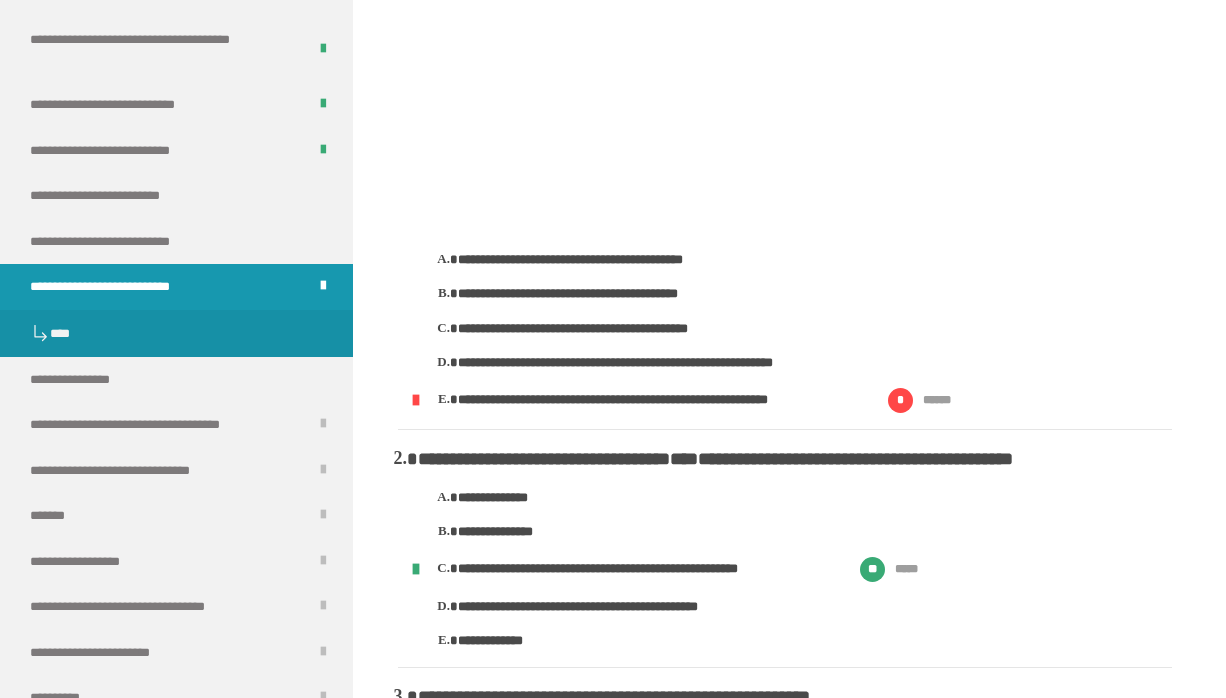 scroll, scrollTop: 1005, scrollLeft: 0, axis: vertical 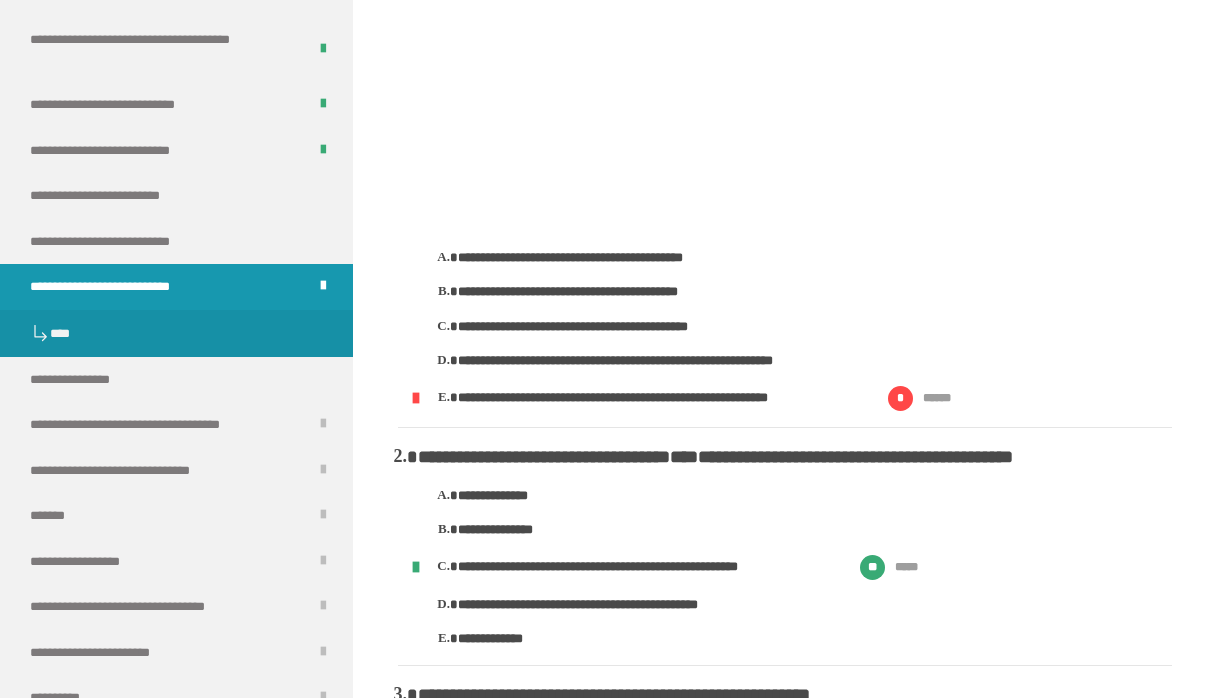 click on "**********" at bounding box center (666, 361) 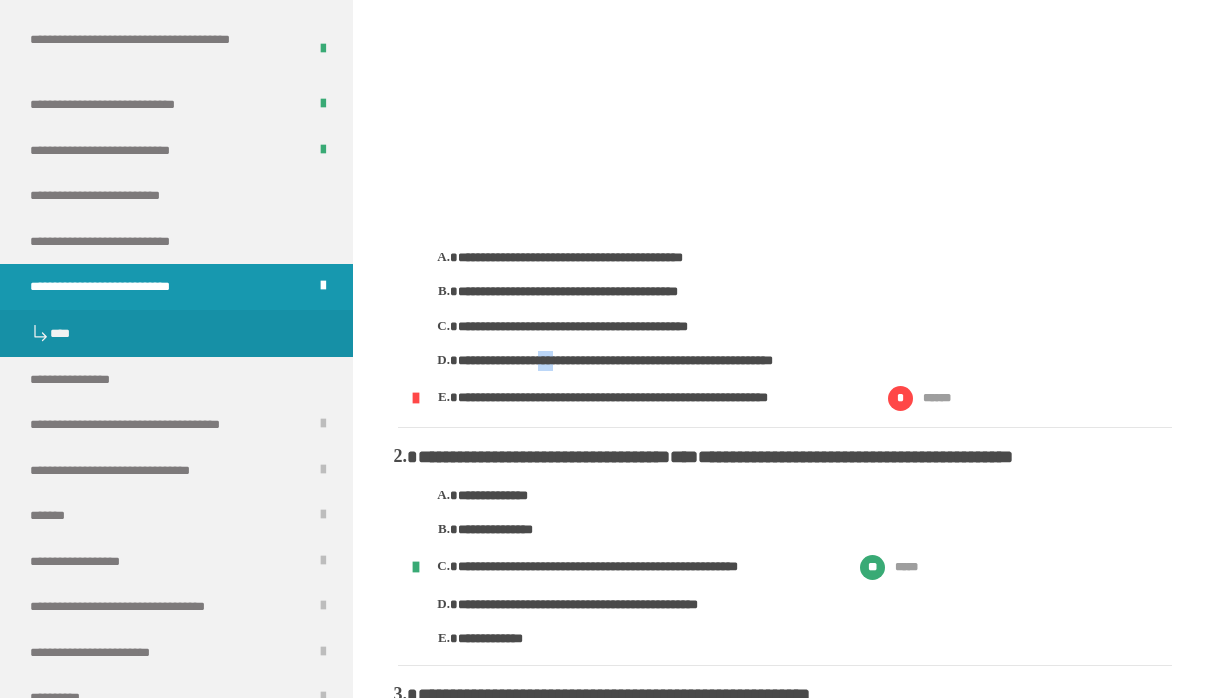 click on "**********" at bounding box center [666, 361] 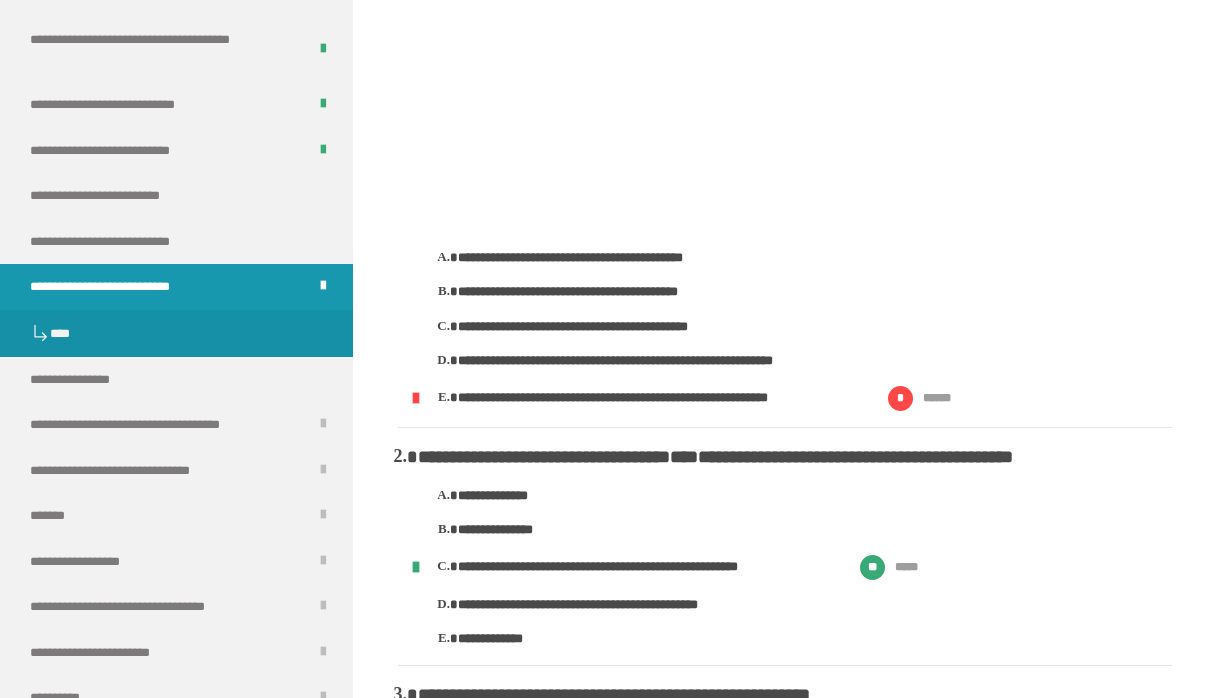click on "**********" at bounding box center (605, 327) 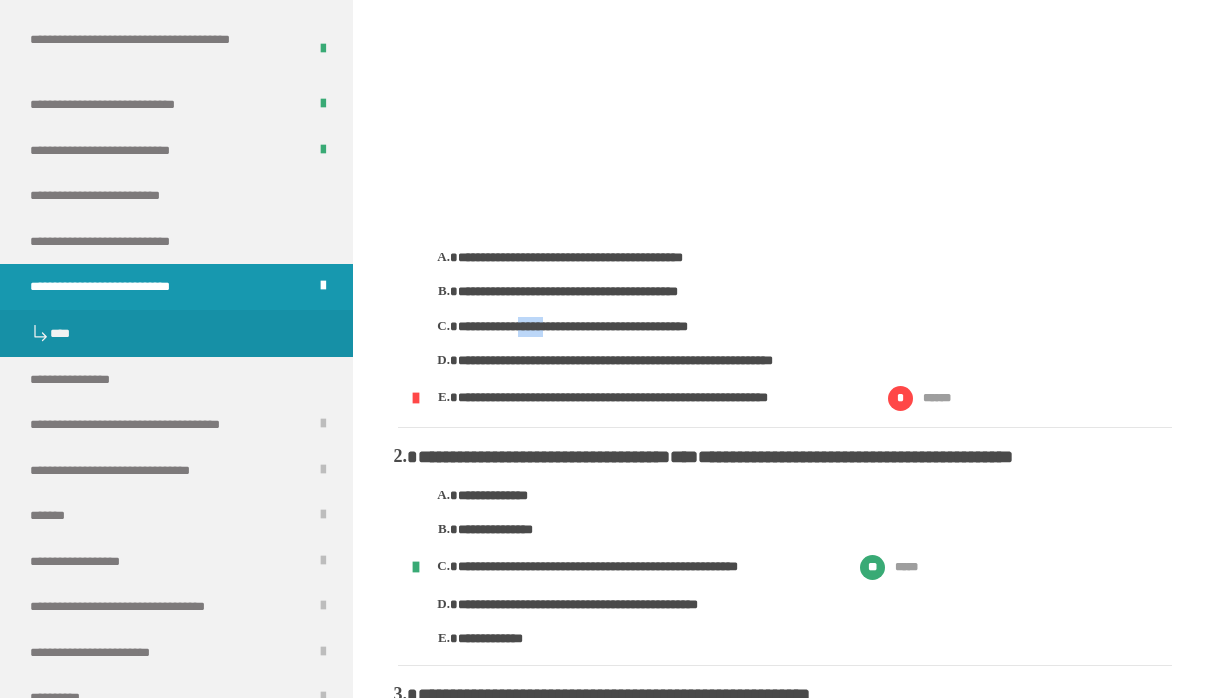 click on "**********" at bounding box center (605, 327) 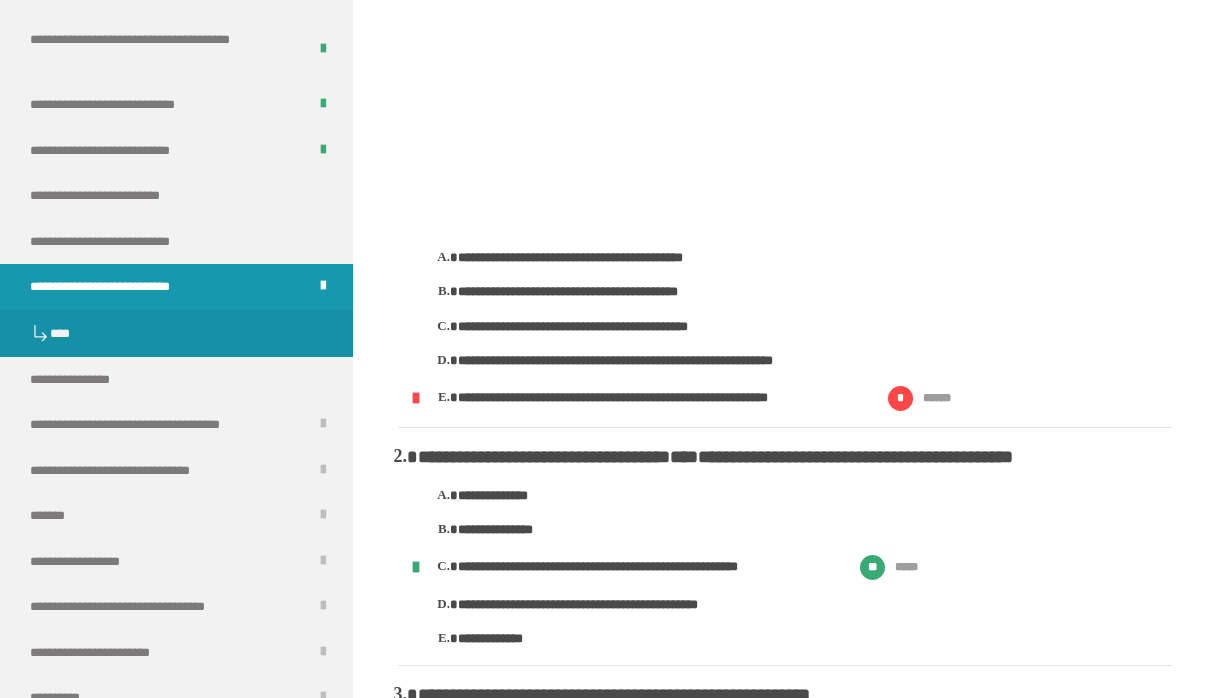 click on "**********" at bounding box center (663, 398) 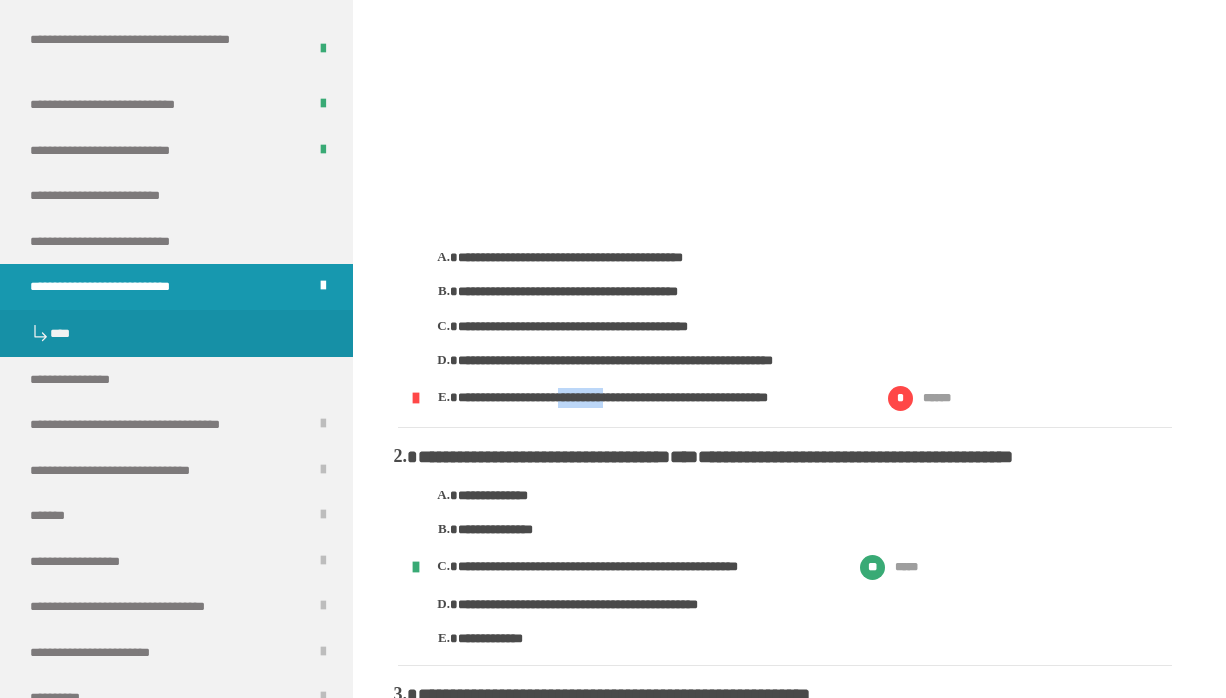 click on "**********" at bounding box center [795, 329] 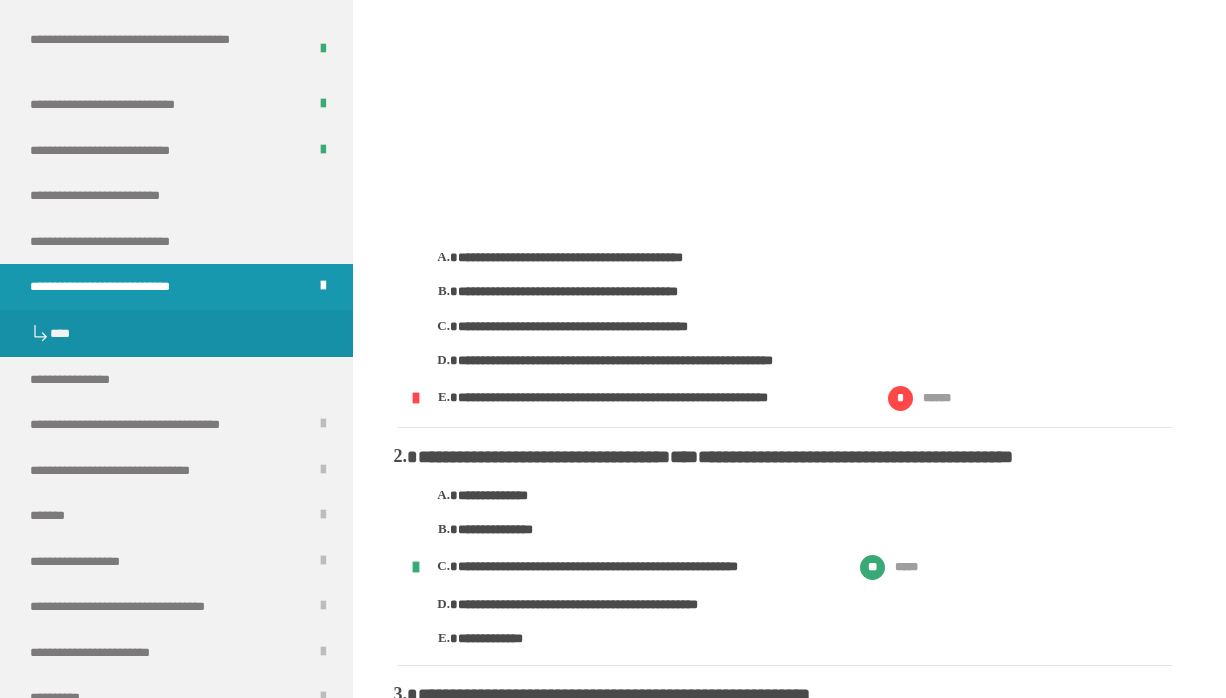 click on "**********" at bounding box center (795, 329) 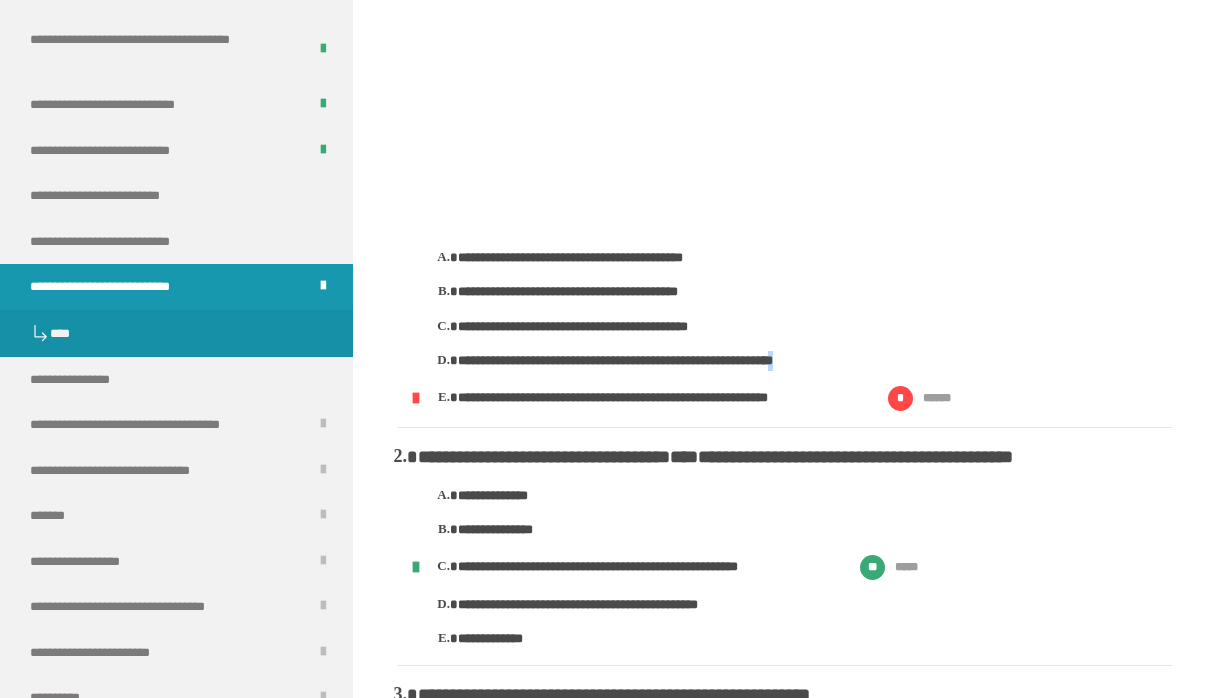 click on "**********" at bounding box center (795, 329) 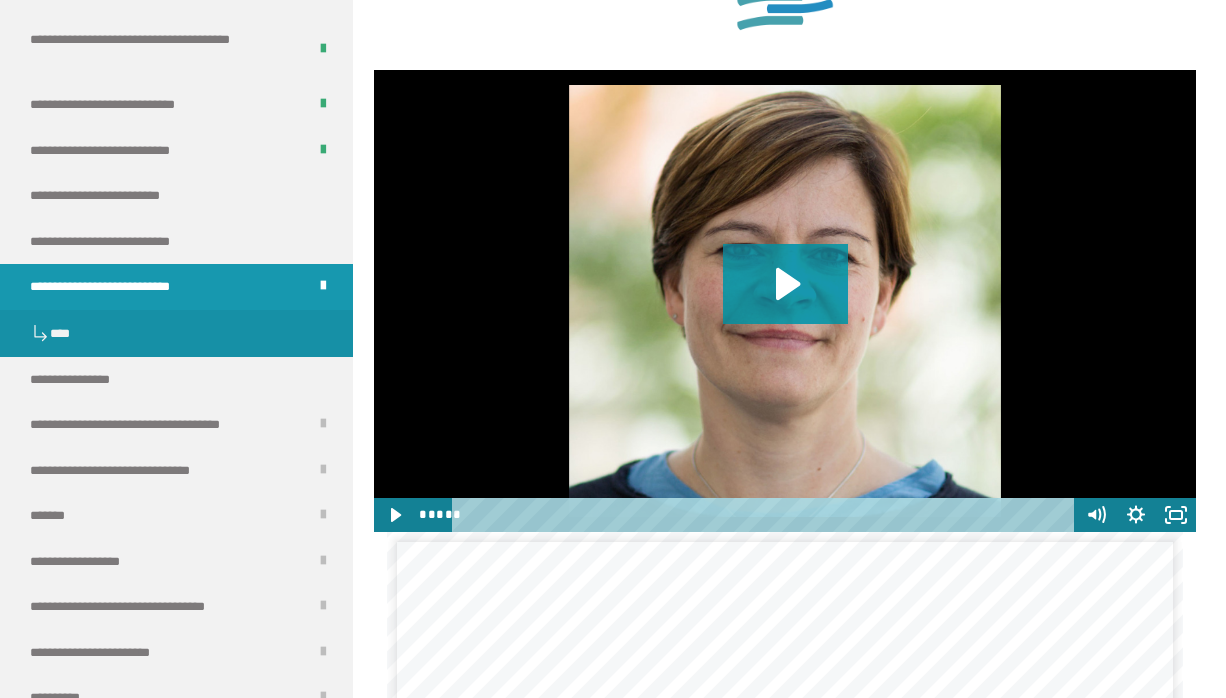 scroll, scrollTop: 4440, scrollLeft: 0, axis: vertical 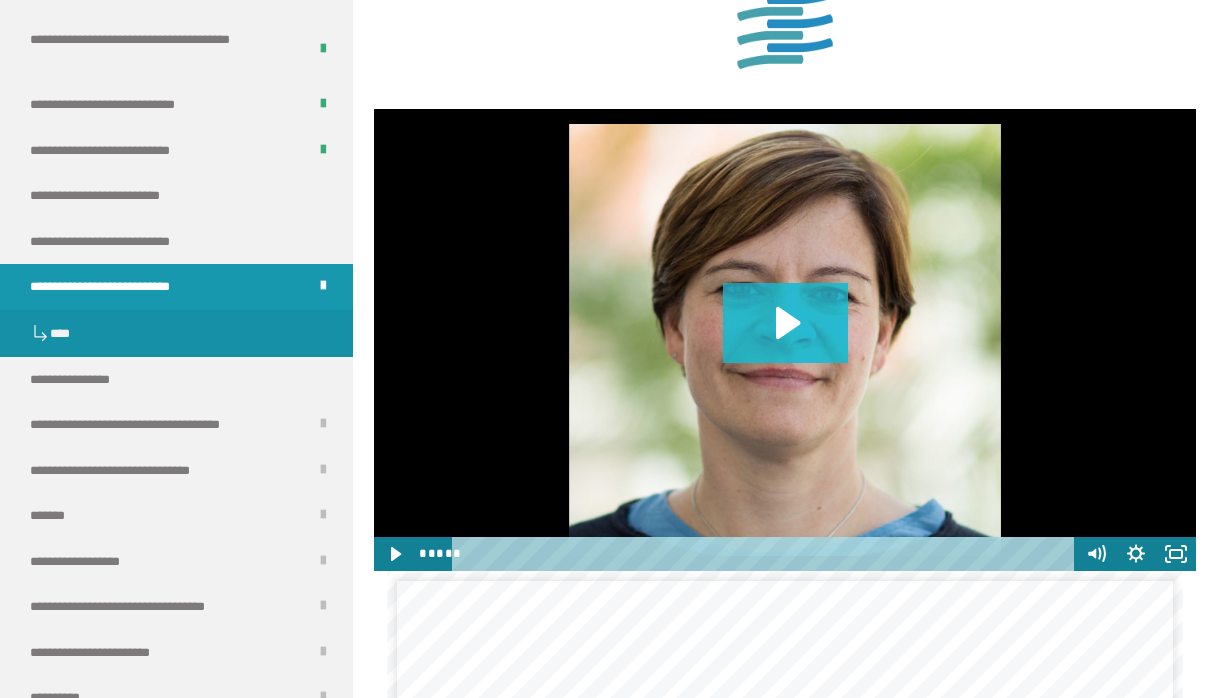 click 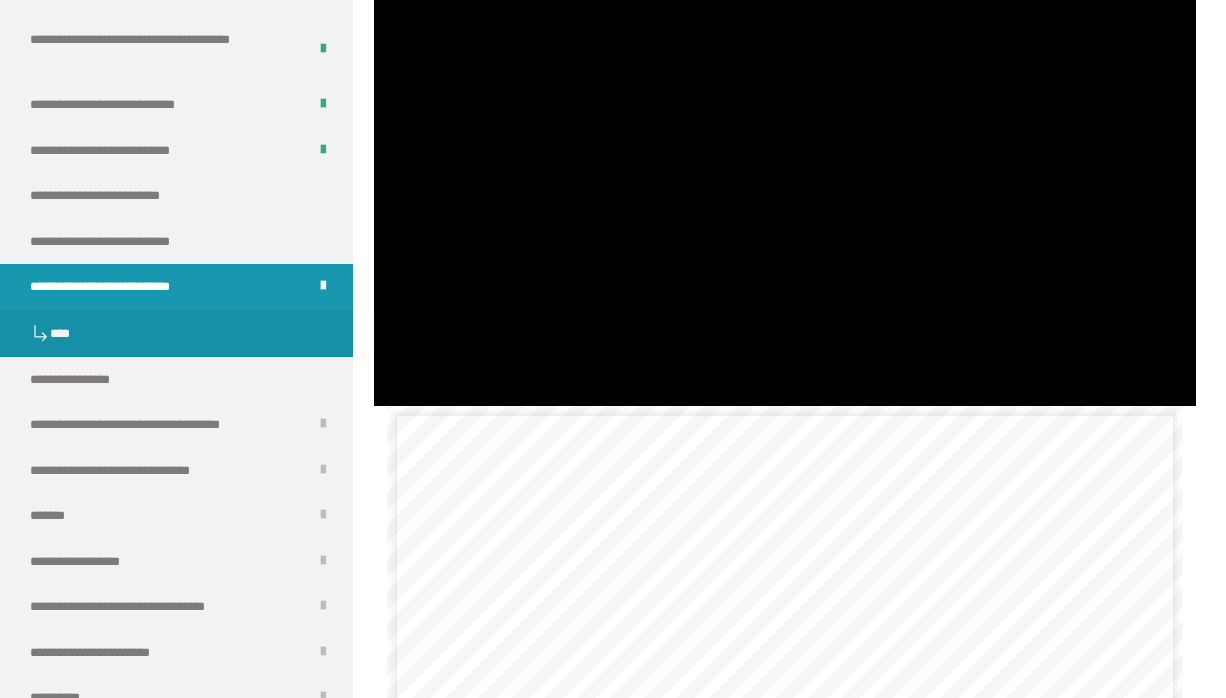 scroll, scrollTop: 4849, scrollLeft: 0, axis: vertical 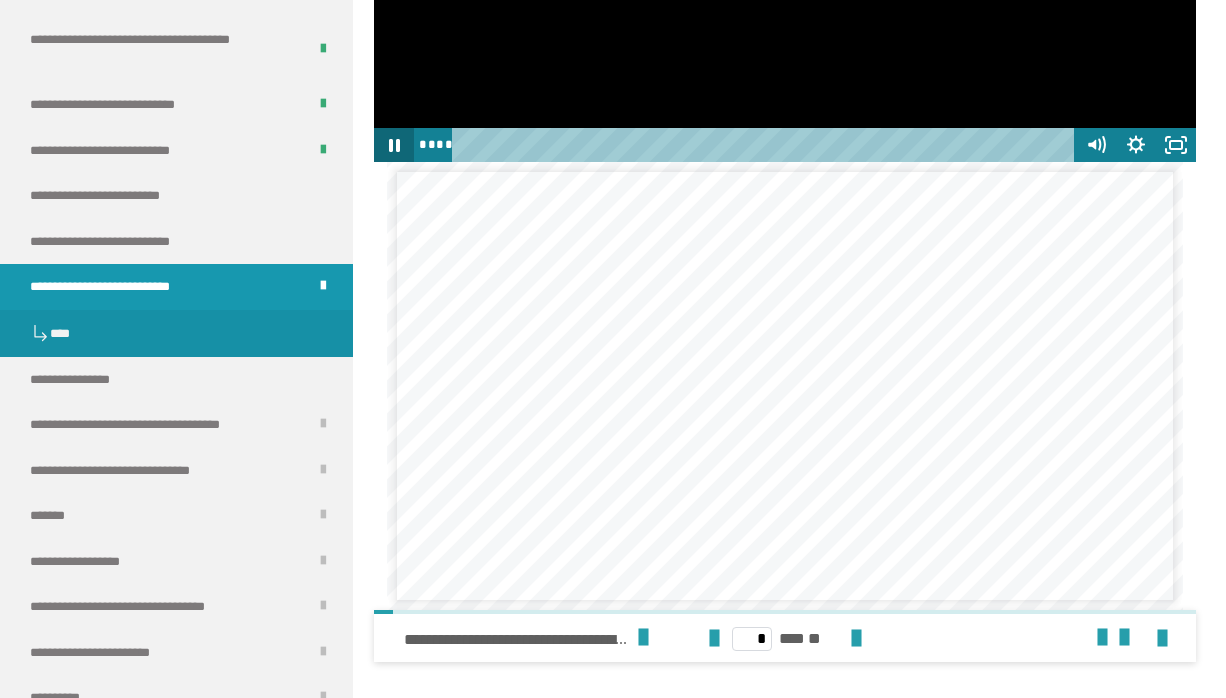 click 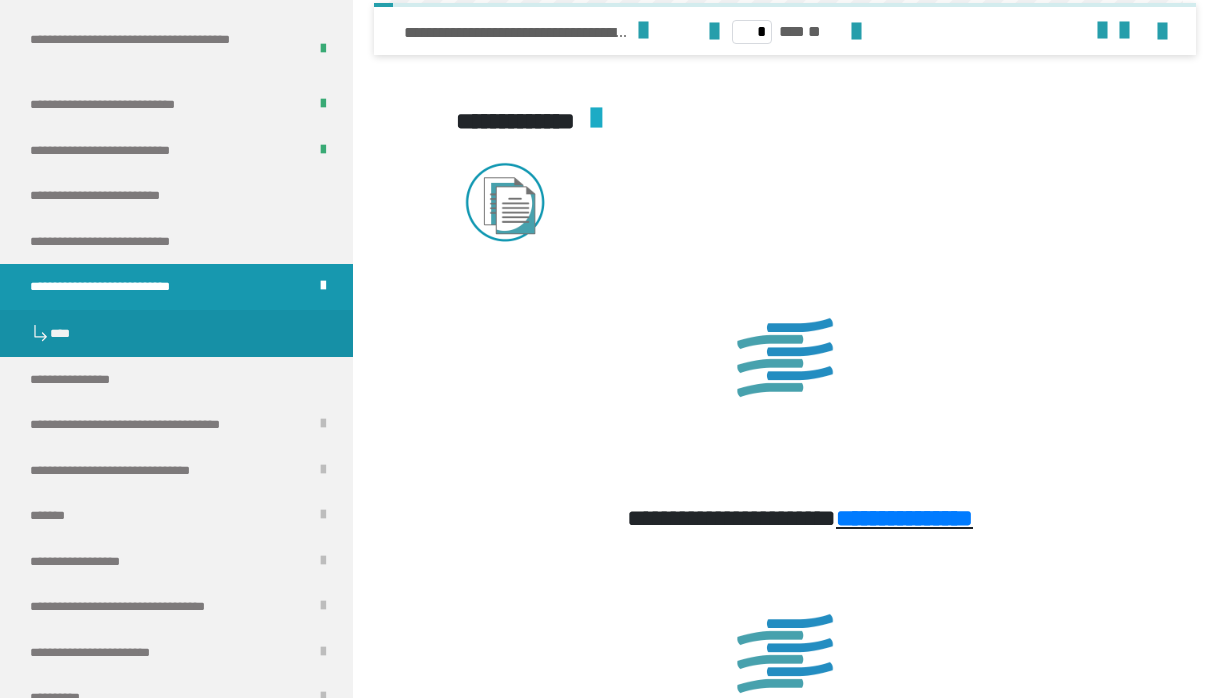scroll, scrollTop: 6084, scrollLeft: 0, axis: vertical 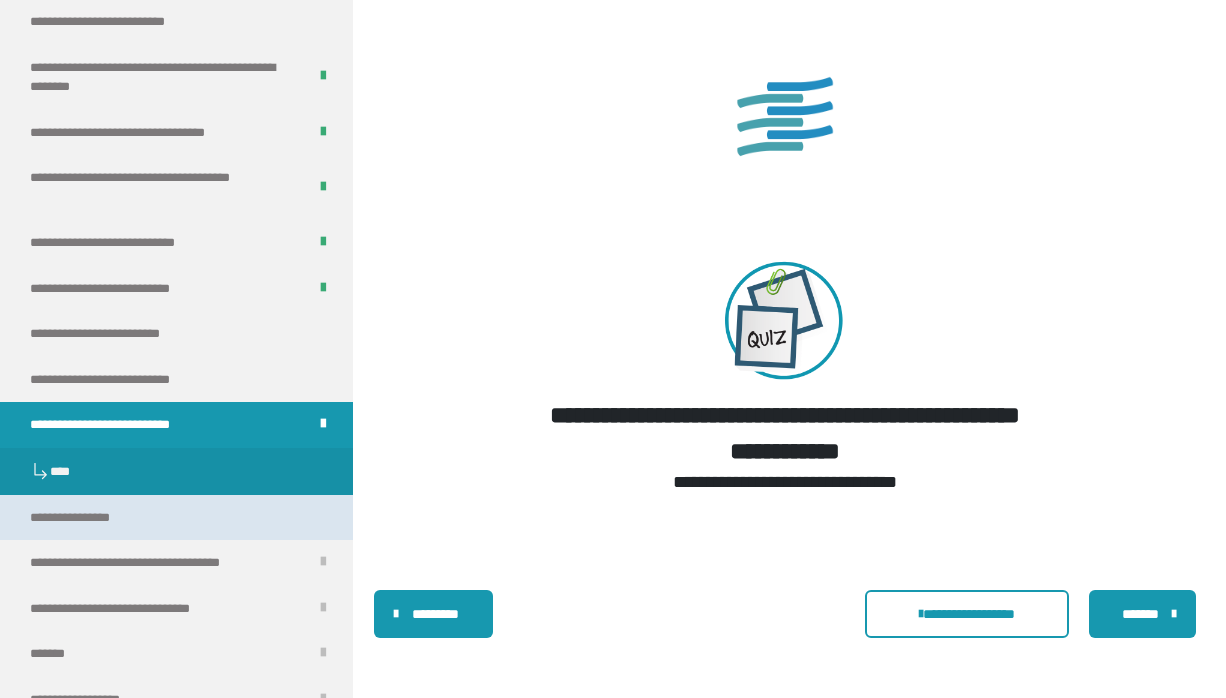 click on "**********" at bounding box center (176, 518) 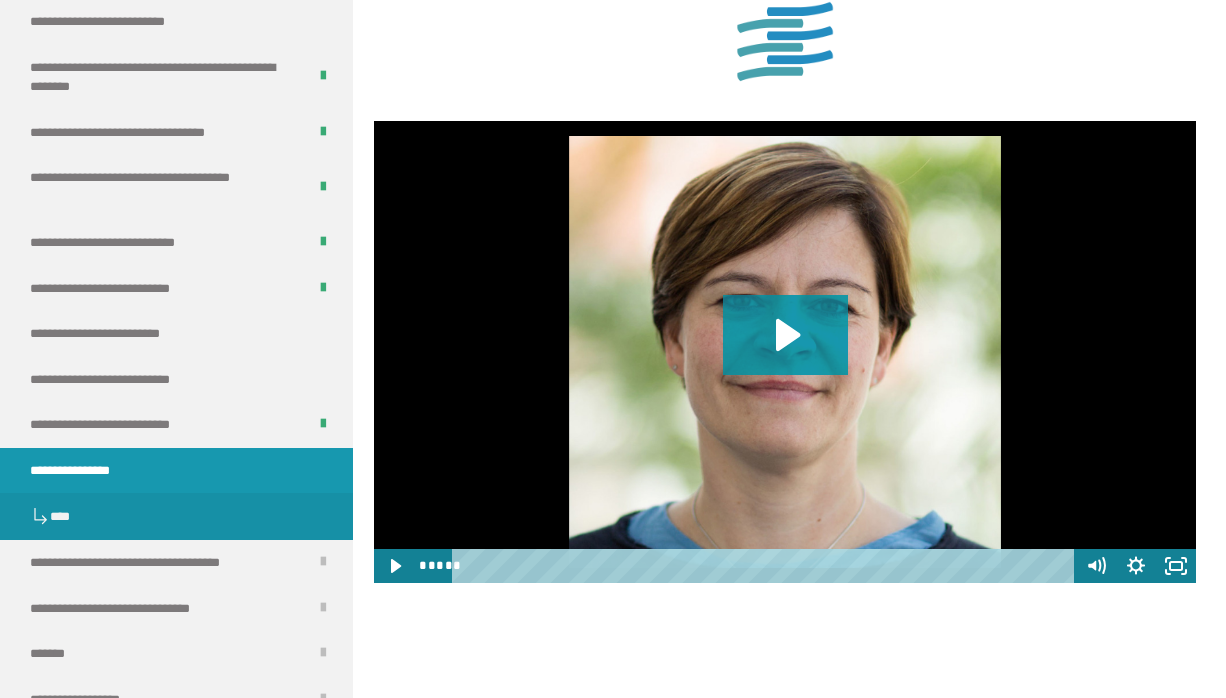 scroll, scrollTop: 1201, scrollLeft: 0, axis: vertical 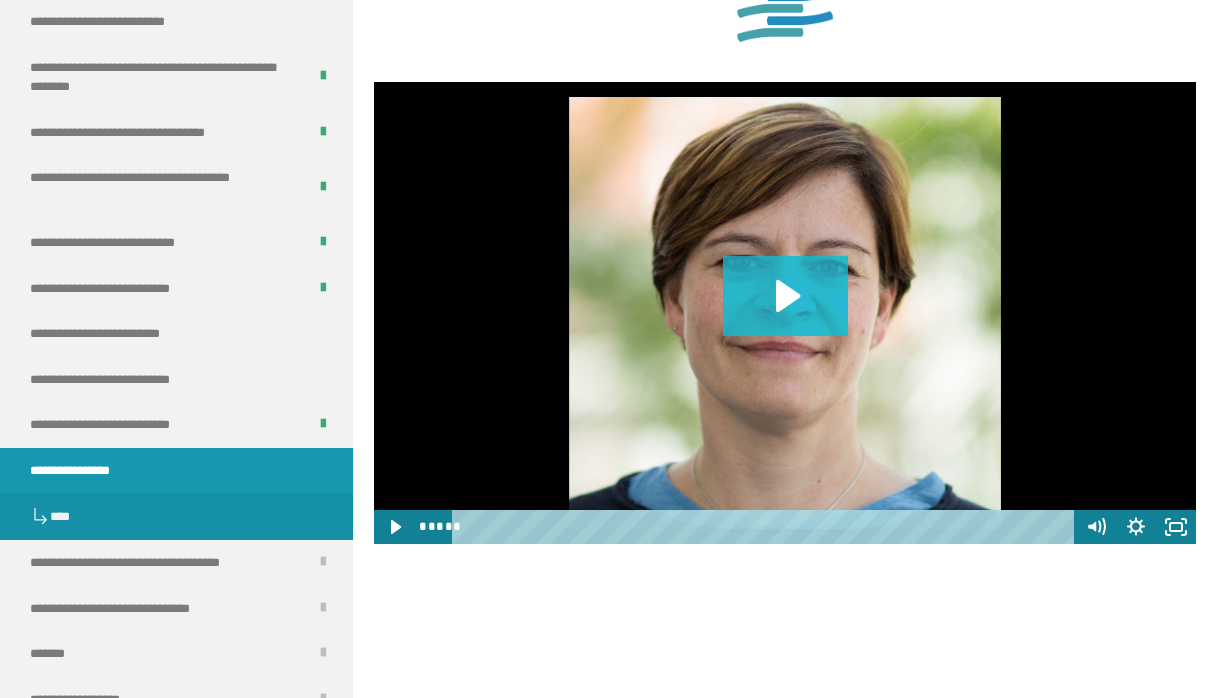 click 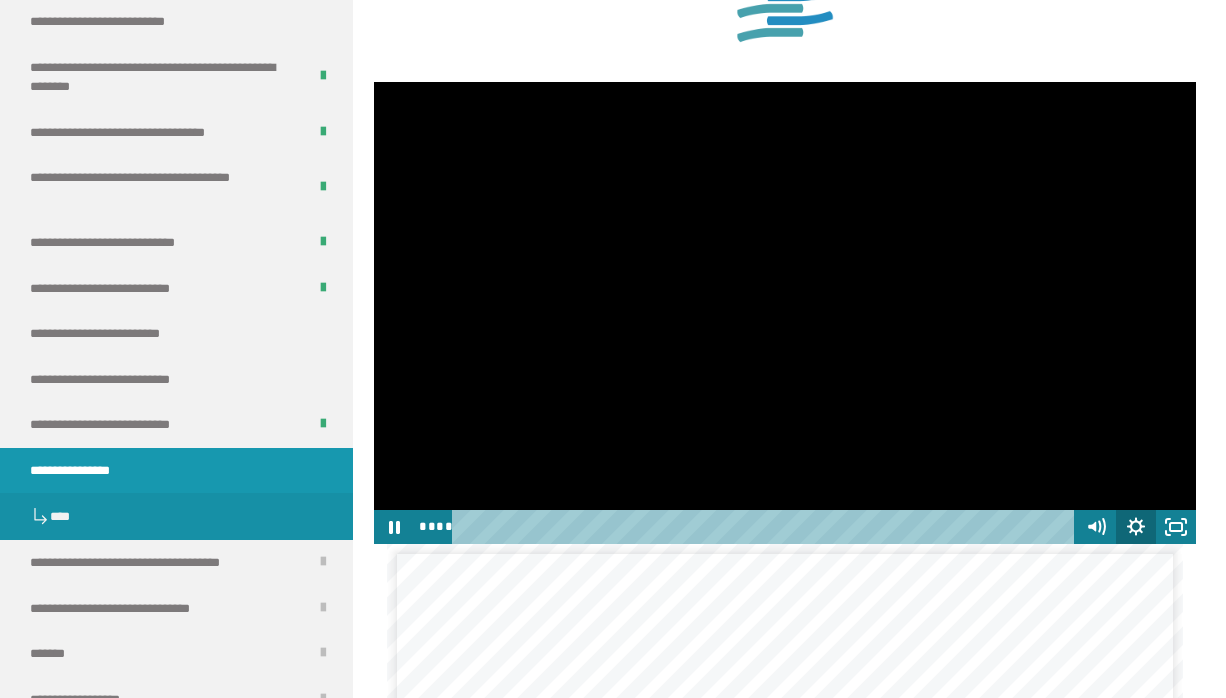 click 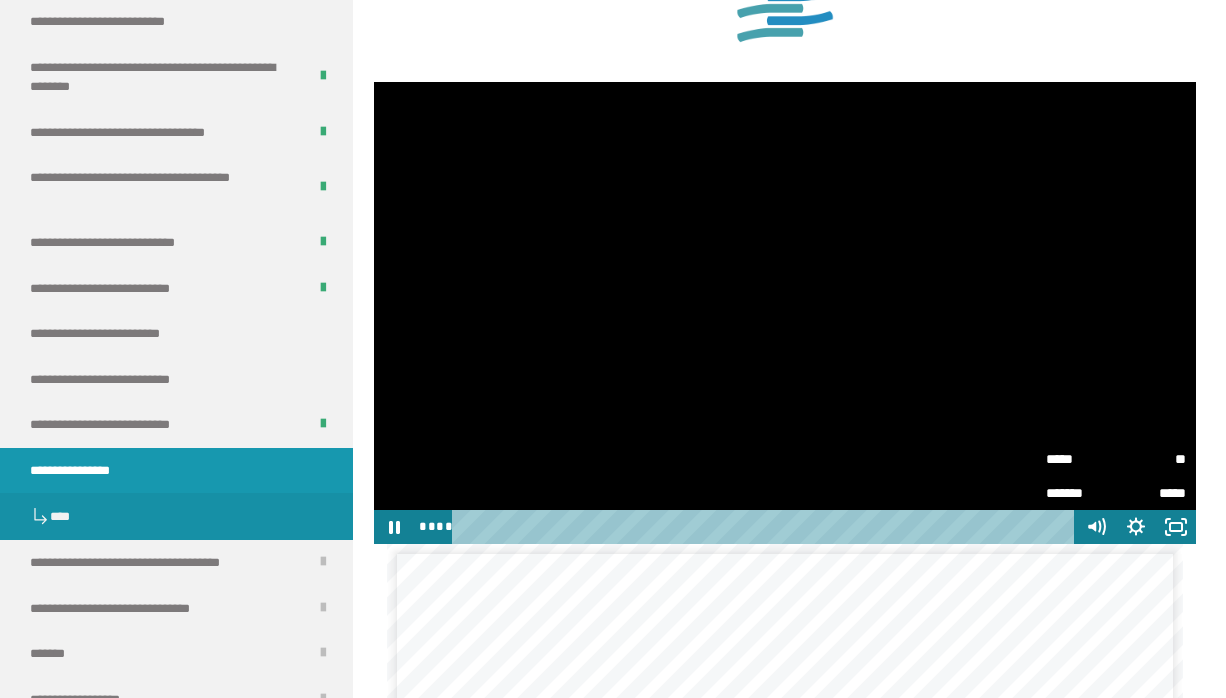 click on "*****" at bounding box center [1081, 459] 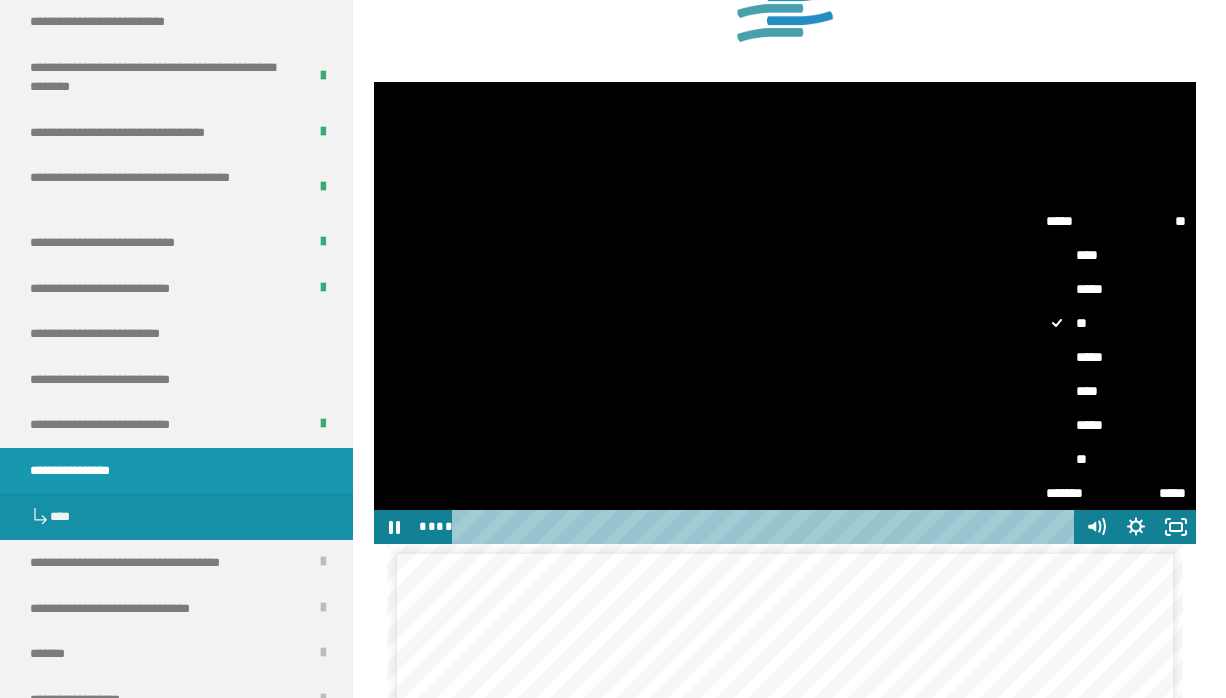 click on "**" at bounding box center [1116, 459] 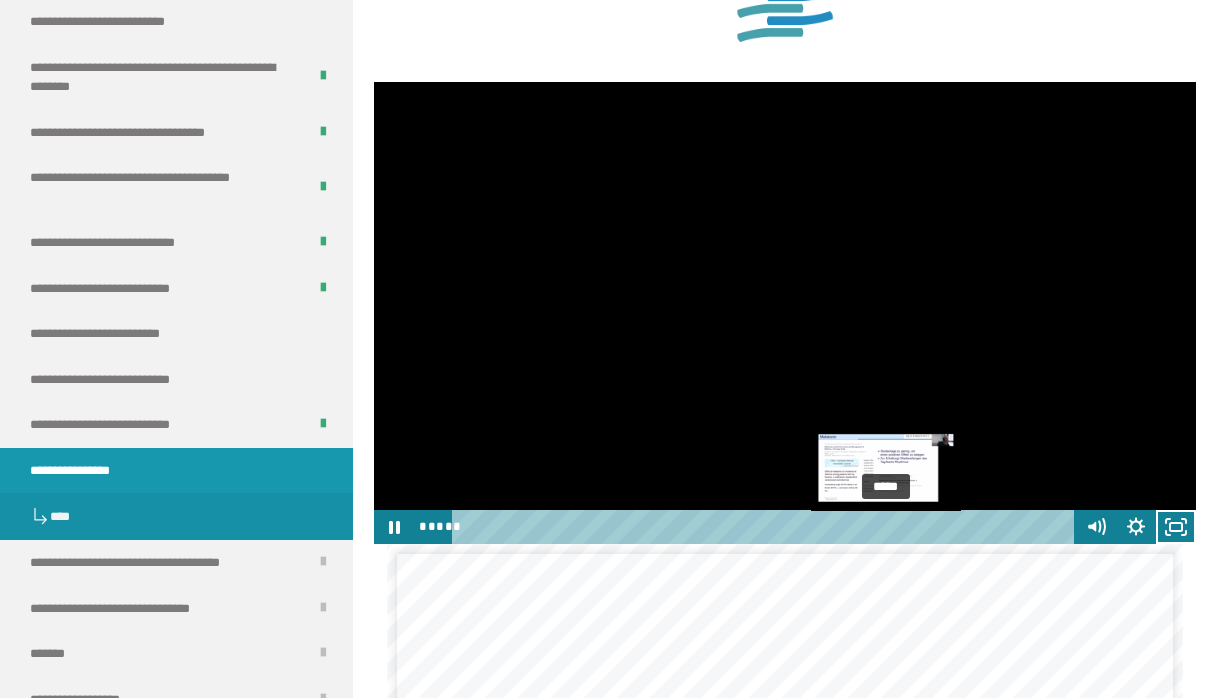 click at bounding box center [891, 527] 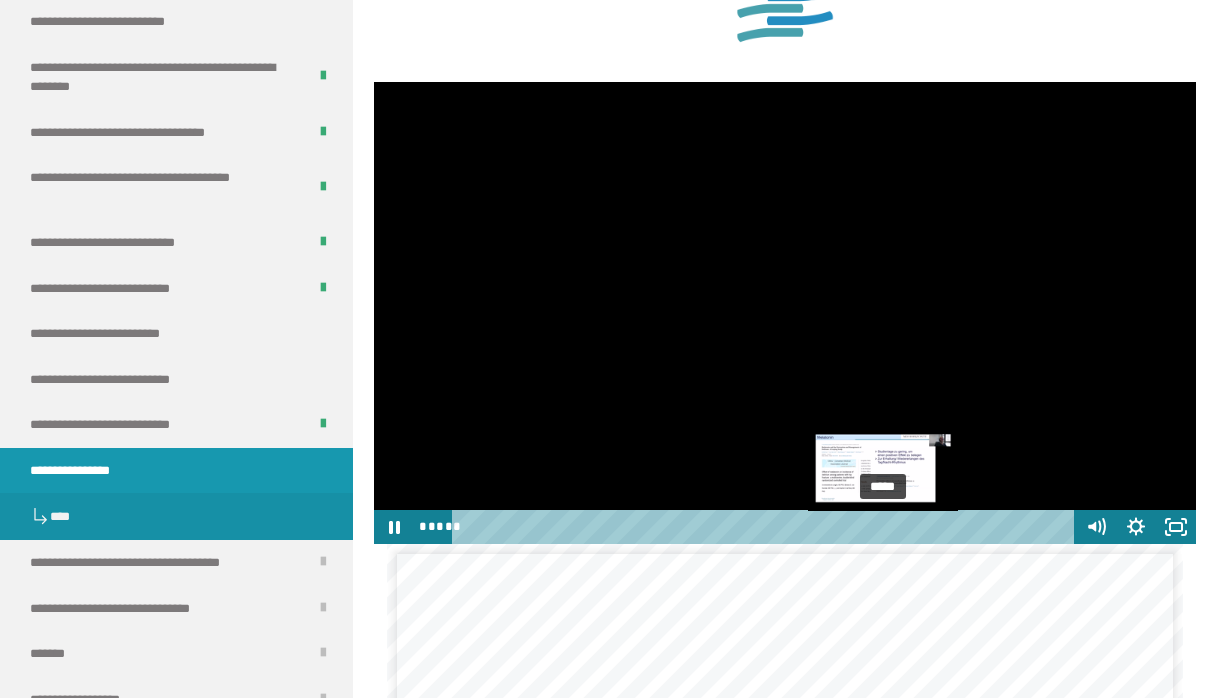 click at bounding box center (886, 527) 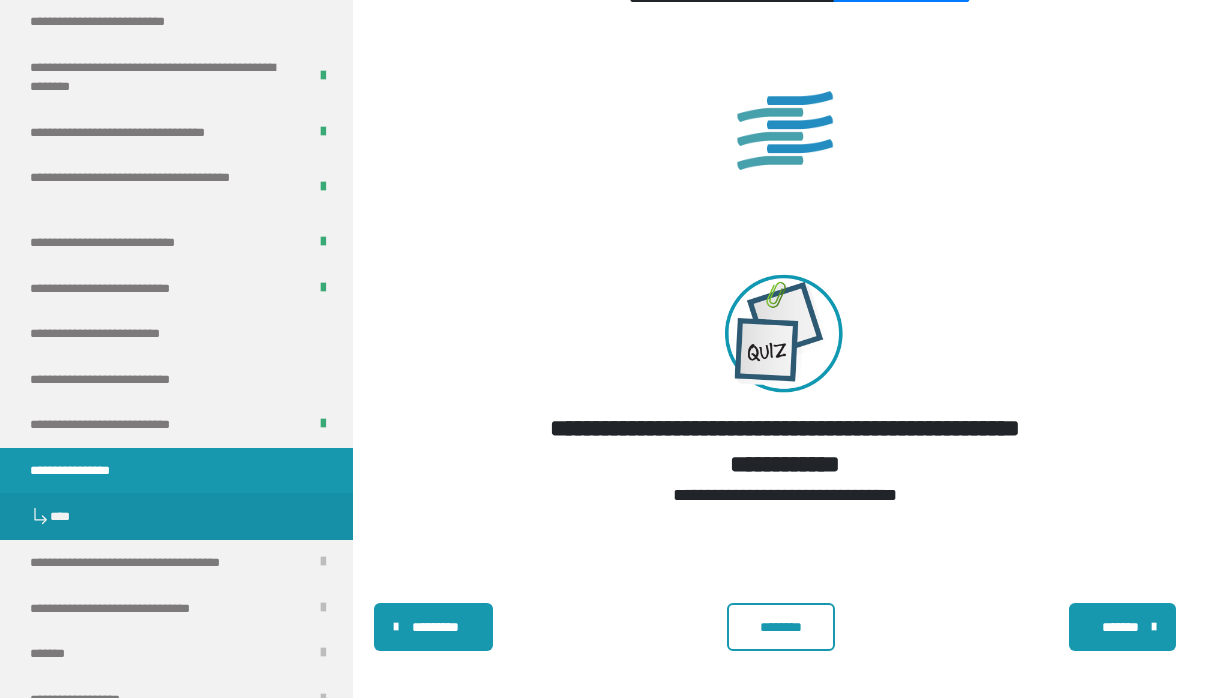scroll, scrollTop: 4373, scrollLeft: 0, axis: vertical 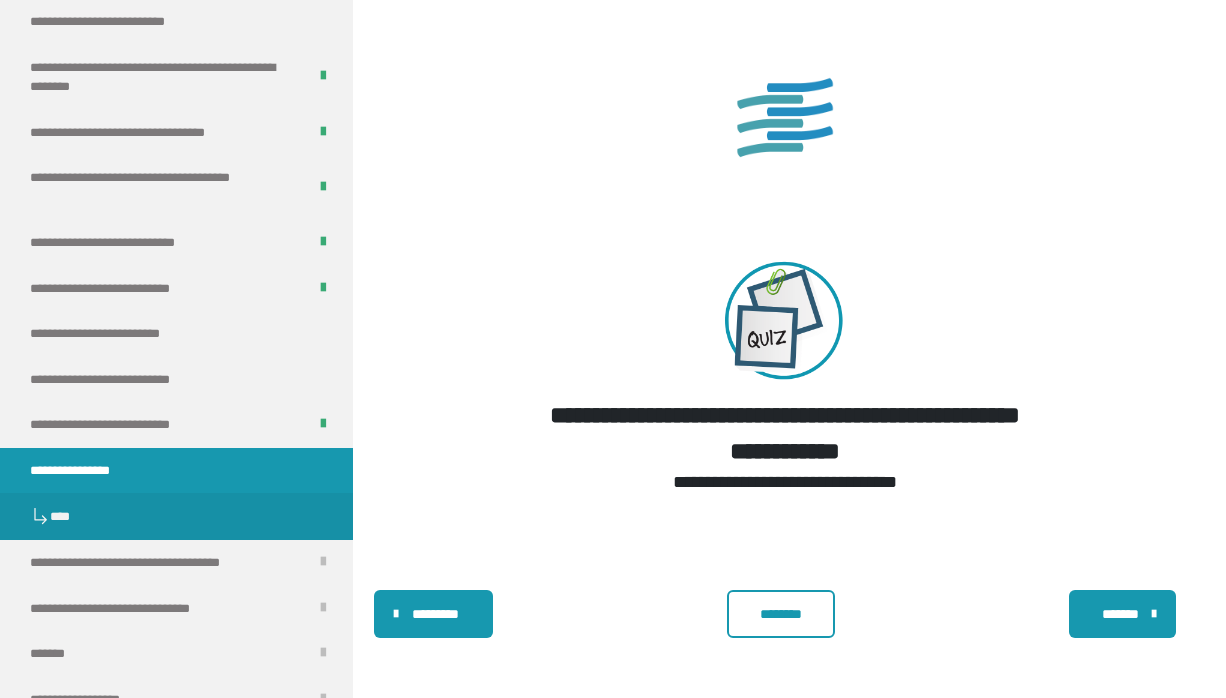 click on "********" at bounding box center (781, 614) 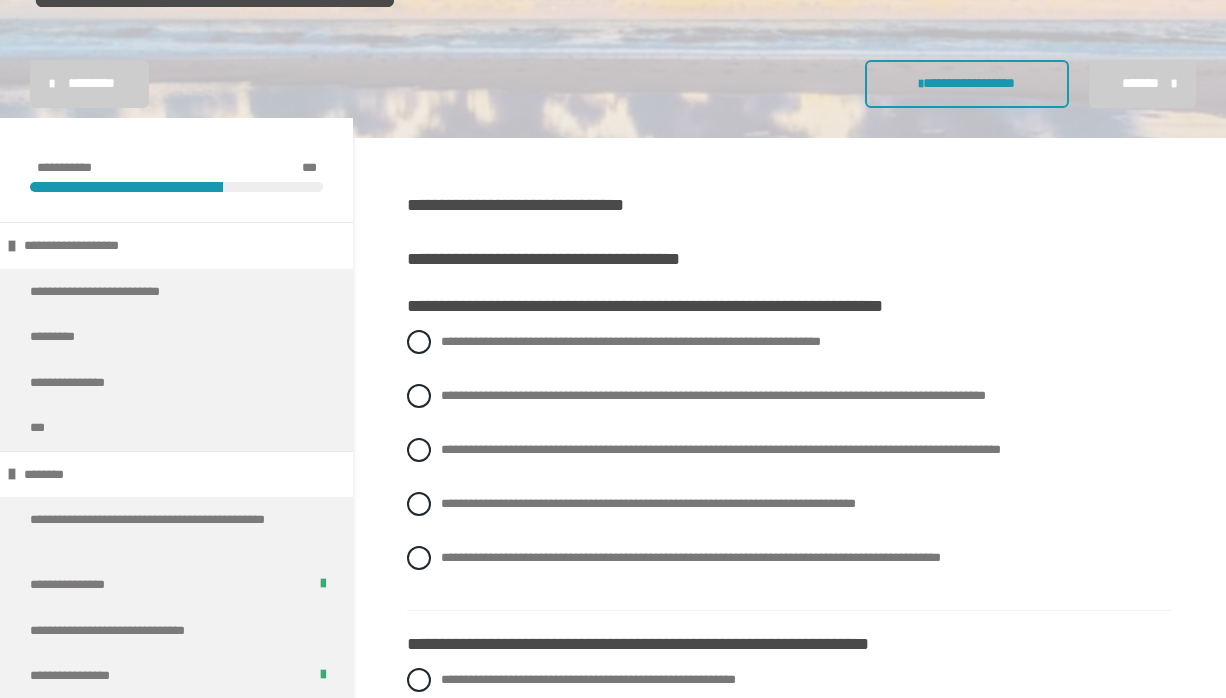 scroll, scrollTop: 309, scrollLeft: 0, axis: vertical 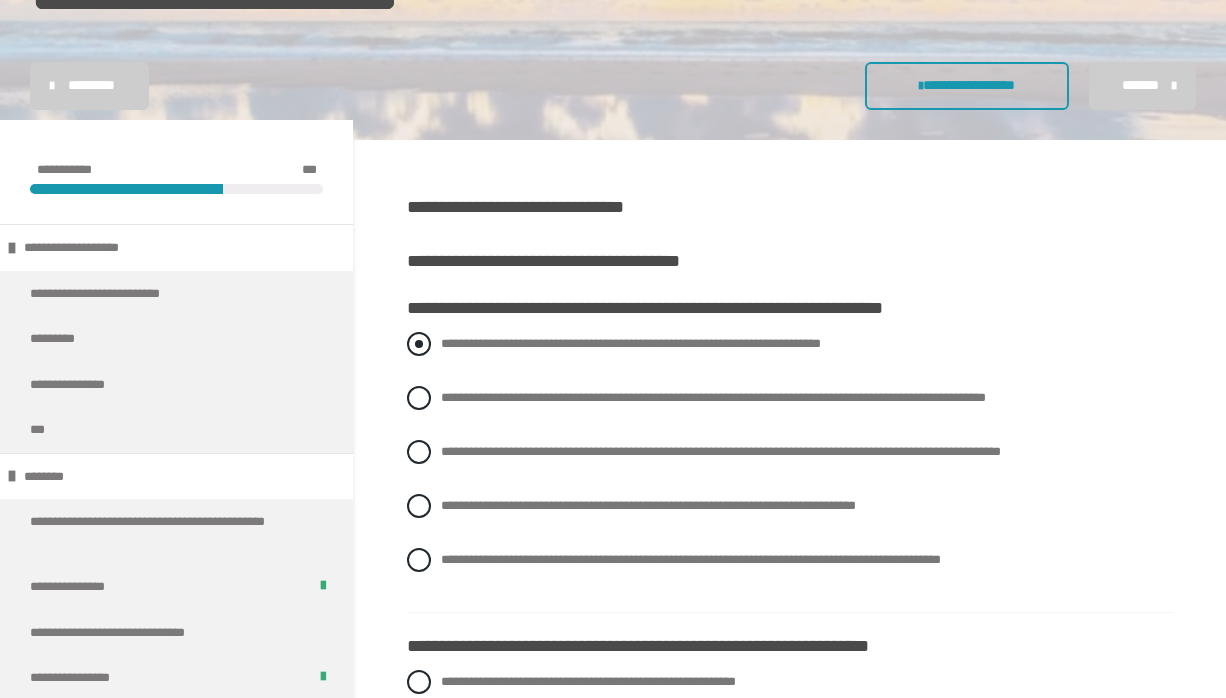 click on "**********" at bounding box center [631, 343] 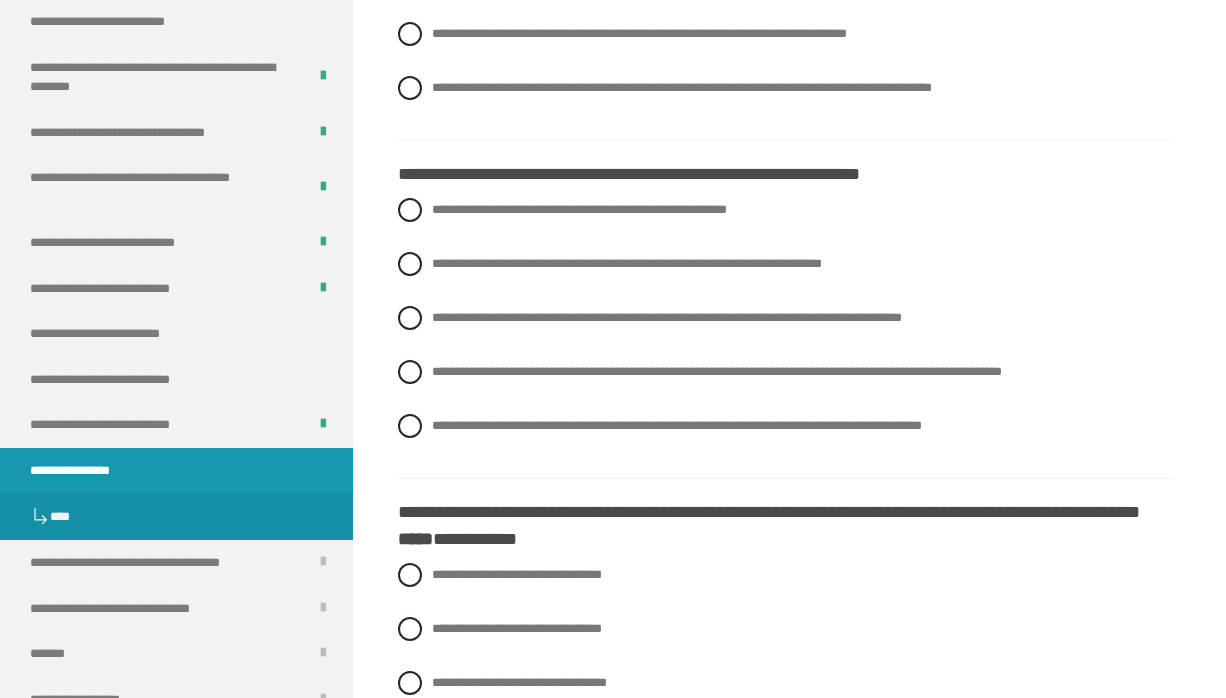 scroll, scrollTop: 784, scrollLeft: 0, axis: vertical 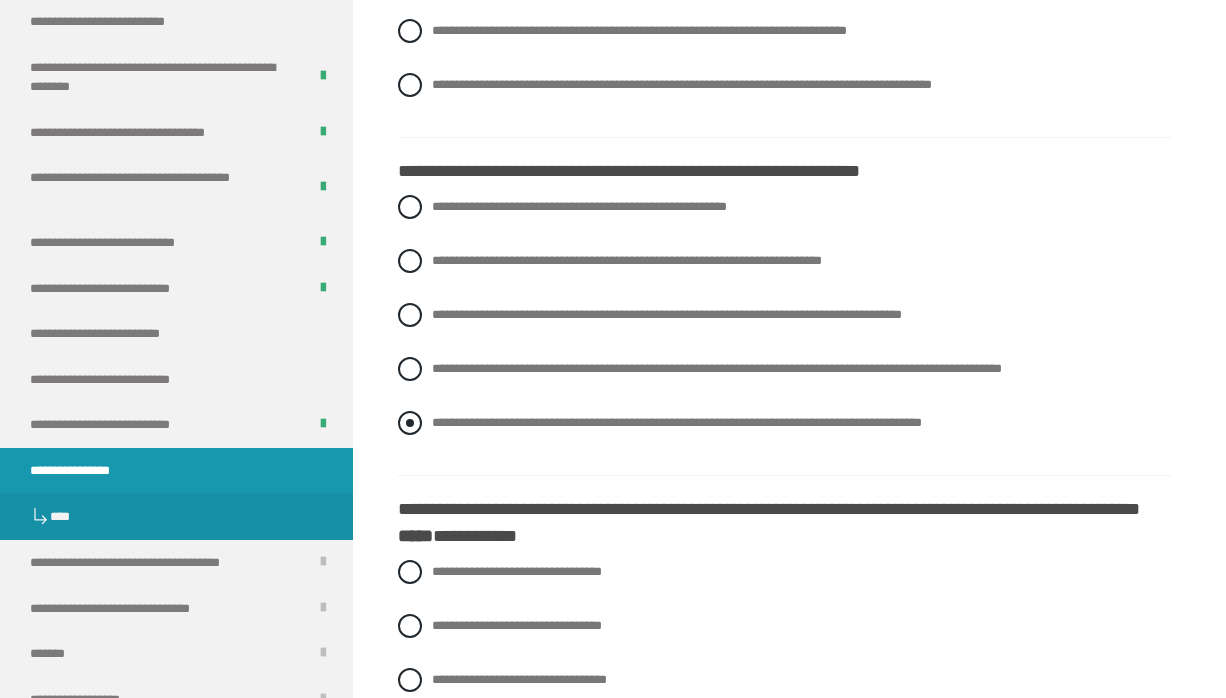 click on "**********" at bounding box center (677, 422) 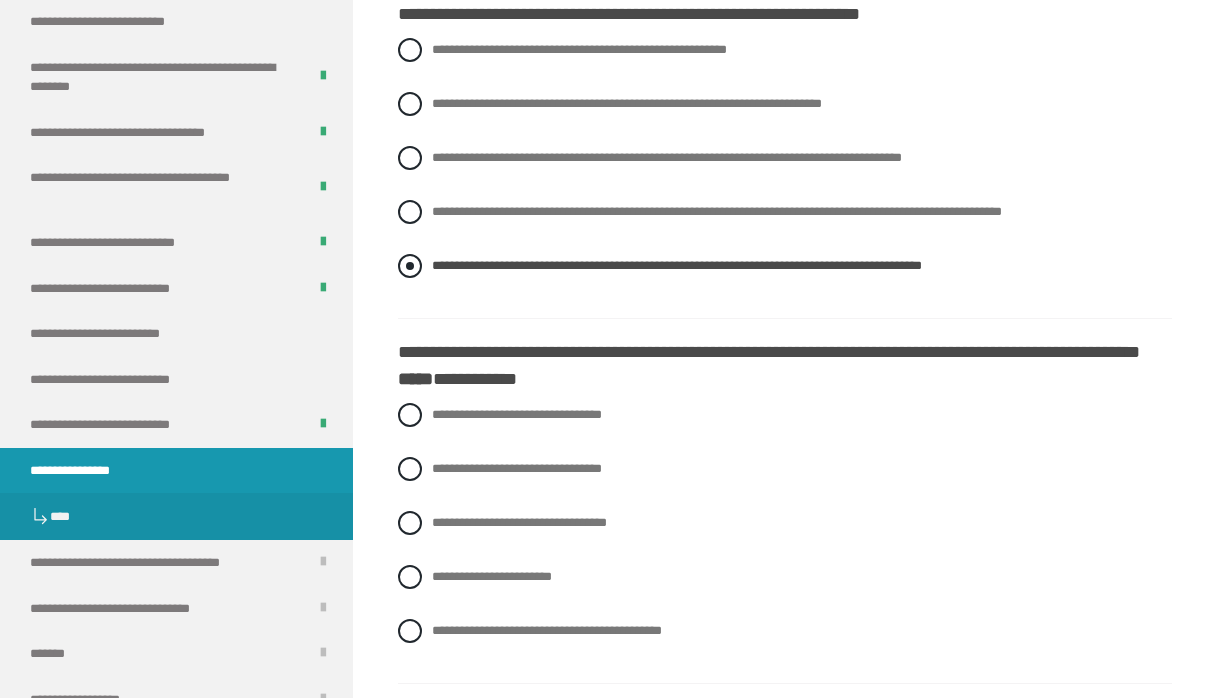 scroll, scrollTop: 983, scrollLeft: 0, axis: vertical 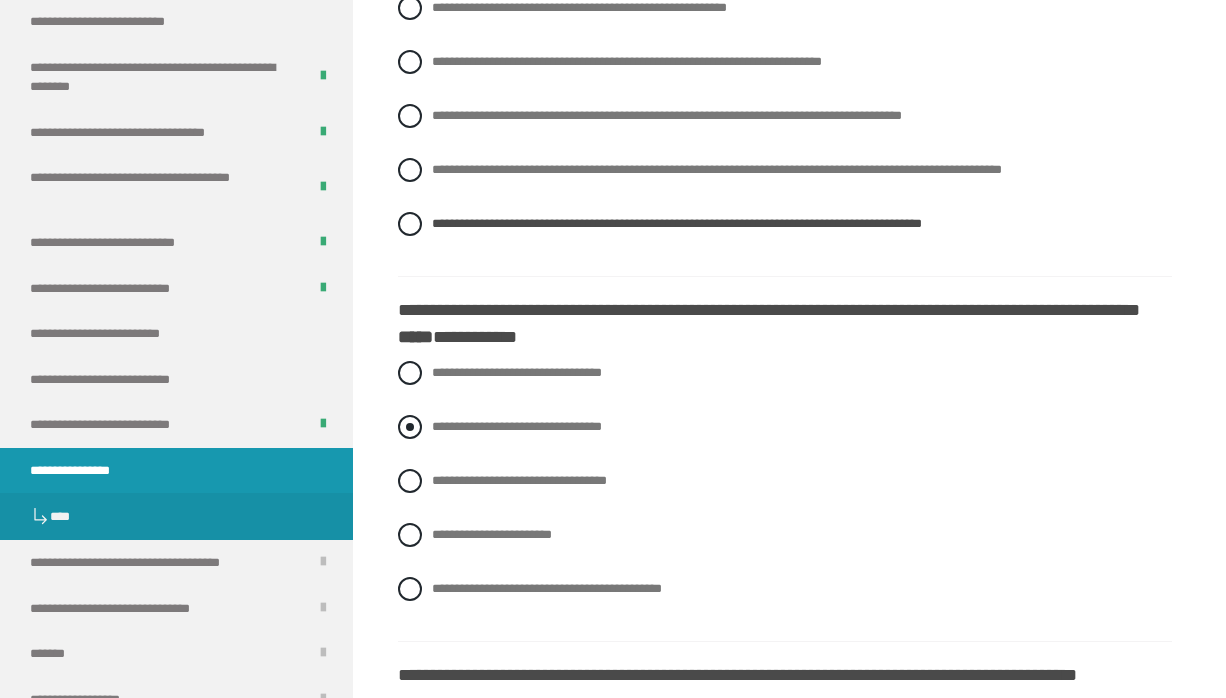 click on "**********" at bounding box center [517, 426] 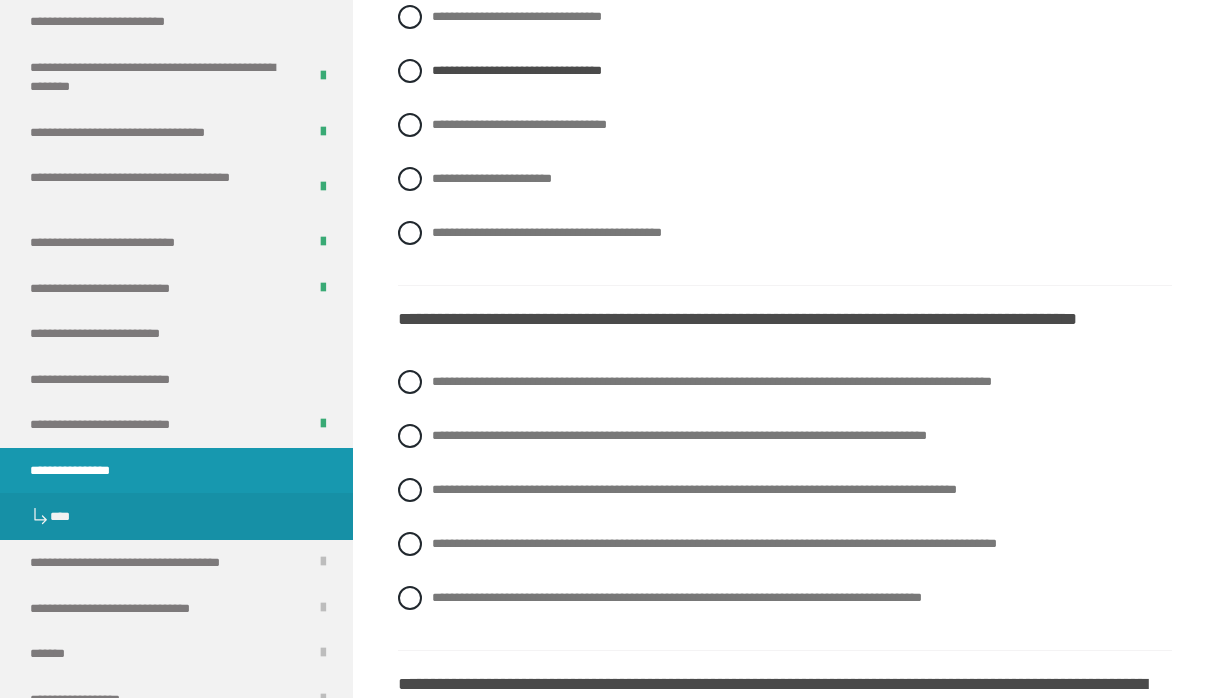 scroll, scrollTop: 1343, scrollLeft: 0, axis: vertical 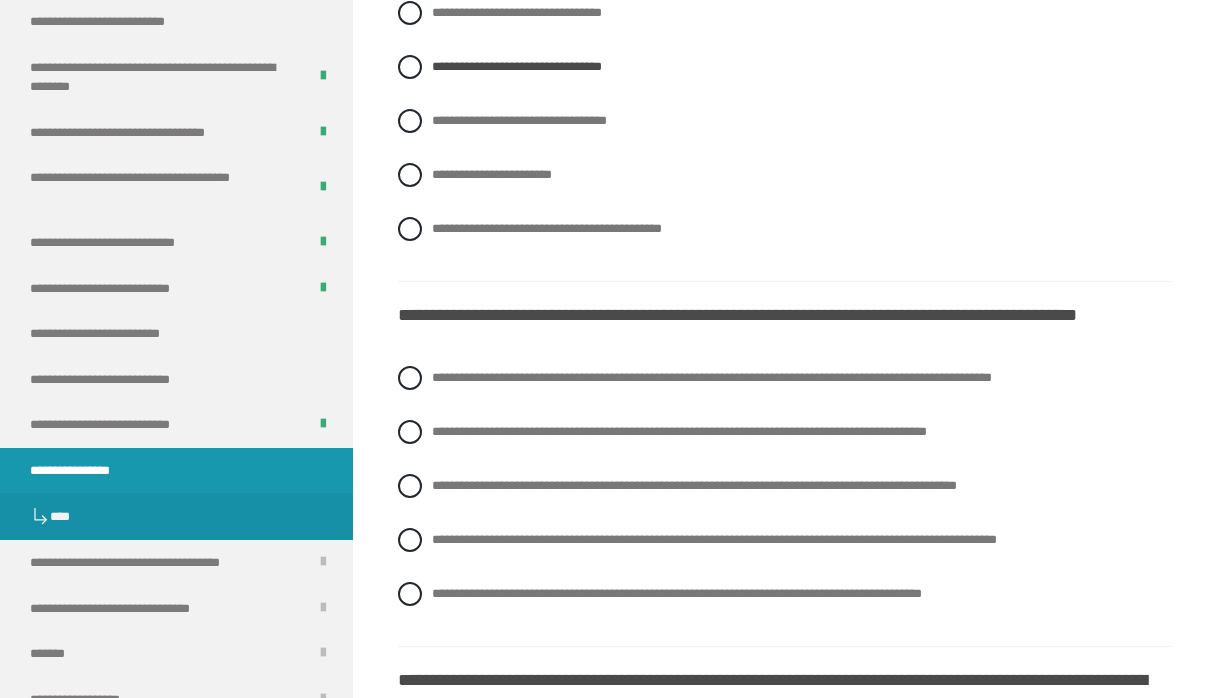 click on "**********" at bounding box center (785, 501) 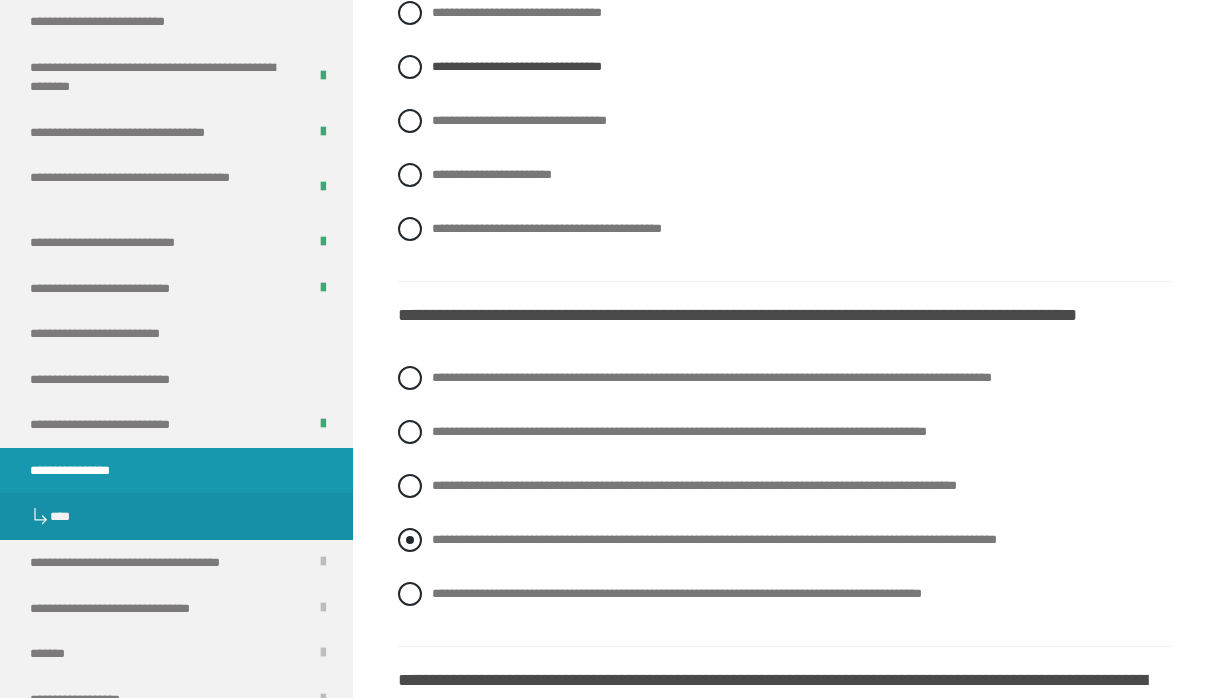 click on "**********" at bounding box center (714, 539) 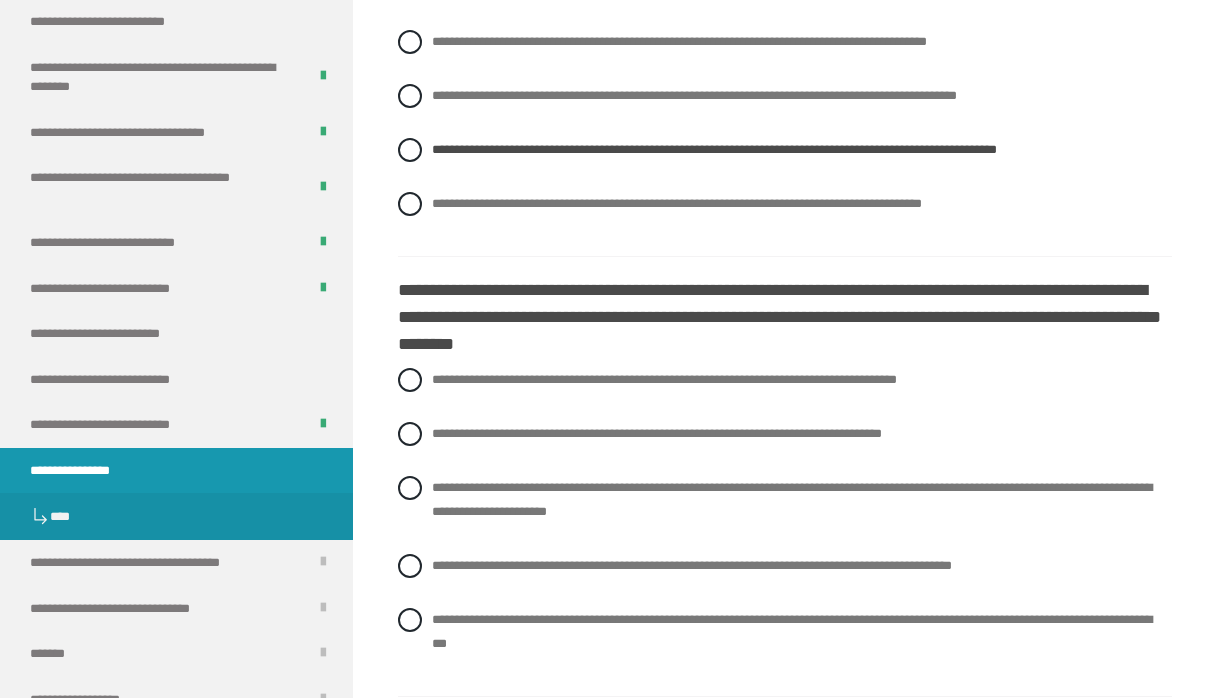 scroll, scrollTop: 1735, scrollLeft: 0, axis: vertical 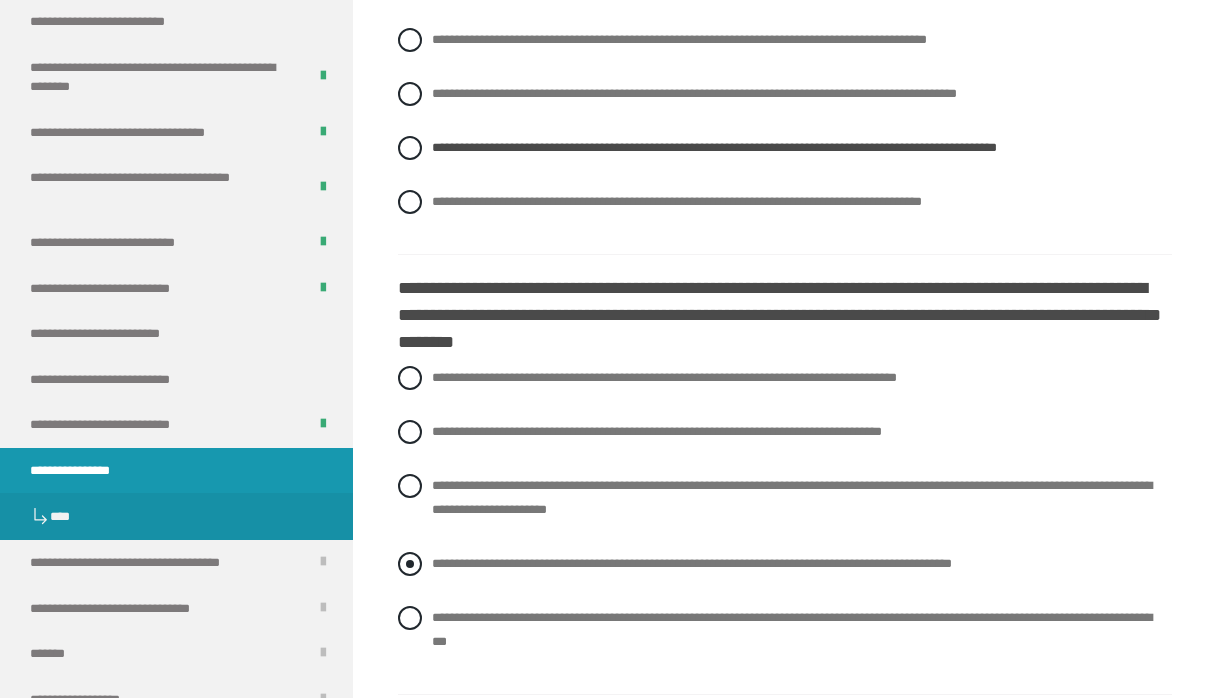 click on "**********" at bounding box center (692, 563) 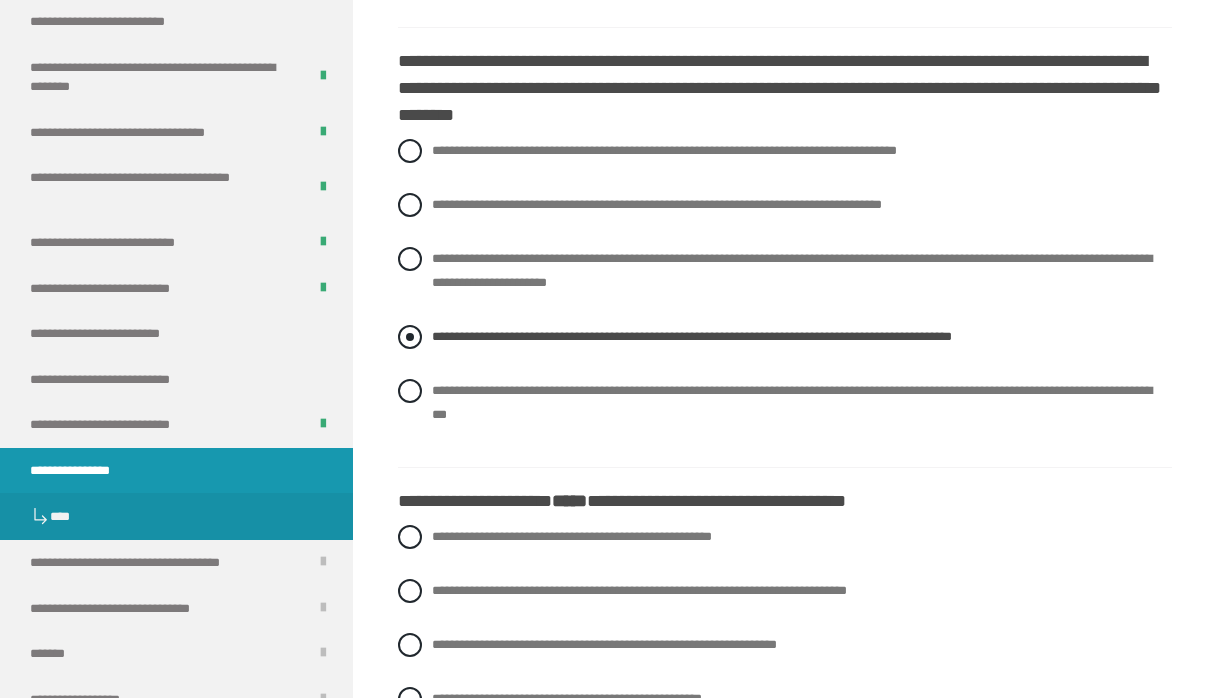 scroll, scrollTop: 1969, scrollLeft: 0, axis: vertical 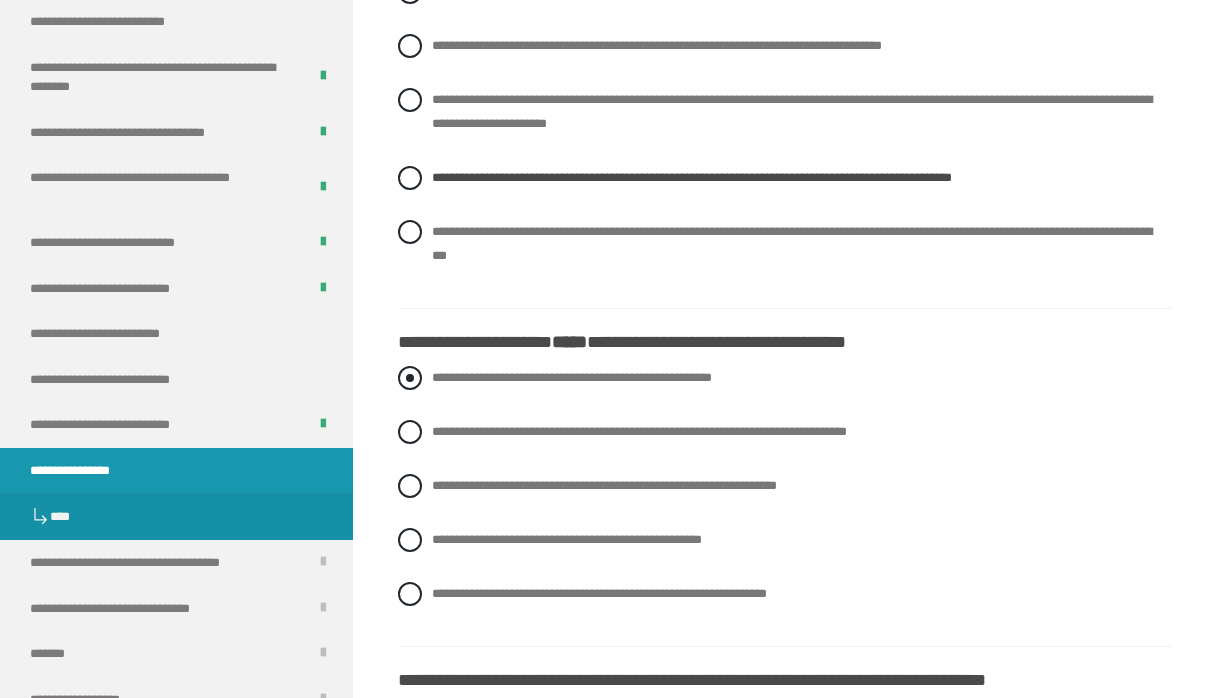 click on "**********" at bounding box center [785, 378] 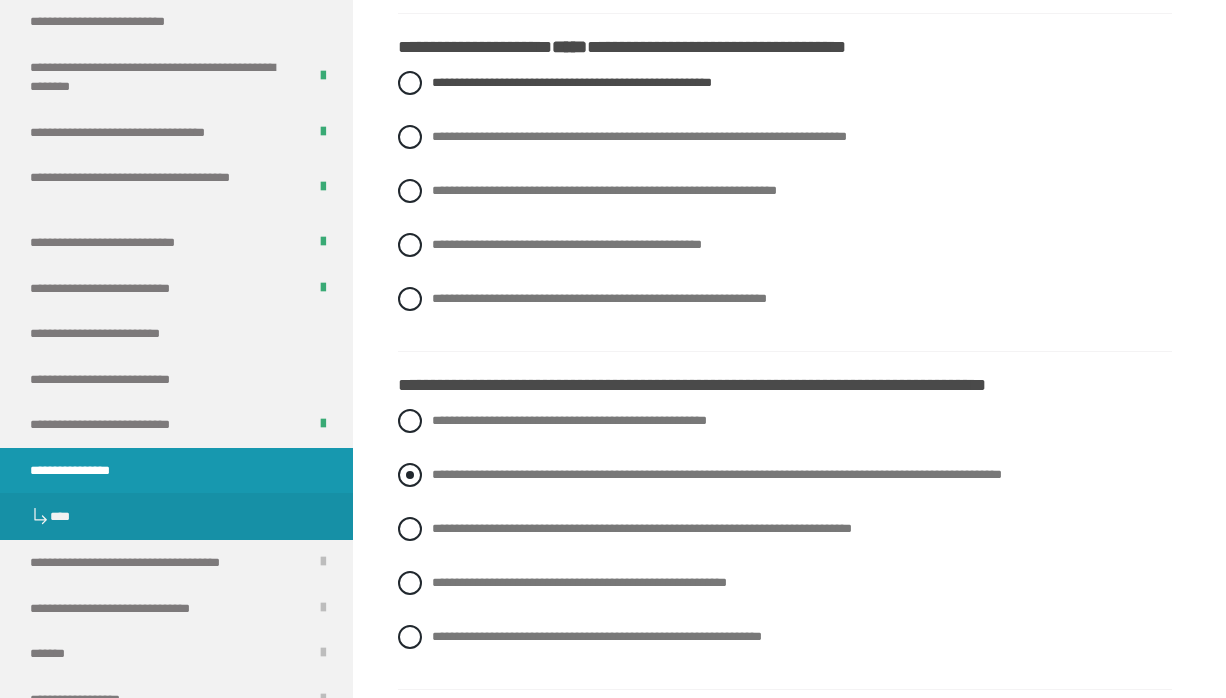 scroll, scrollTop: 2417, scrollLeft: 0, axis: vertical 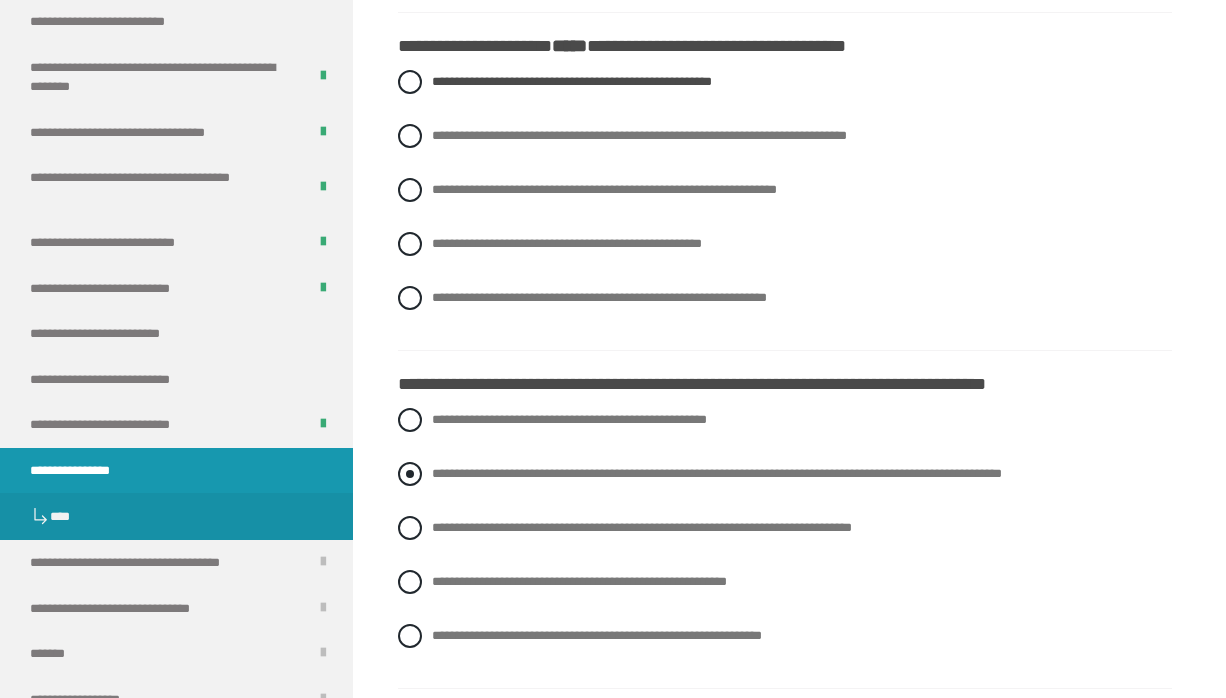 click on "**********" at bounding box center (717, 473) 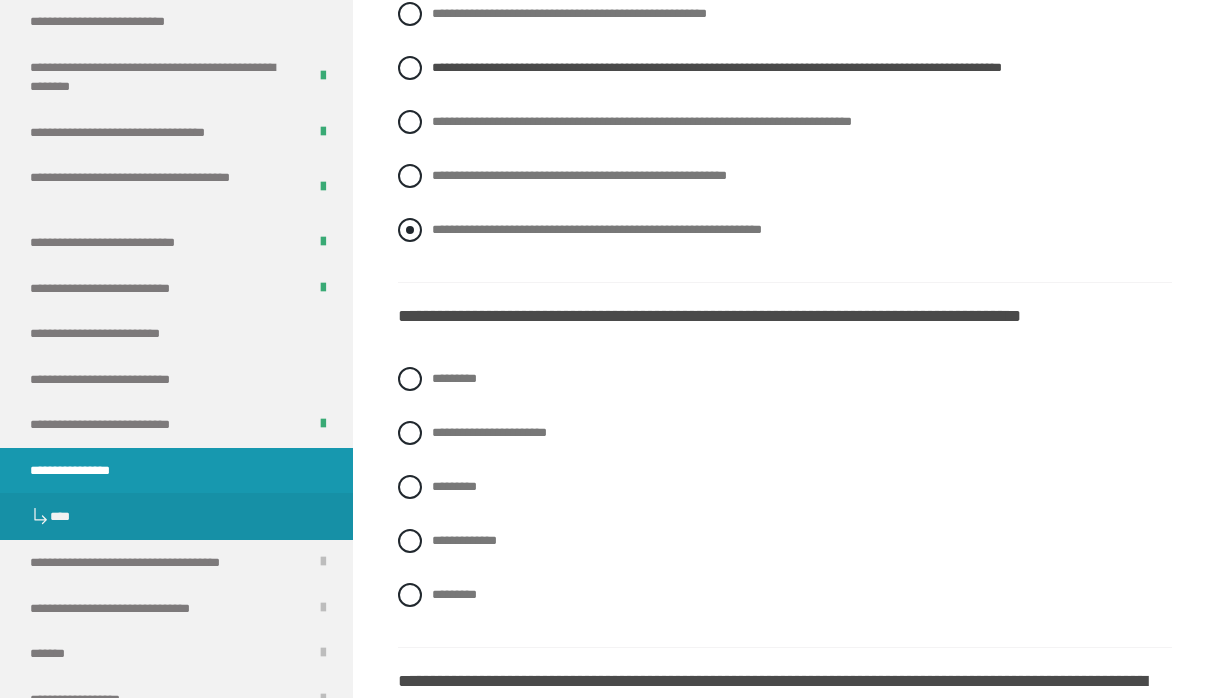 scroll, scrollTop: 2825, scrollLeft: 0, axis: vertical 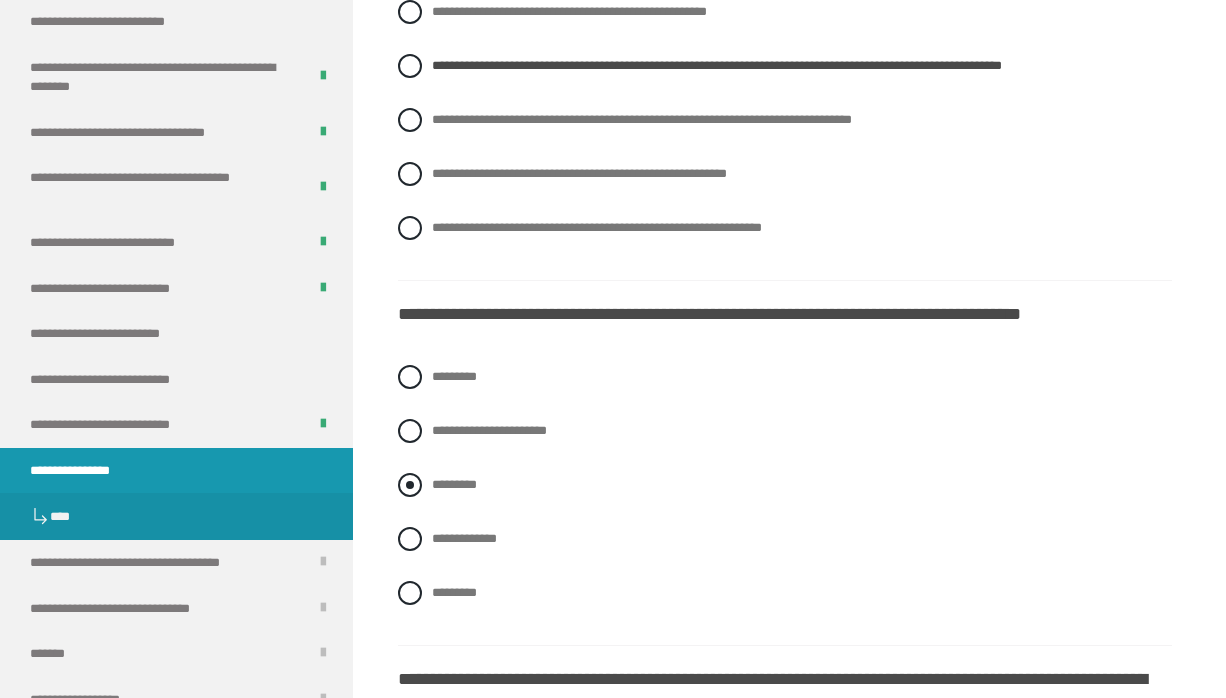 click on "*********" at bounding box center [785, 485] 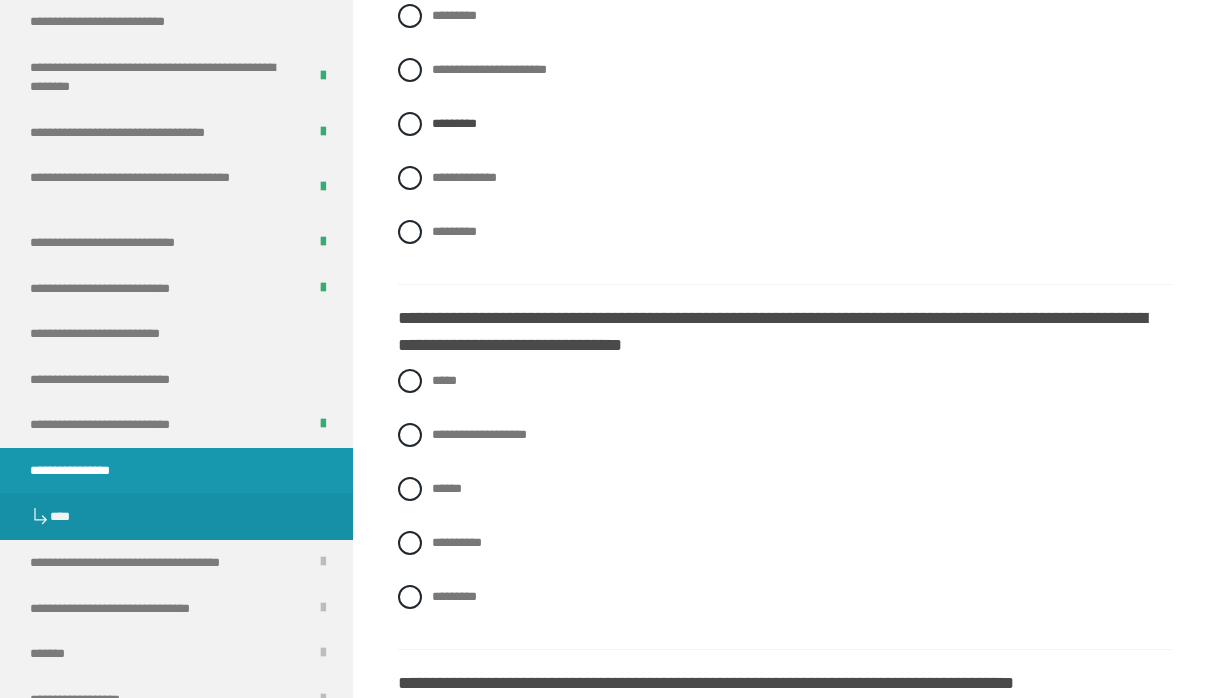 scroll, scrollTop: 3188, scrollLeft: 0, axis: vertical 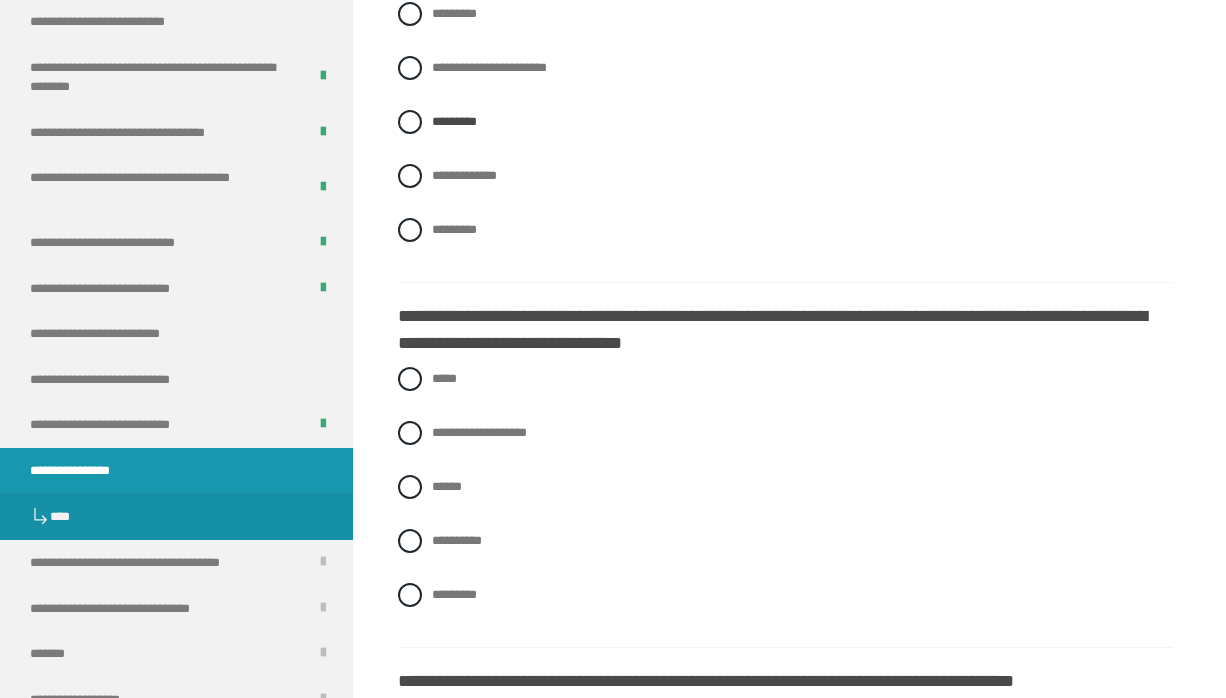 click on "**********" at bounding box center (785, 502) 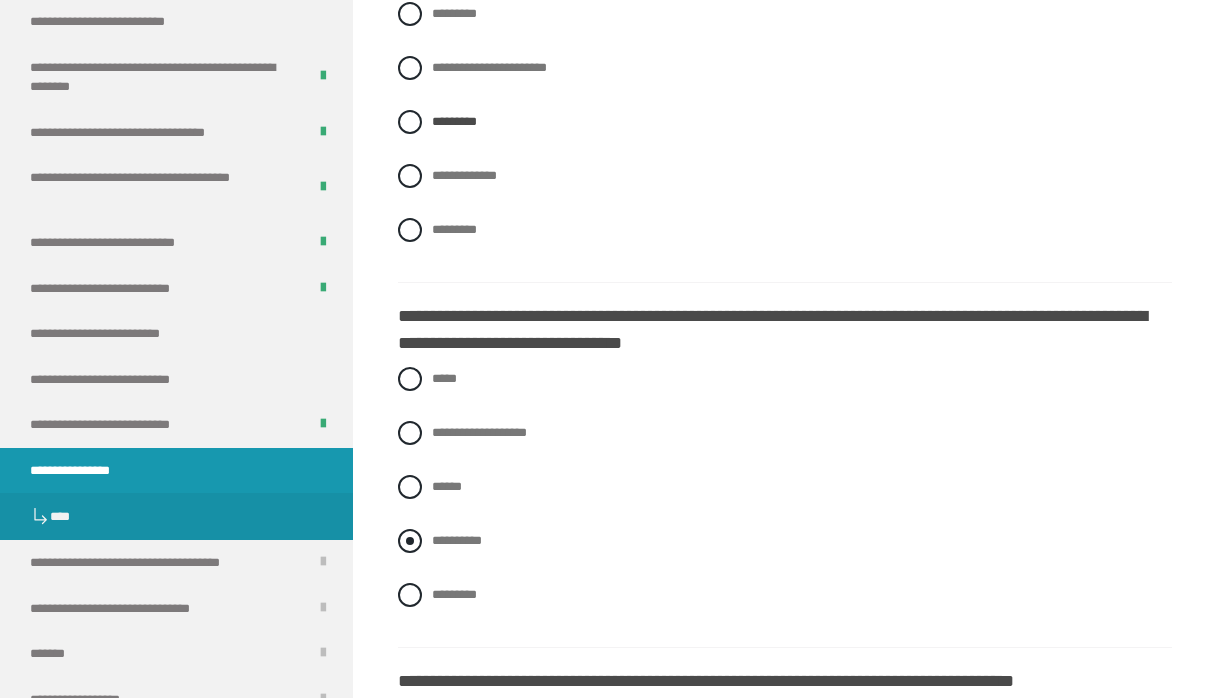 click on "**********" at bounding box center (785, 541) 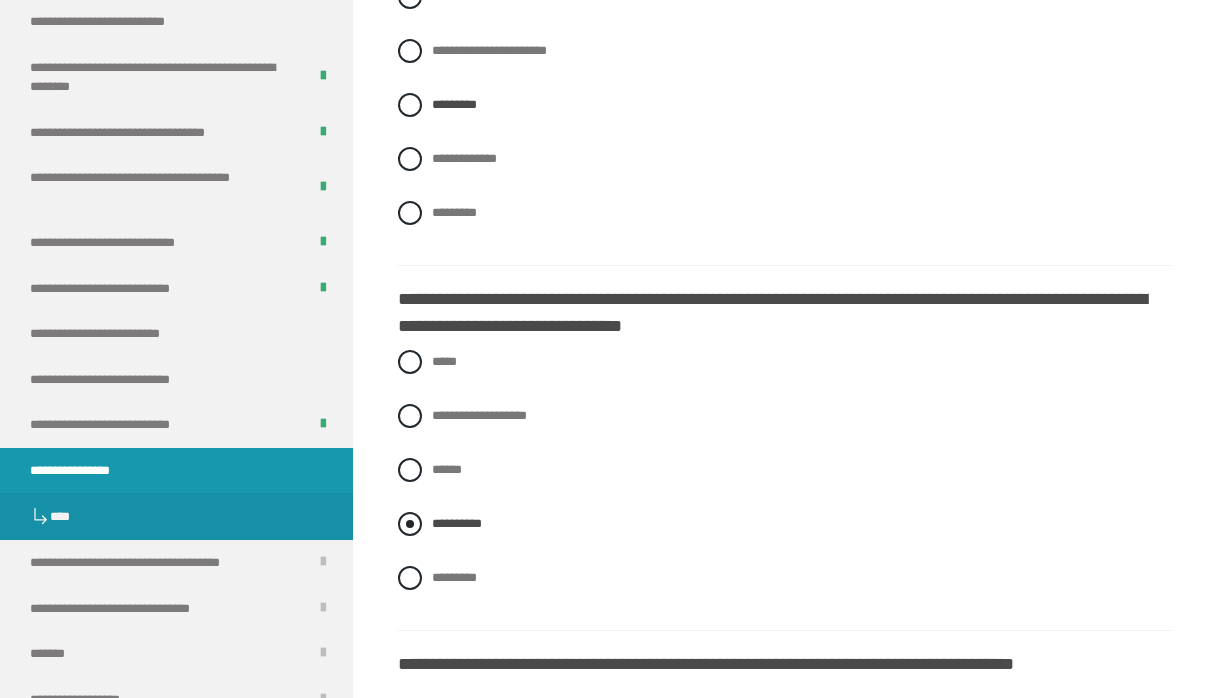 scroll, scrollTop: 3208, scrollLeft: 0, axis: vertical 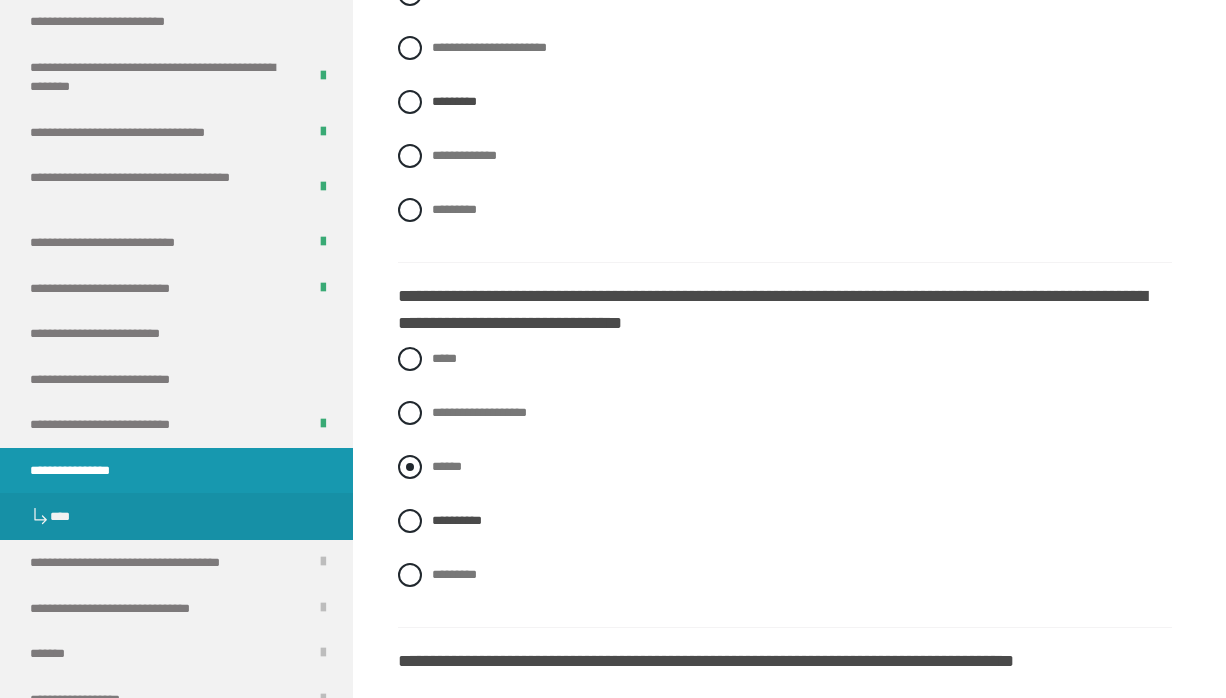 click on "******" at bounding box center [447, 466] 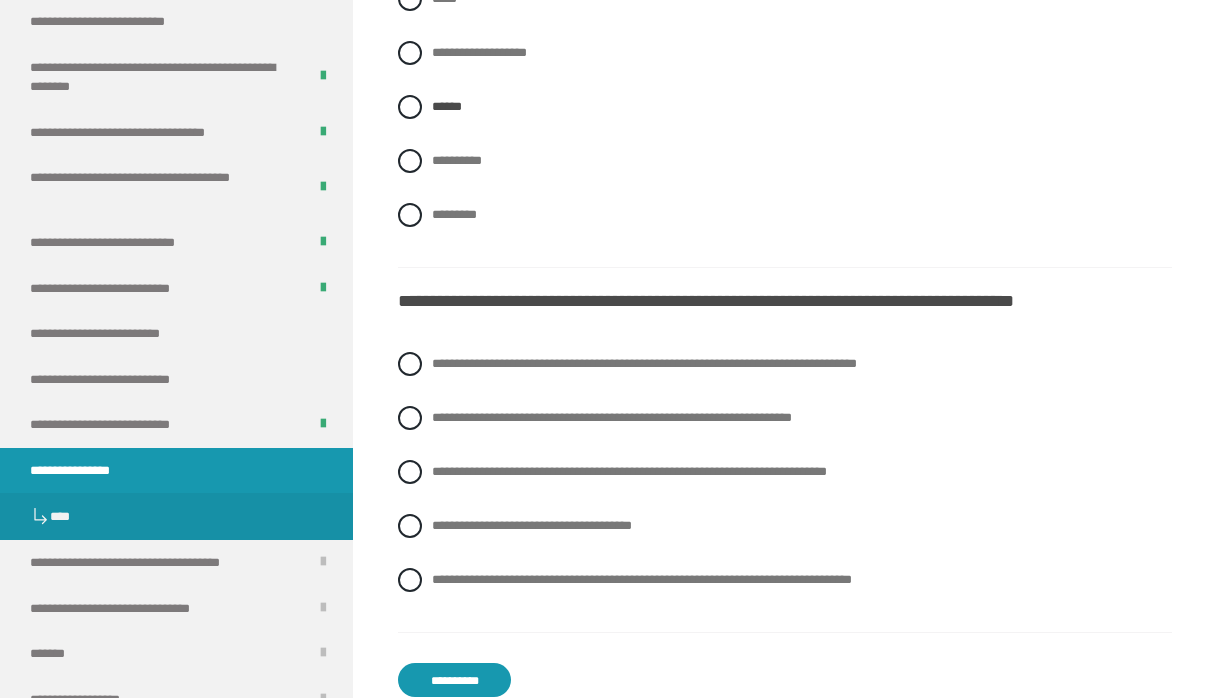 scroll, scrollTop: 3572, scrollLeft: 0, axis: vertical 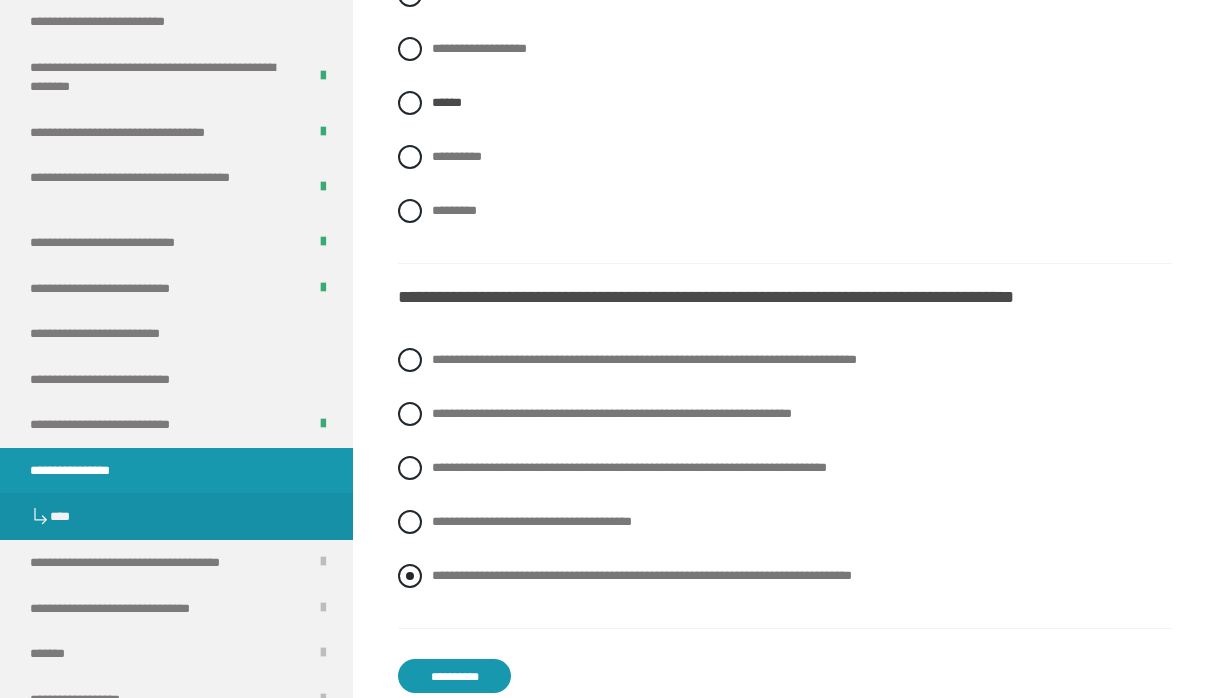 click on "**********" at bounding box center (642, 575) 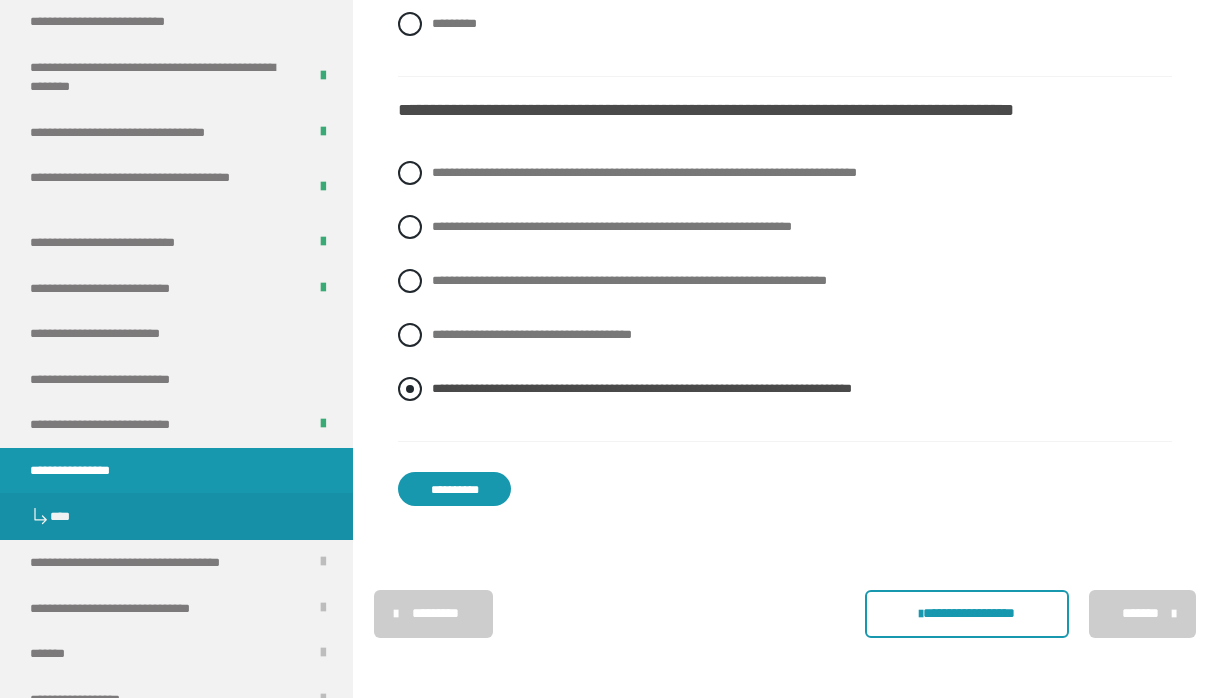 scroll, scrollTop: 3795, scrollLeft: 0, axis: vertical 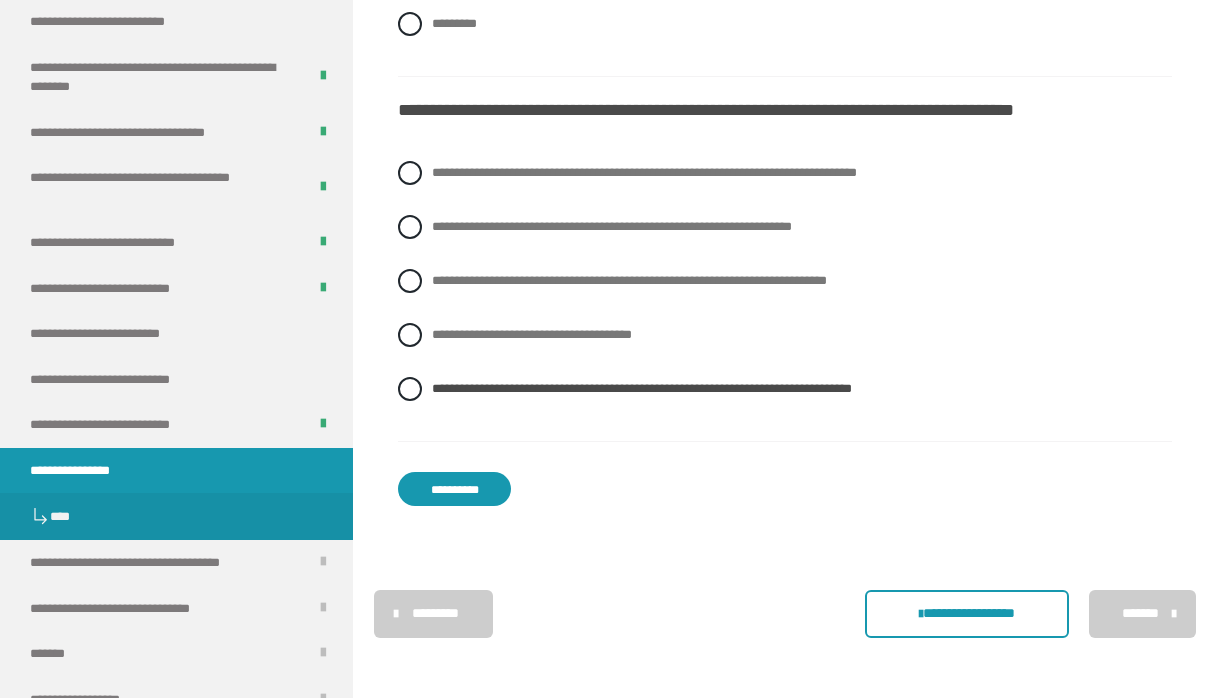 click on "**********" at bounding box center (454, 489) 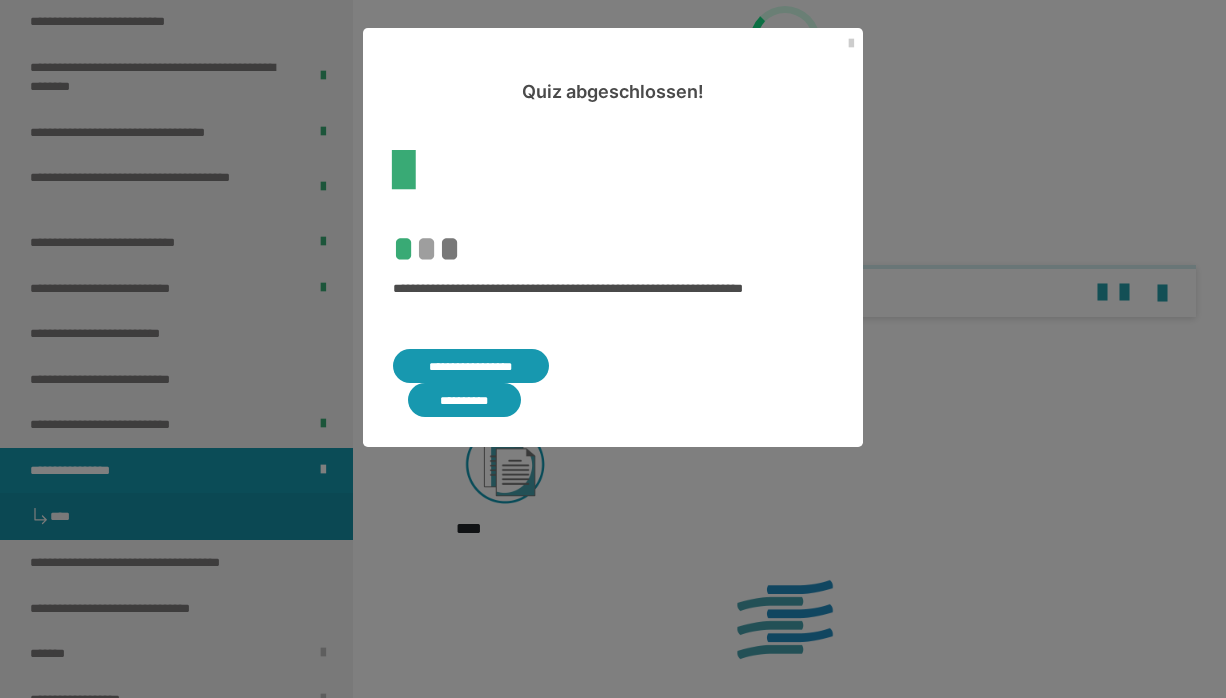 click on "**********" at bounding box center (471, 366) 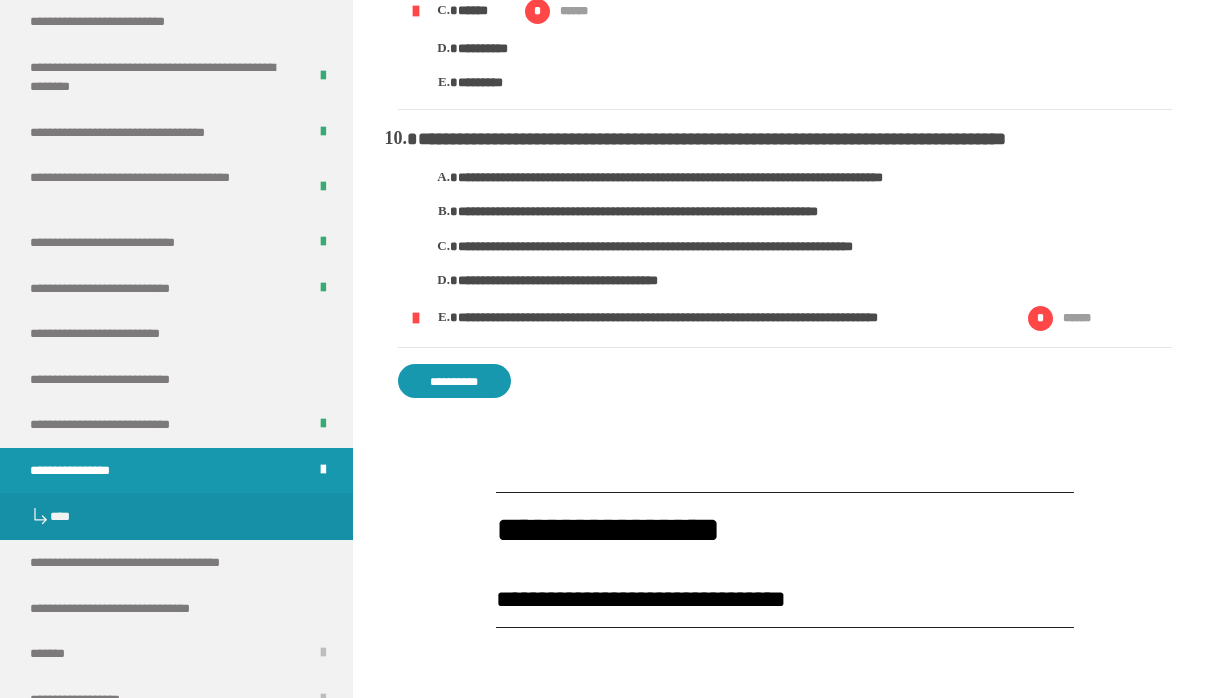 scroll, scrollTop: 2834, scrollLeft: 0, axis: vertical 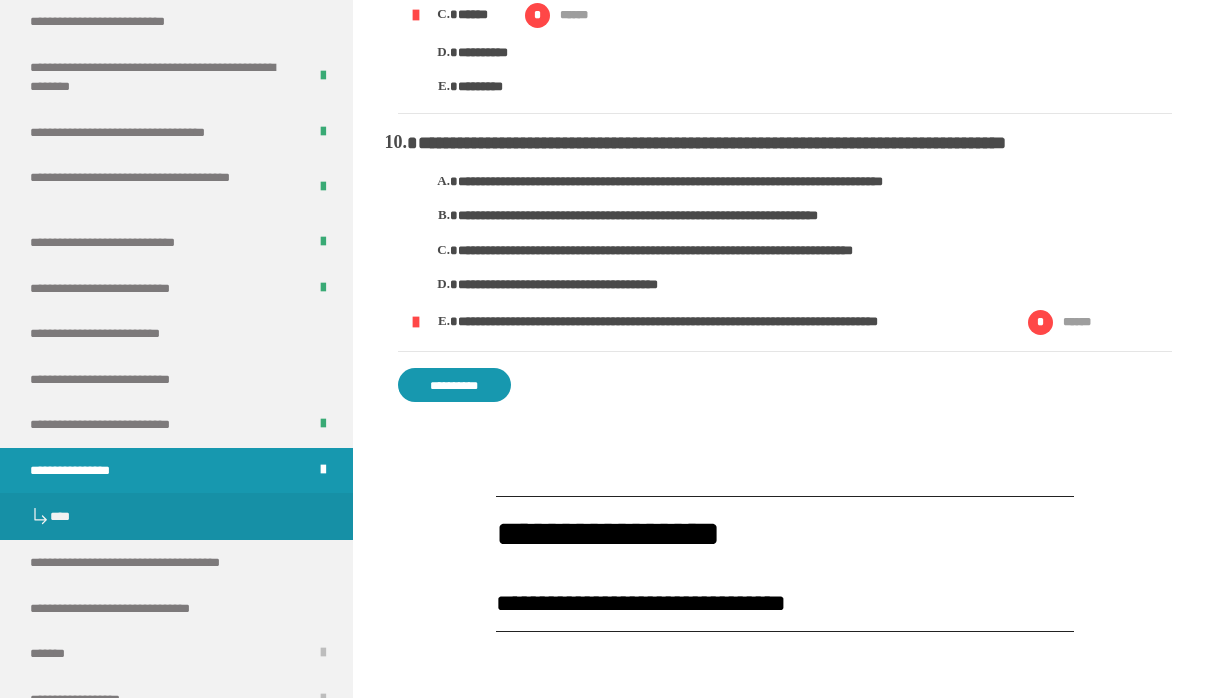 click on "**********" at bounding box center [695, 216] 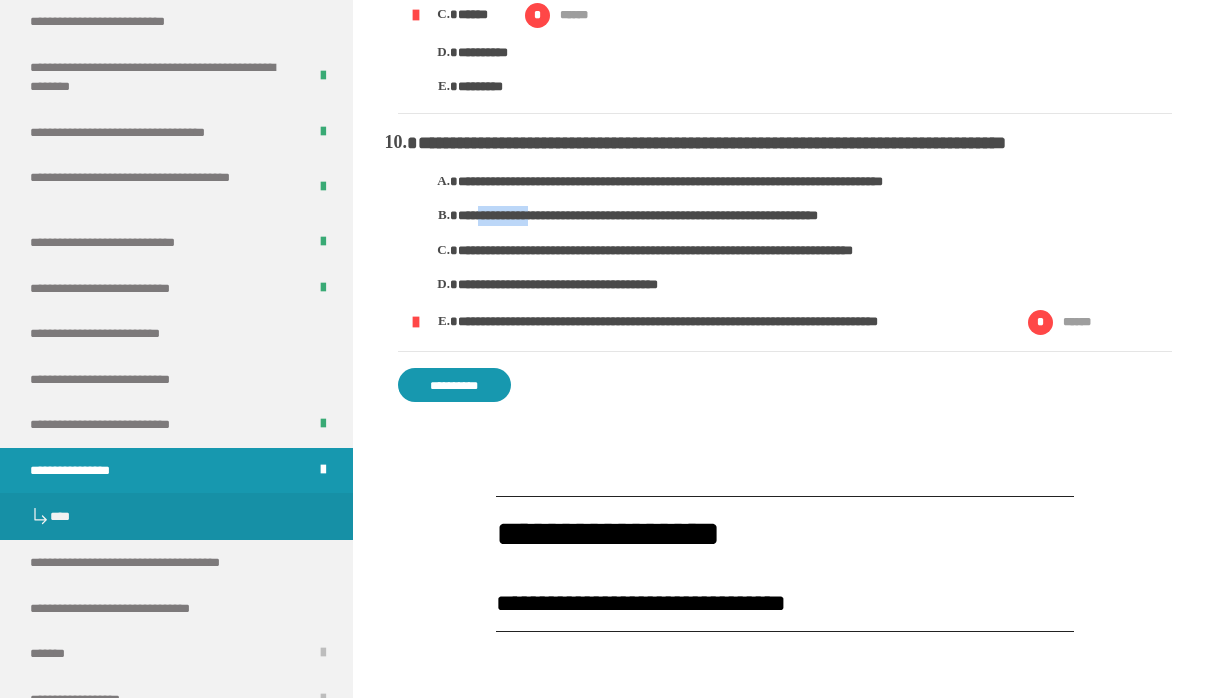 click on "**********" at bounding box center (695, 216) 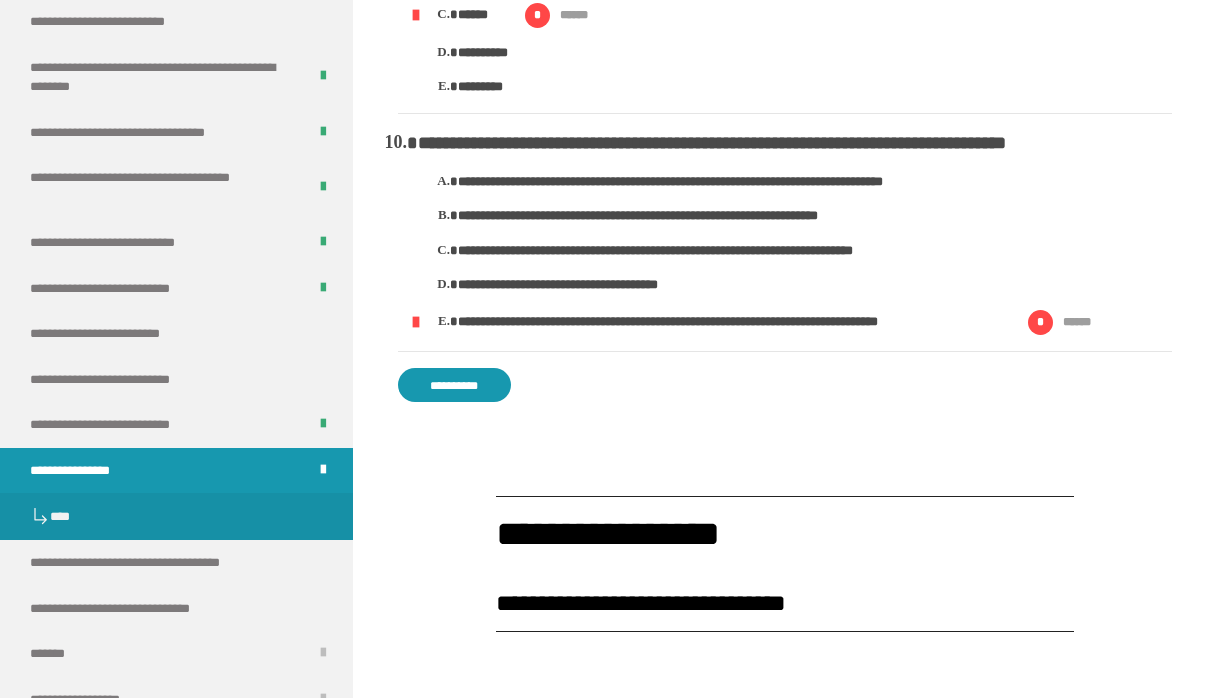click on "**********" at bounding box center [695, 216] 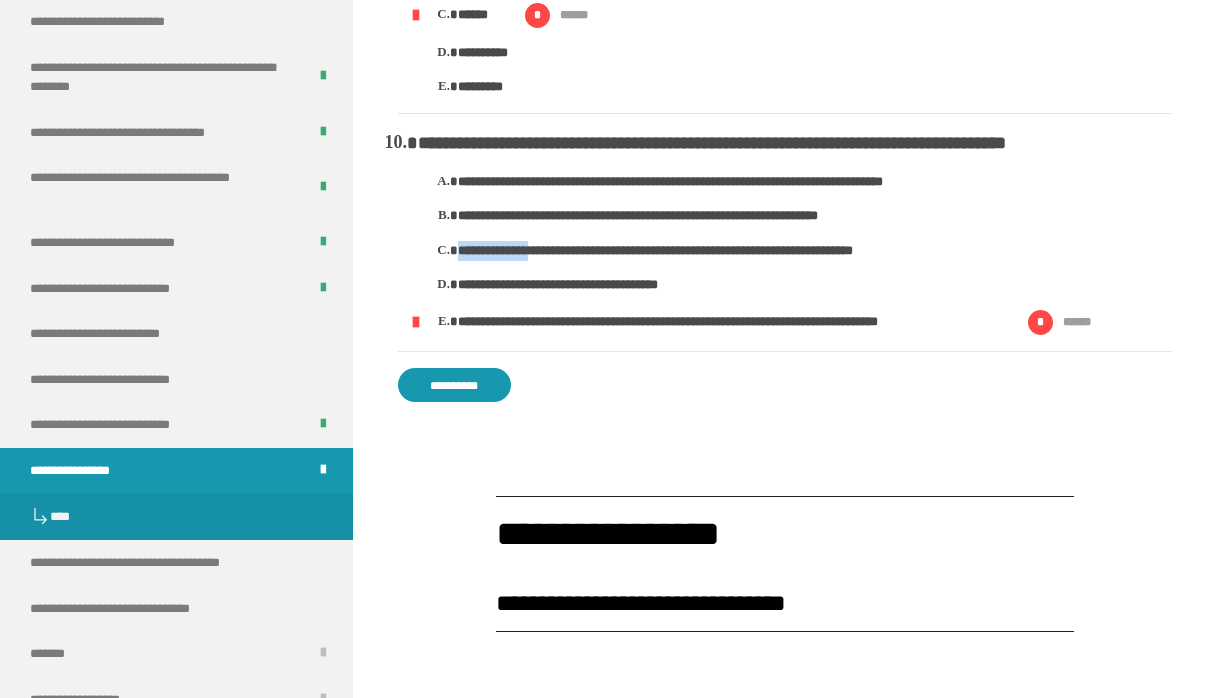 click on "**********" at bounding box center (795, 253) 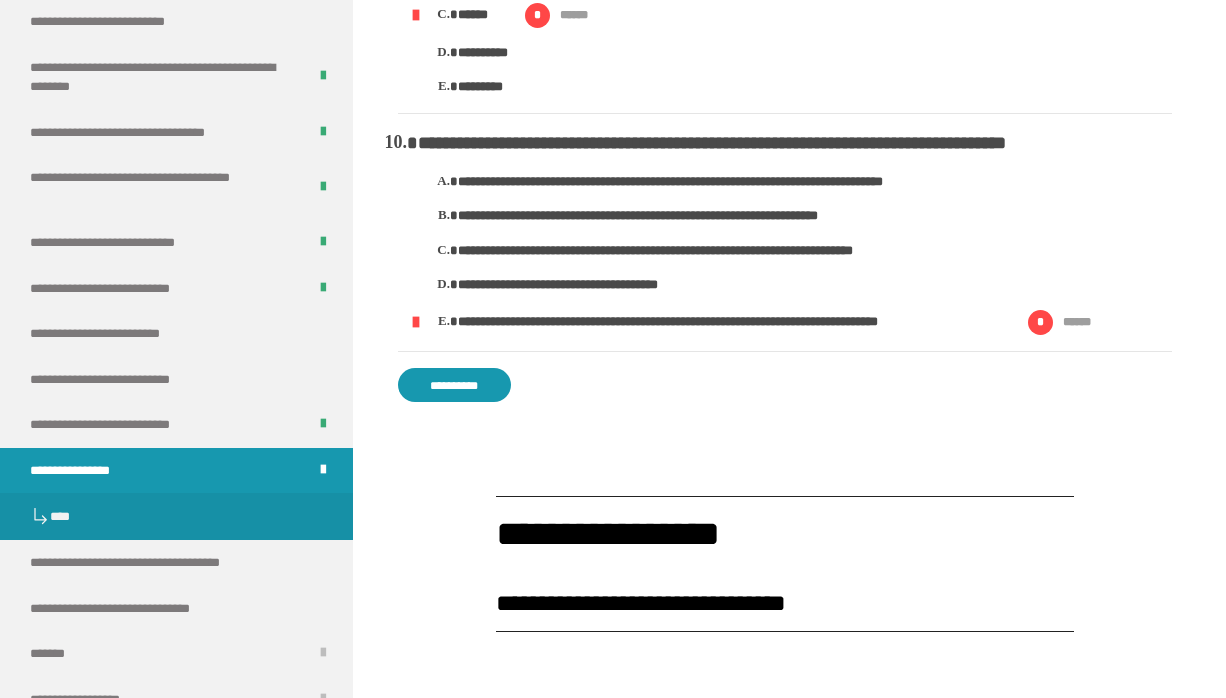 click on "**********" at bounding box center (795, 253) 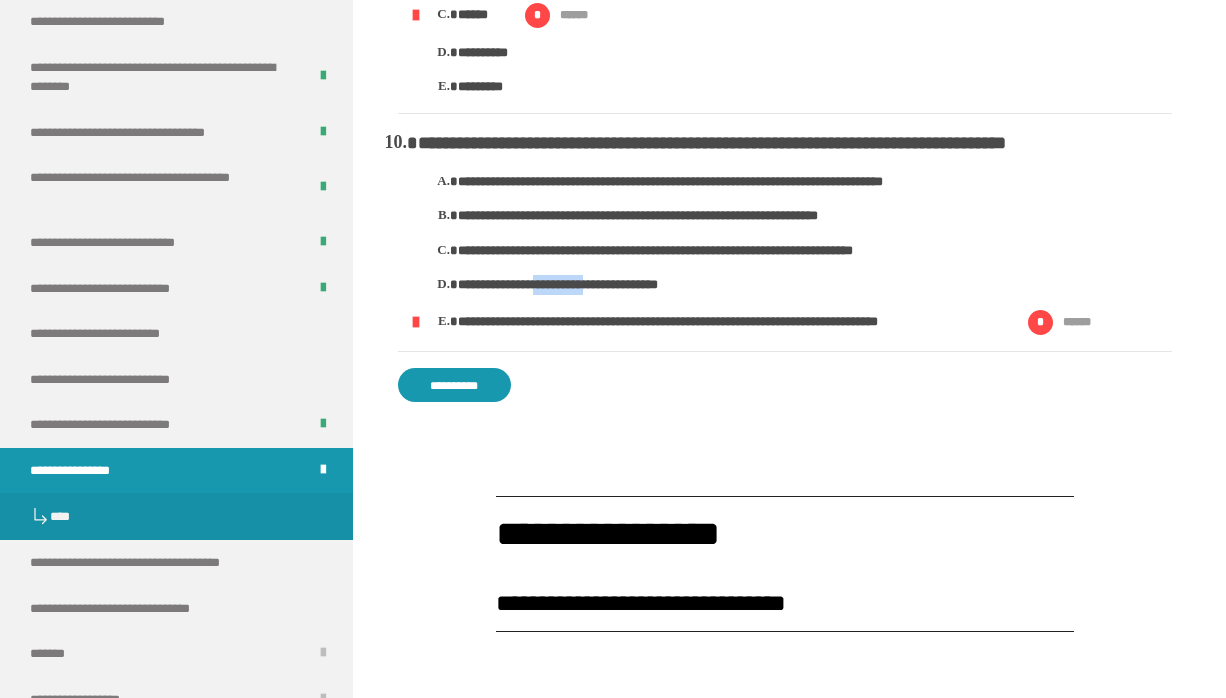click on "**********" at bounding box center (590, 285) 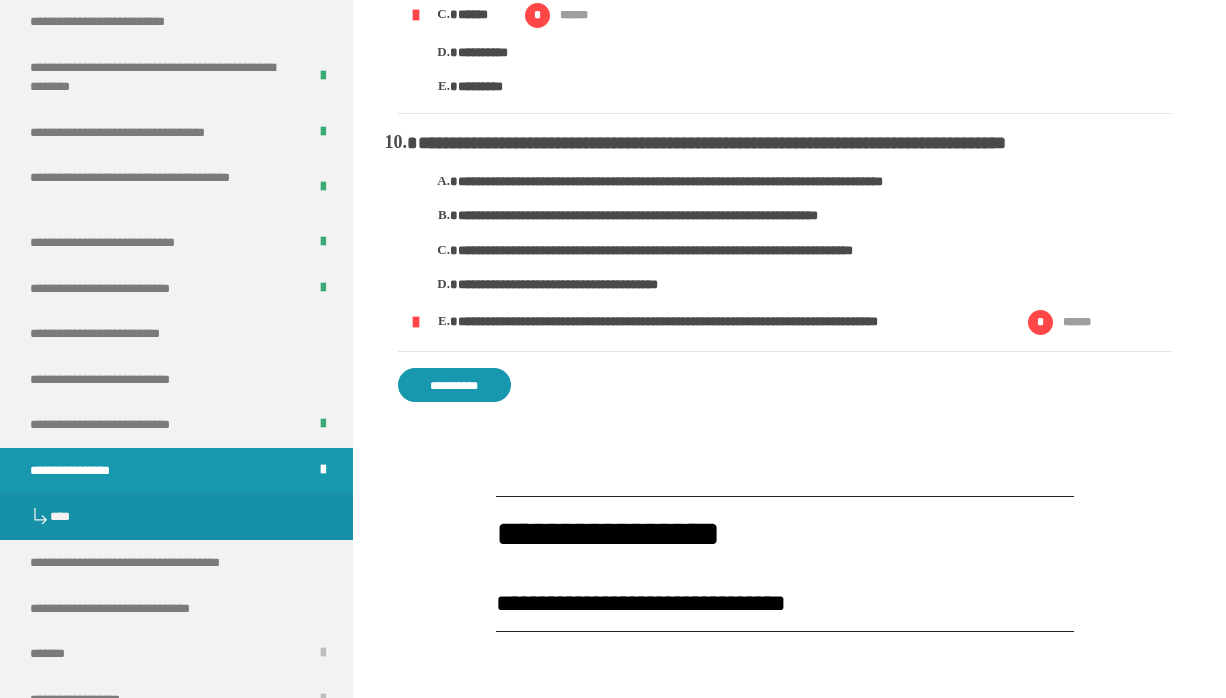 click on "**********" at bounding box center [590, 285] 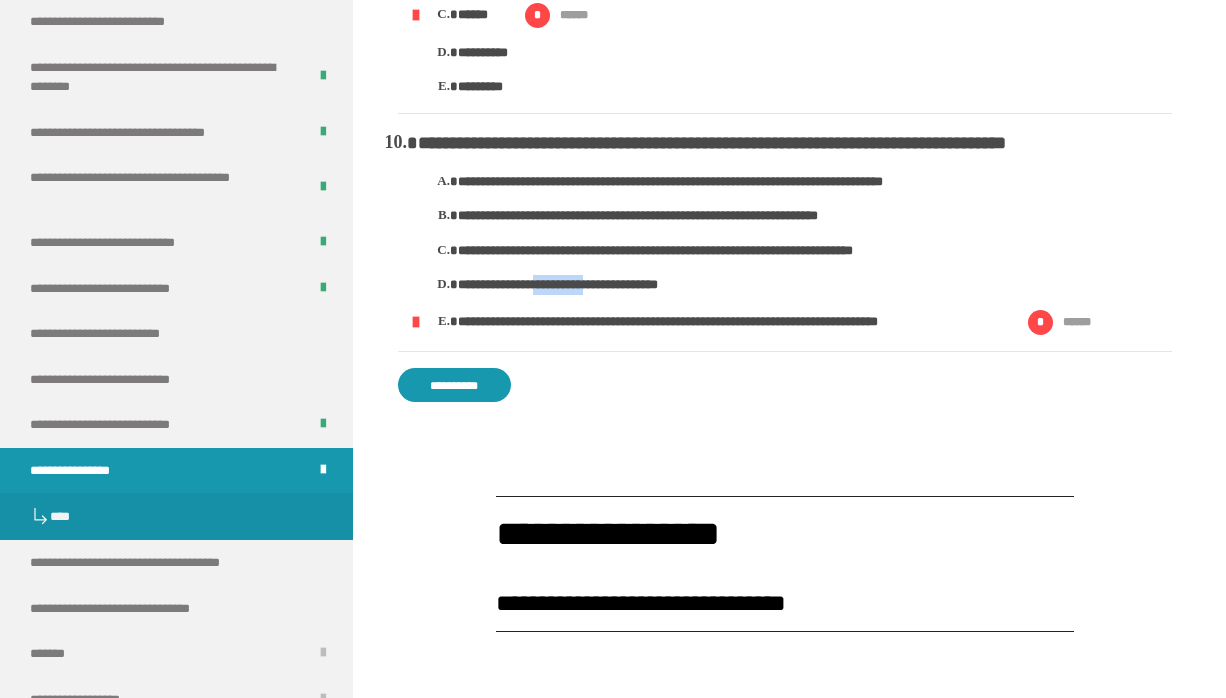 click on "**********" at bounding box center (590, 285) 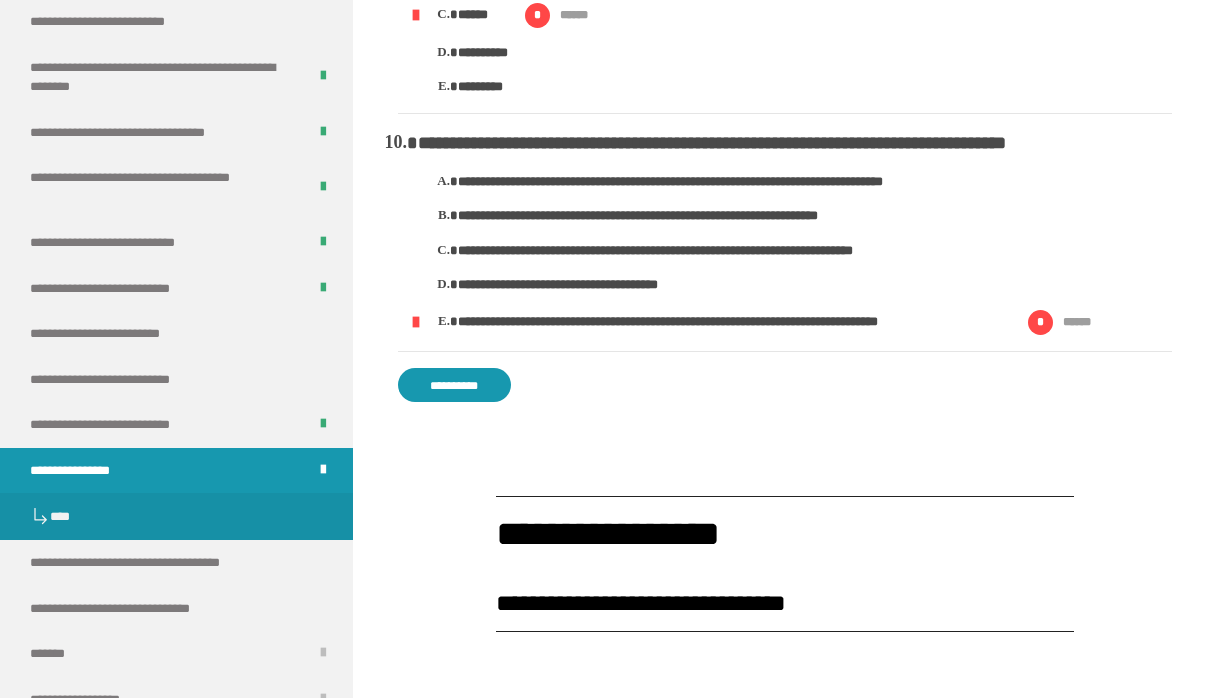 click on "**********" at bounding box center (590, 285) 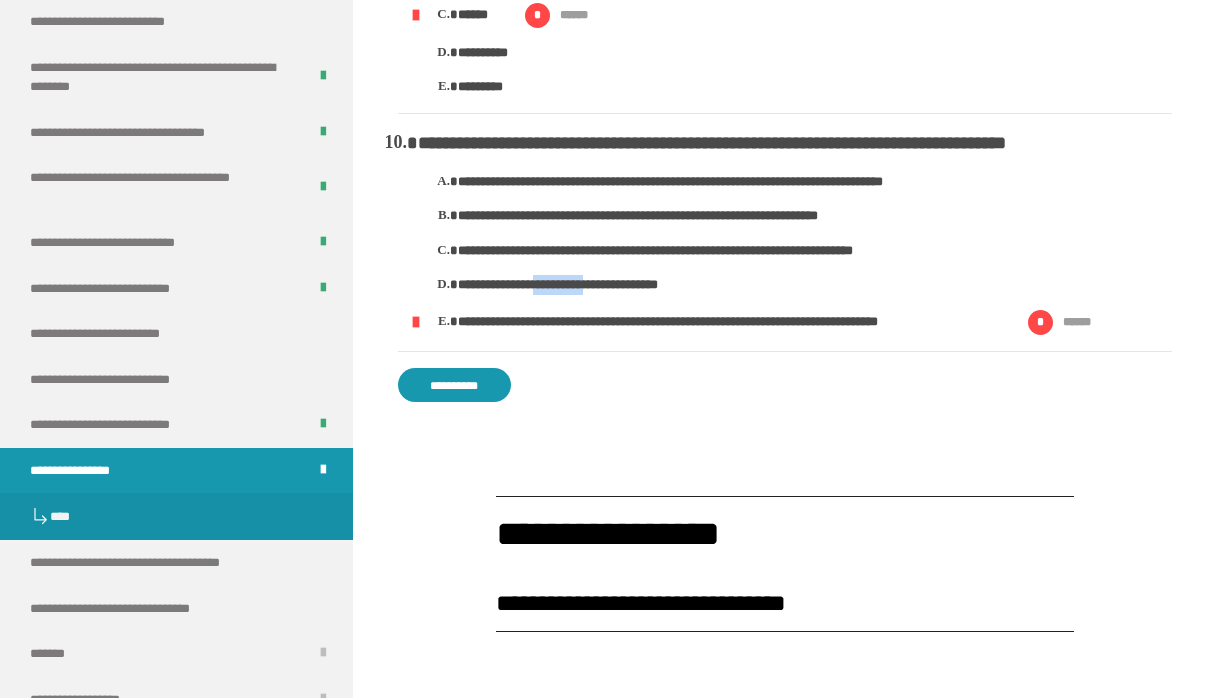 click on "**********" at bounding box center (590, 285) 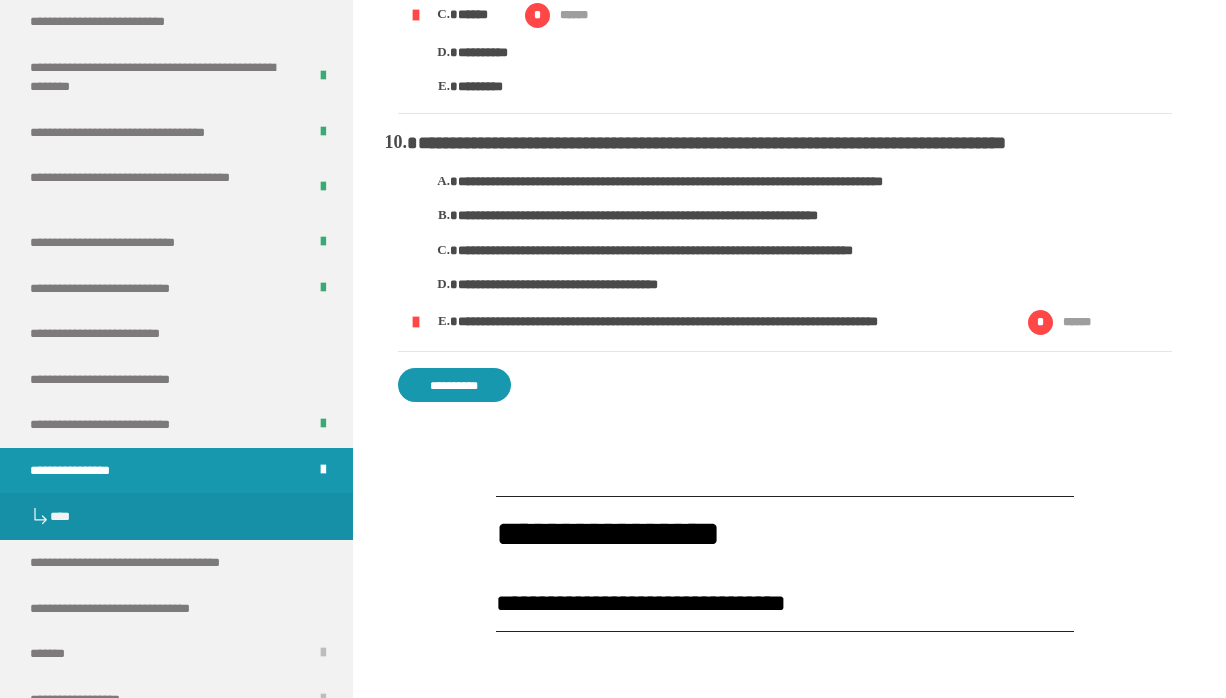click on "**********" at bounding box center [590, 285] 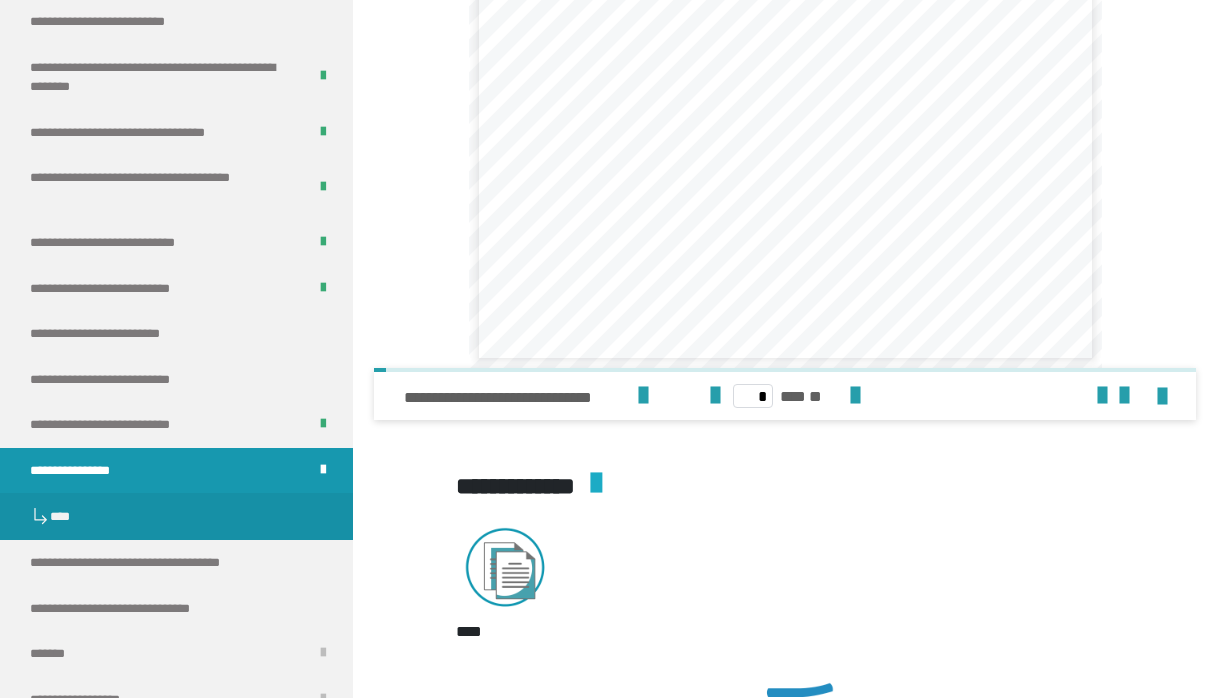 scroll, scrollTop: 6279, scrollLeft: 0, axis: vertical 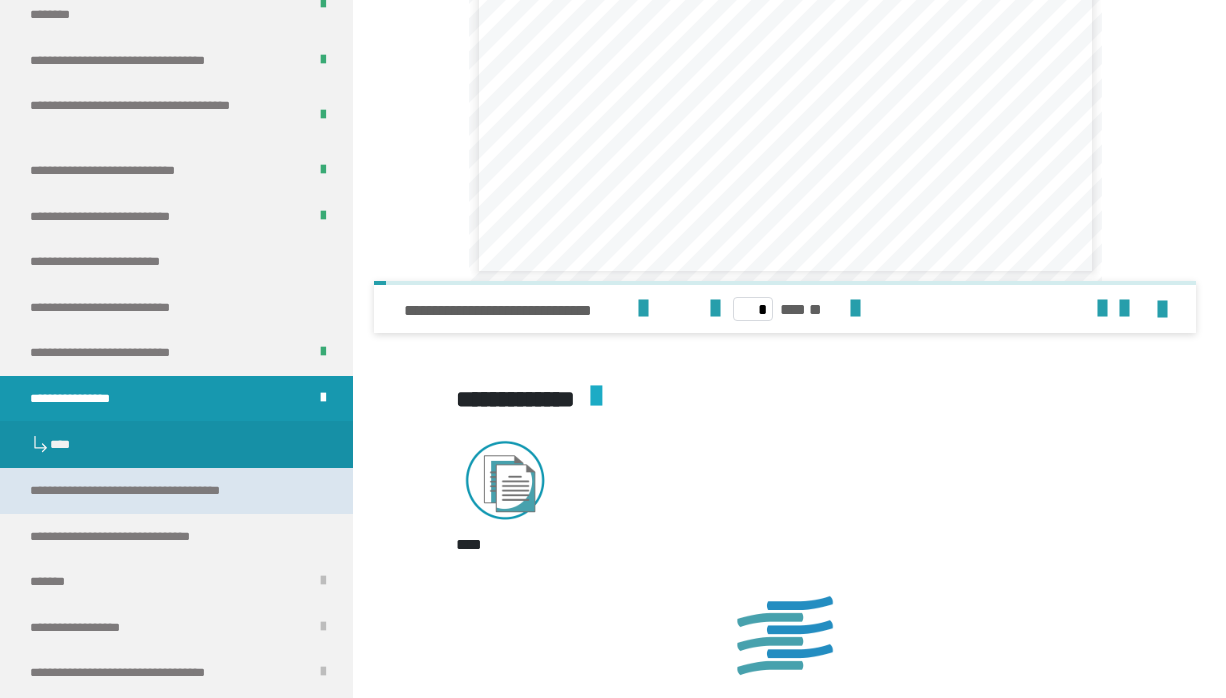 click on "**********" at bounding box center (149, 491) 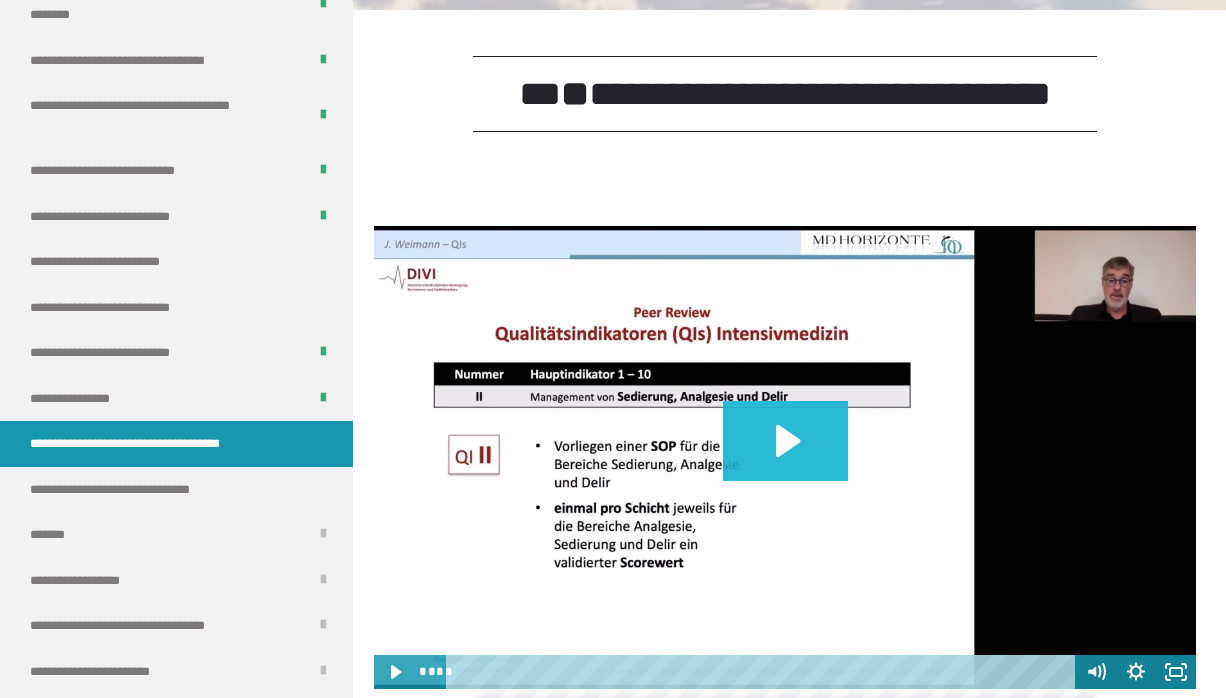 click 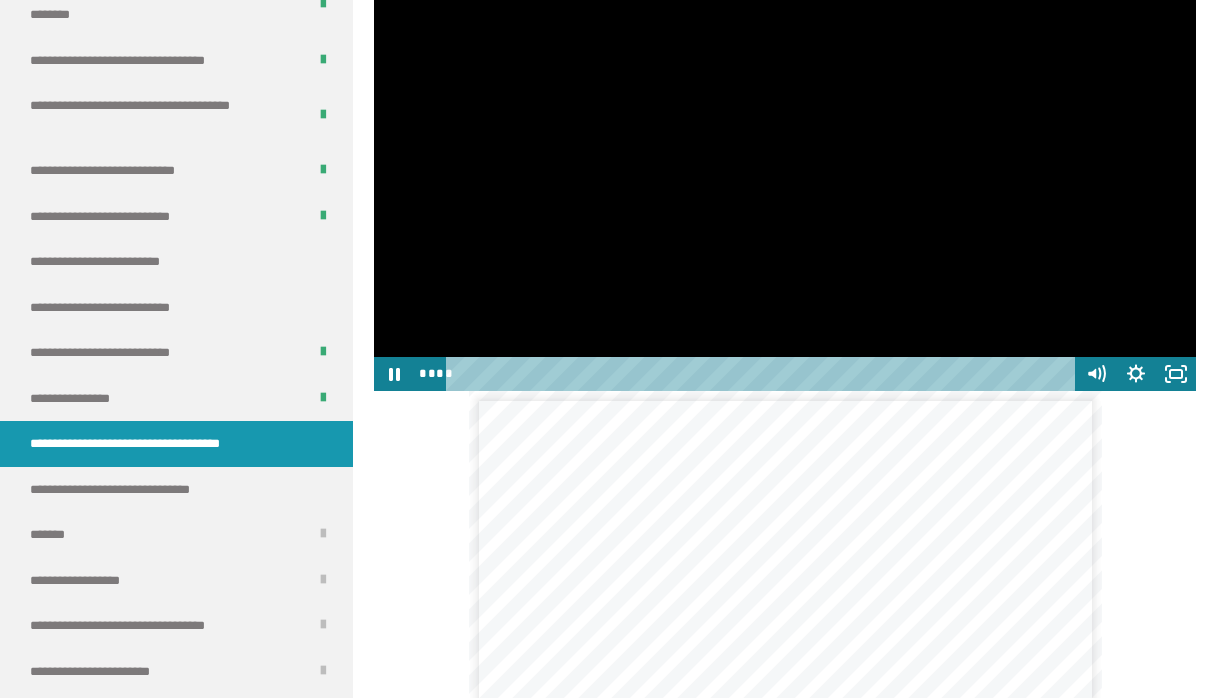 scroll, scrollTop: 739, scrollLeft: 0, axis: vertical 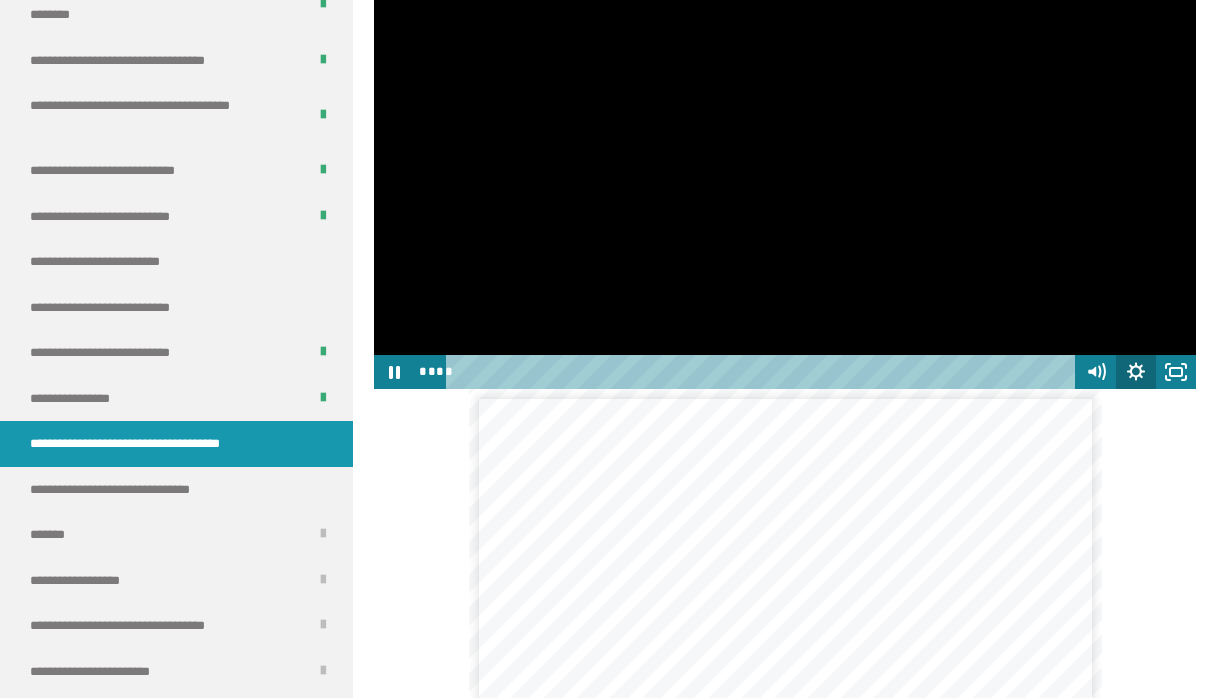 click 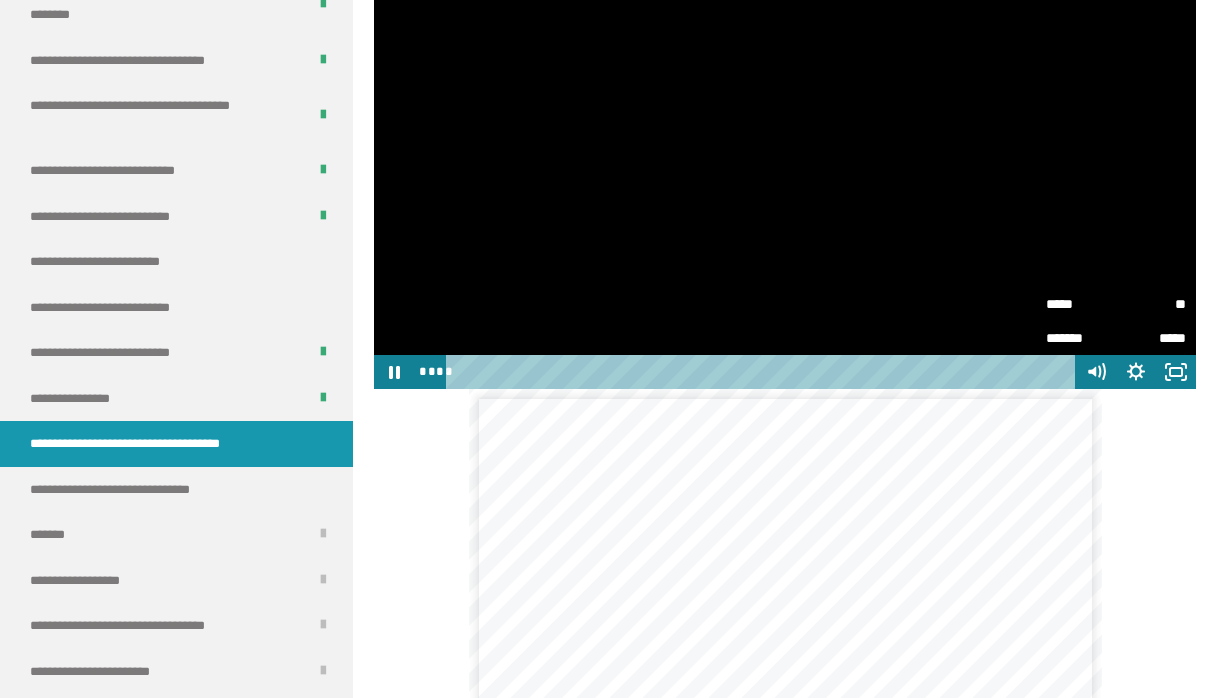 click on "**" at bounding box center [1151, 304] 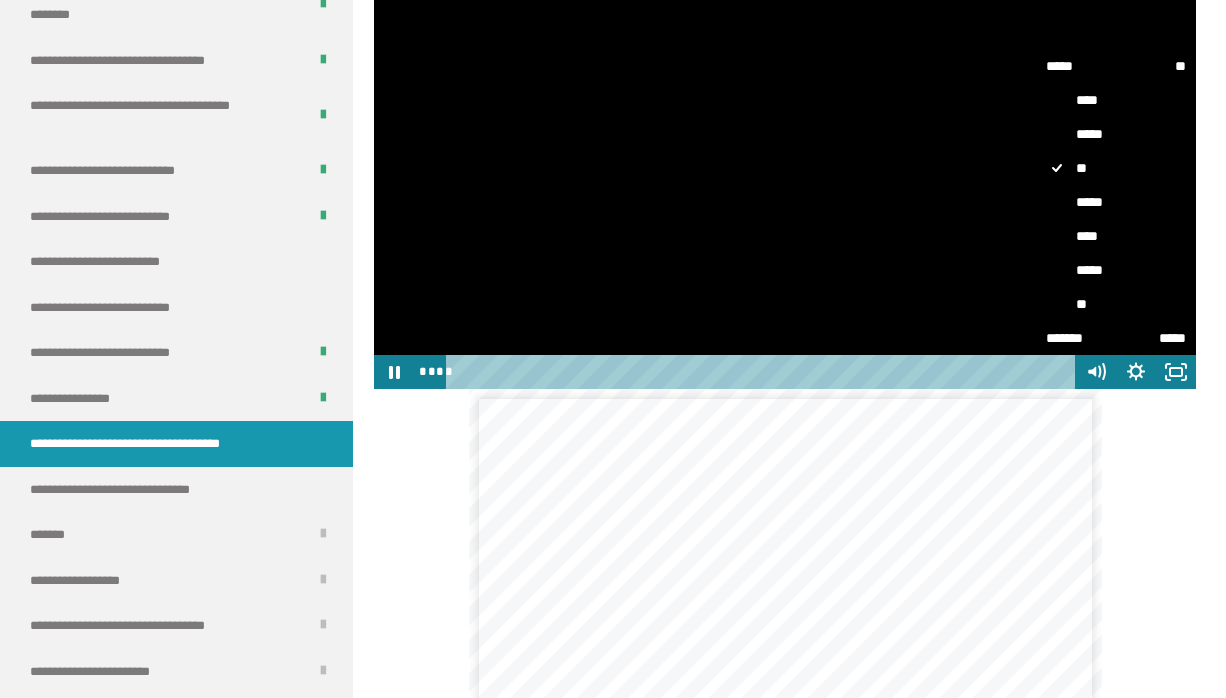 click on "**" at bounding box center (1116, 304) 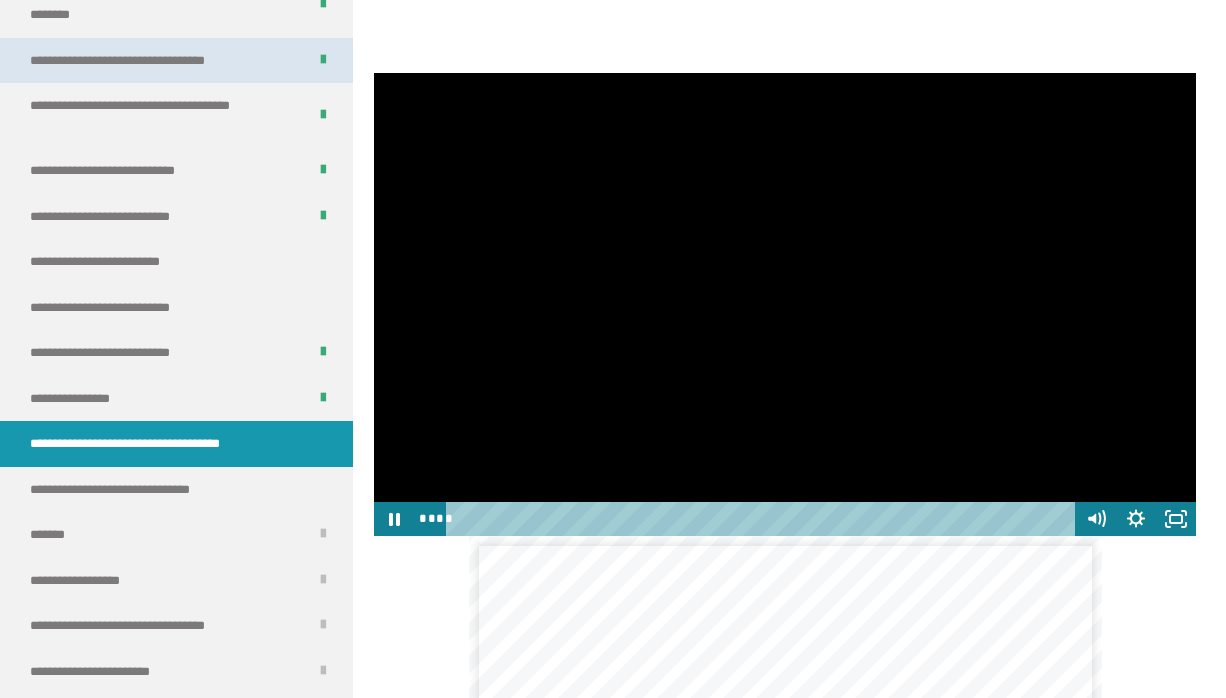 scroll, scrollTop: 591, scrollLeft: 0, axis: vertical 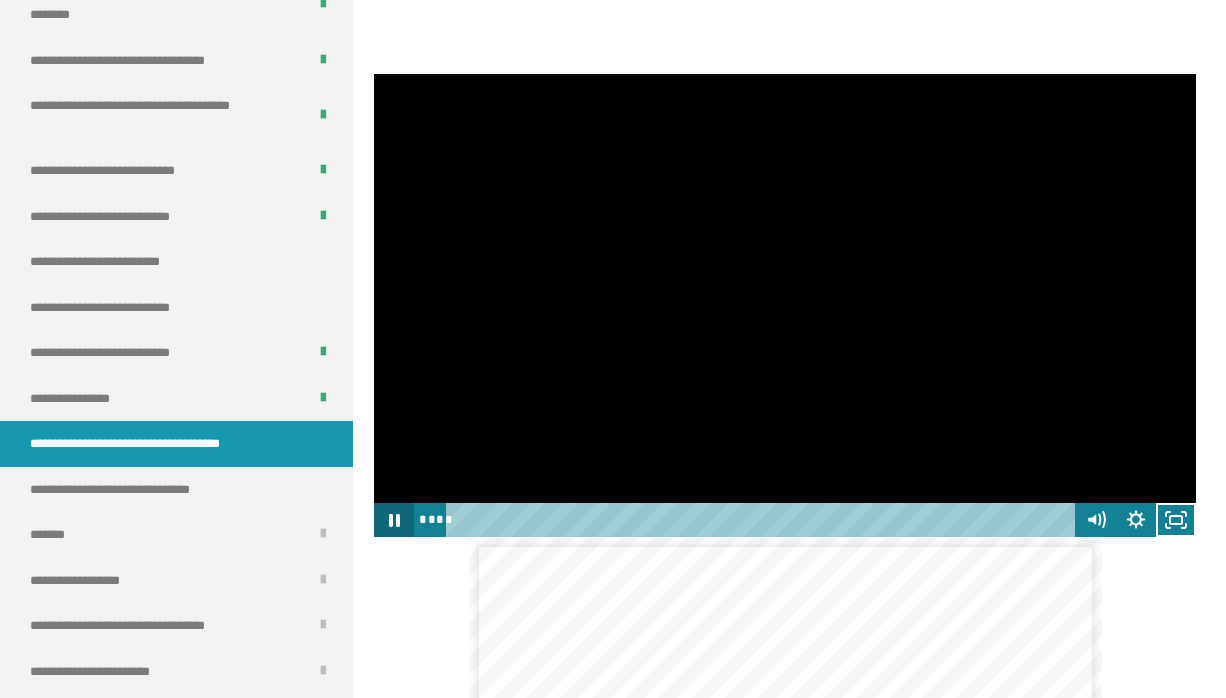 click 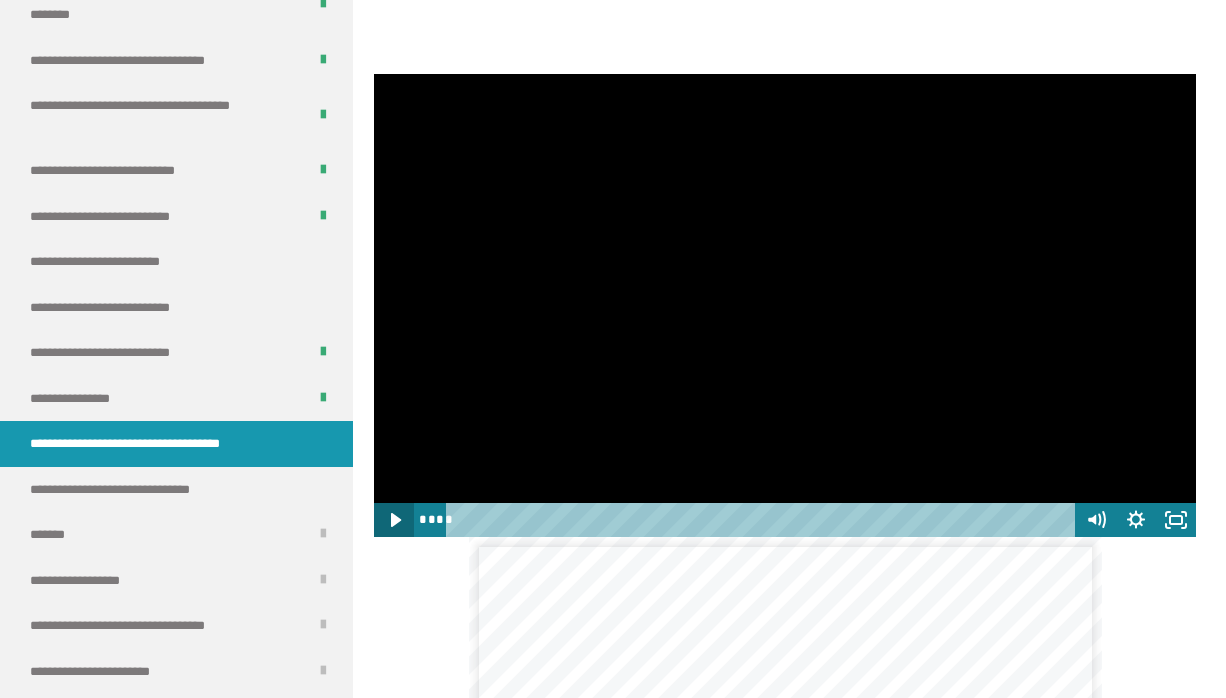 click 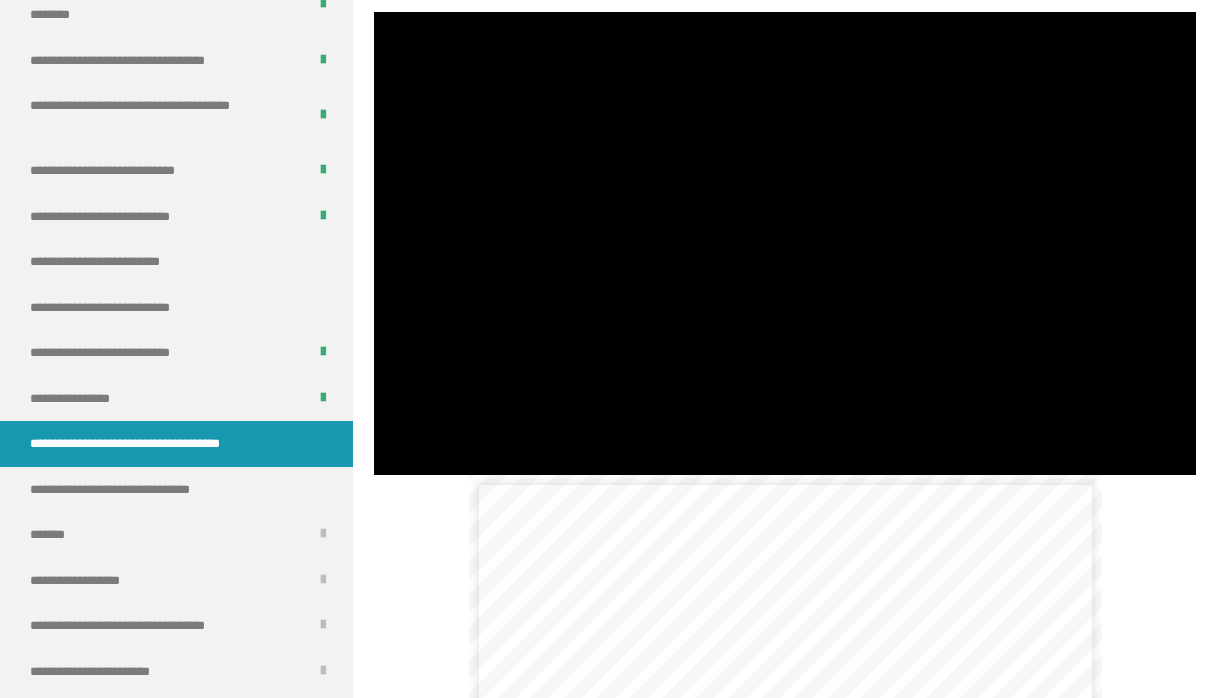 scroll, scrollTop: 661, scrollLeft: 0, axis: vertical 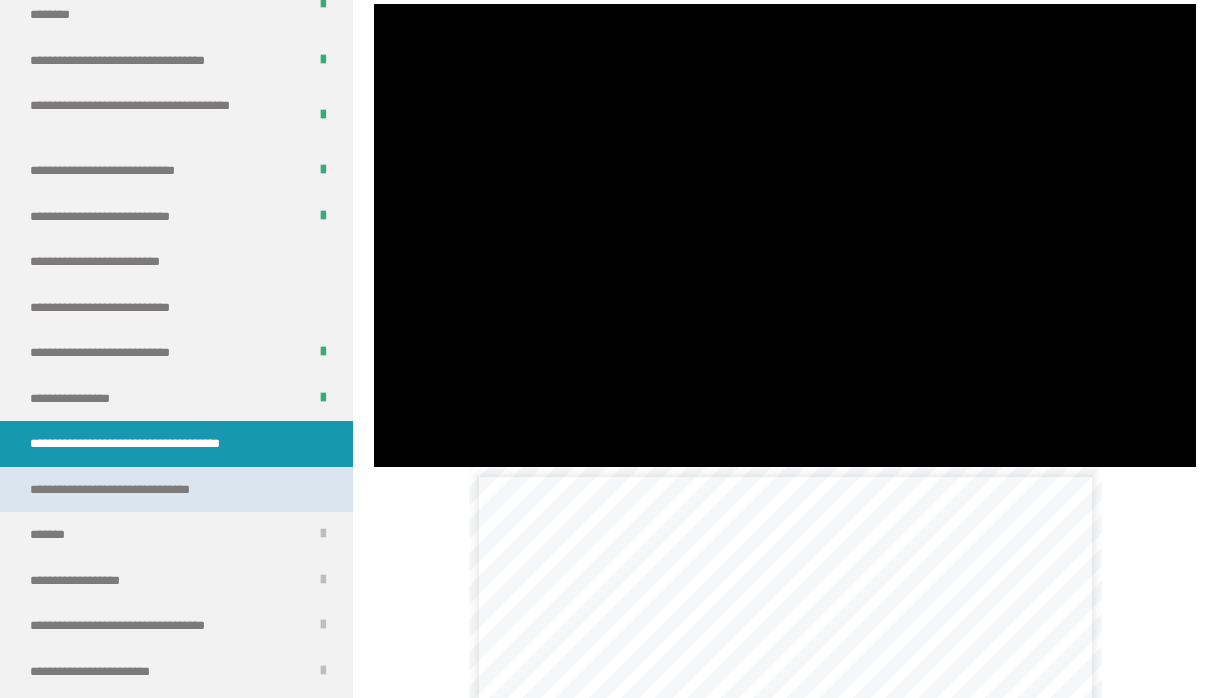 click on "**********" at bounding box center [139, 490] 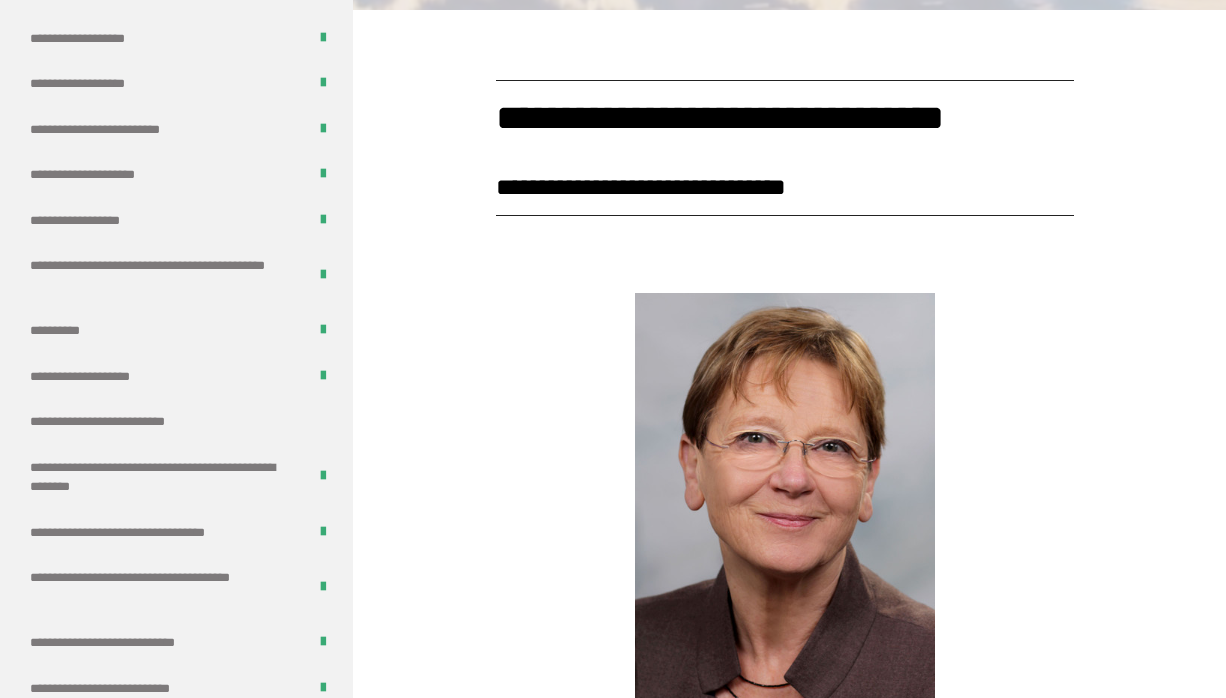 scroll, scrollTop: 1344, scrollLeft: 0, axis: vertical 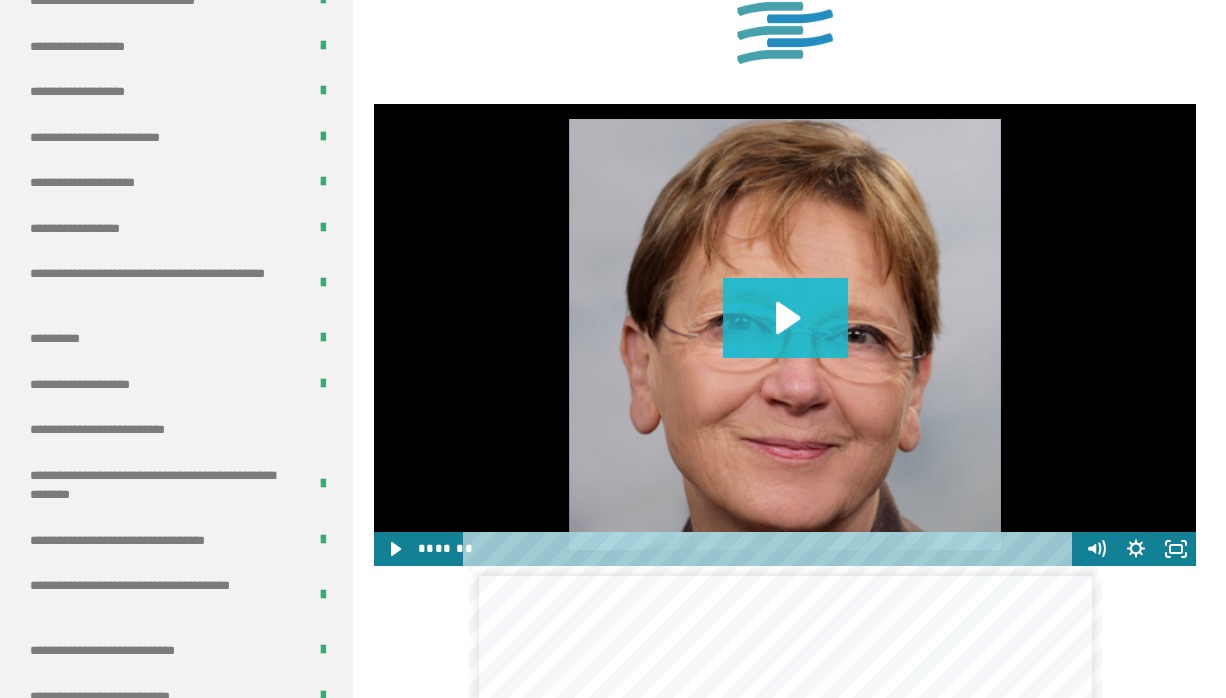 click 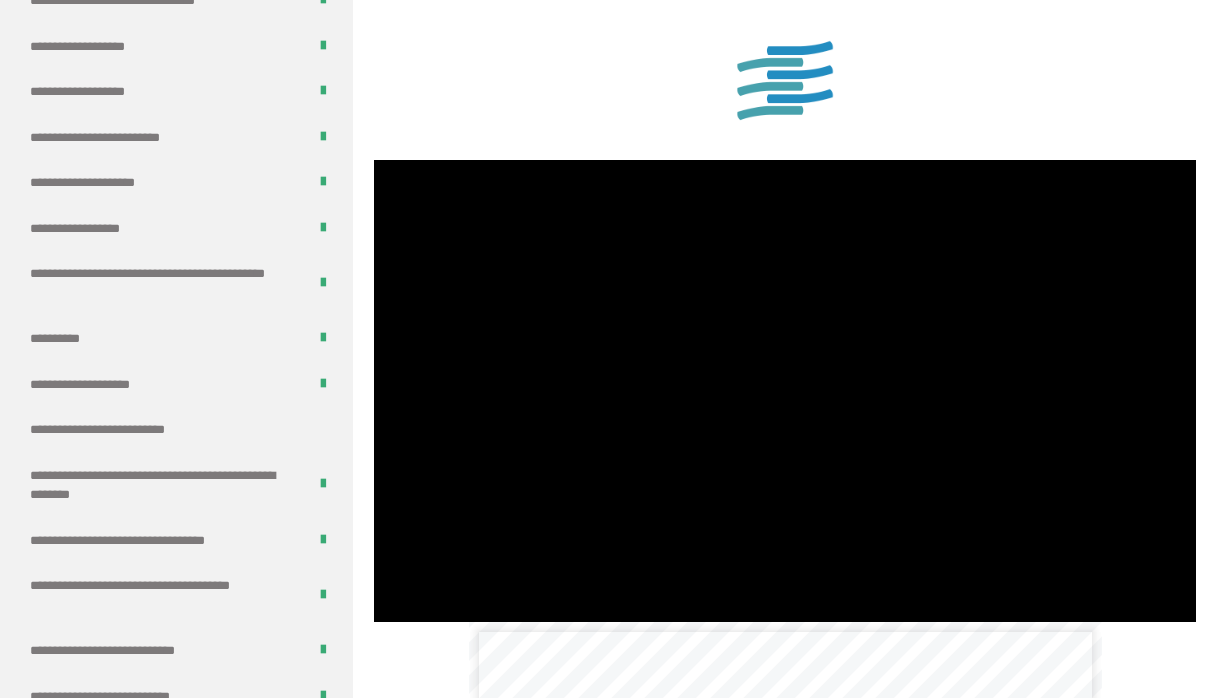 scroll, scrollTop: 1500, scrollLeft: 0, axis: vertical 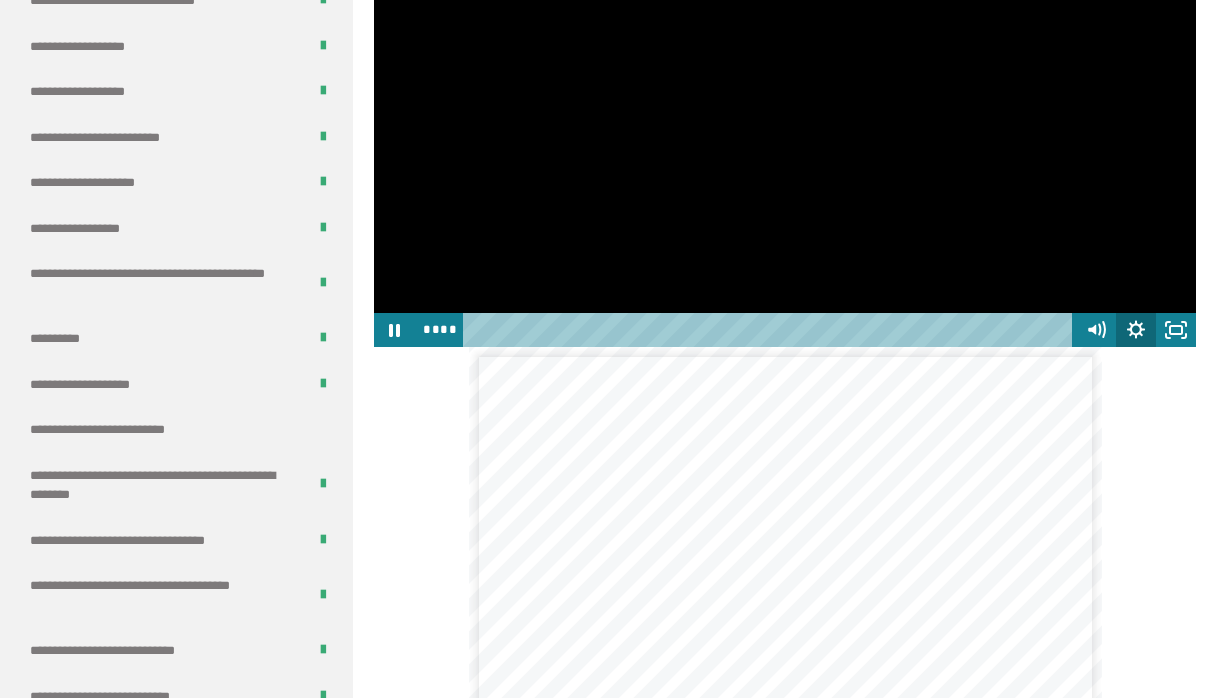 click 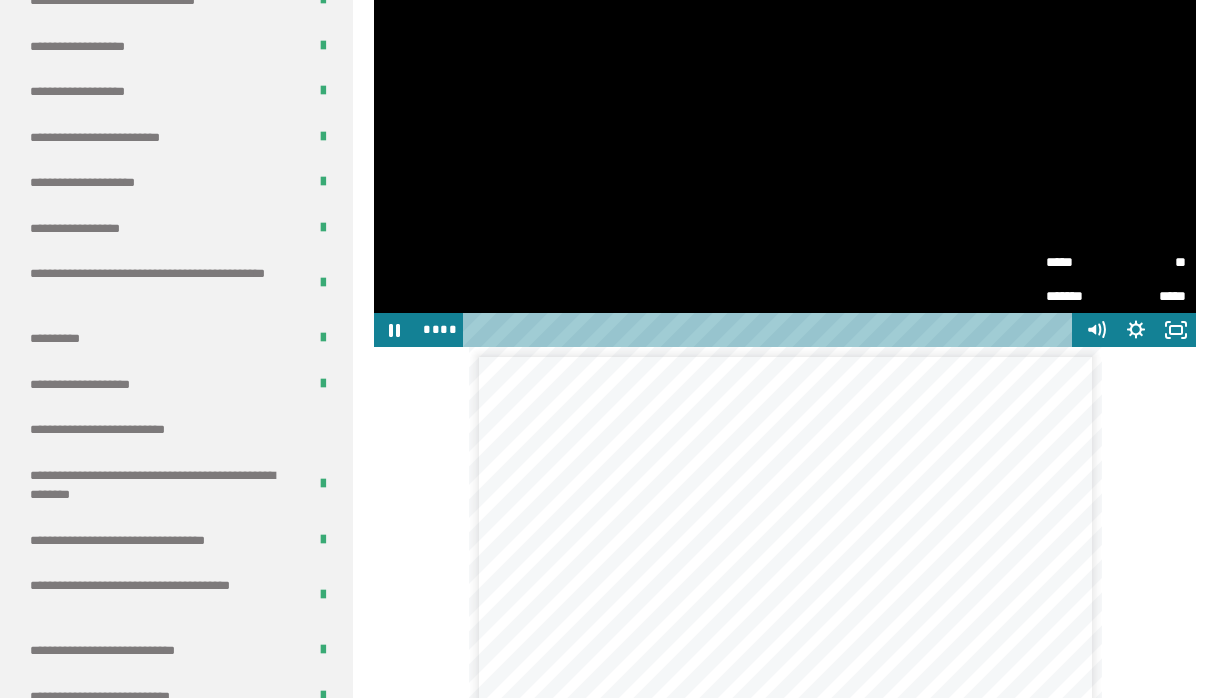 click on "*****" at bounding box center [1081, 262] 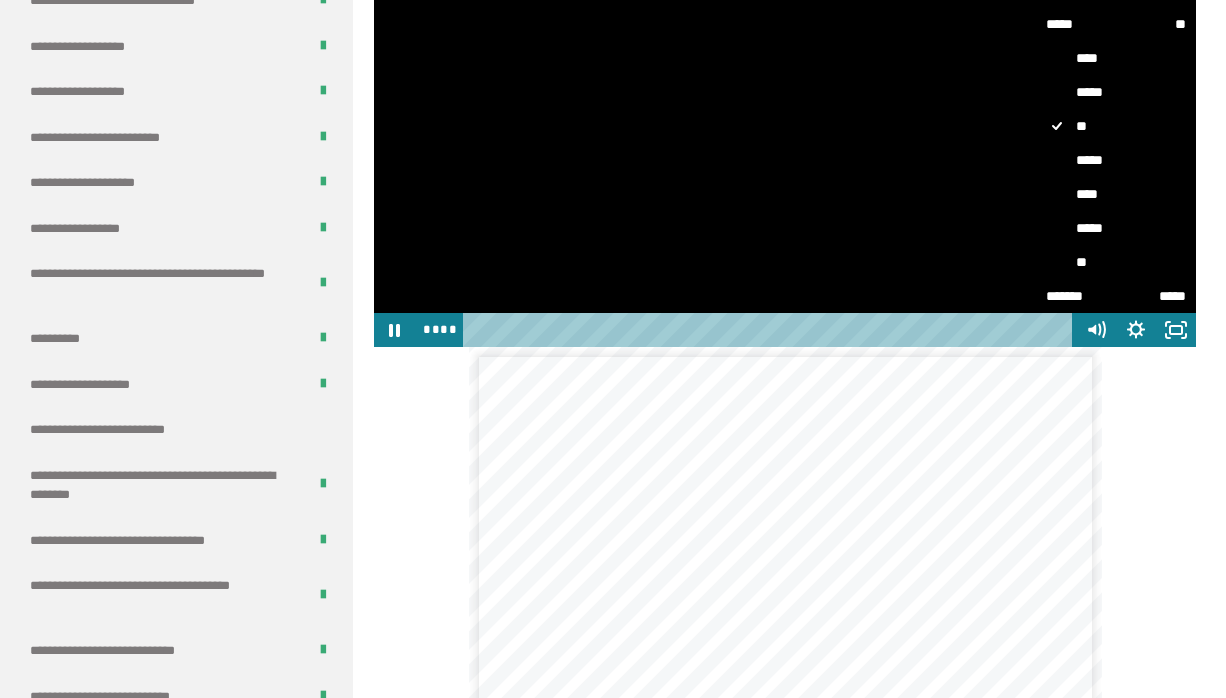 click on "**" at bounding box center (1116, 262) 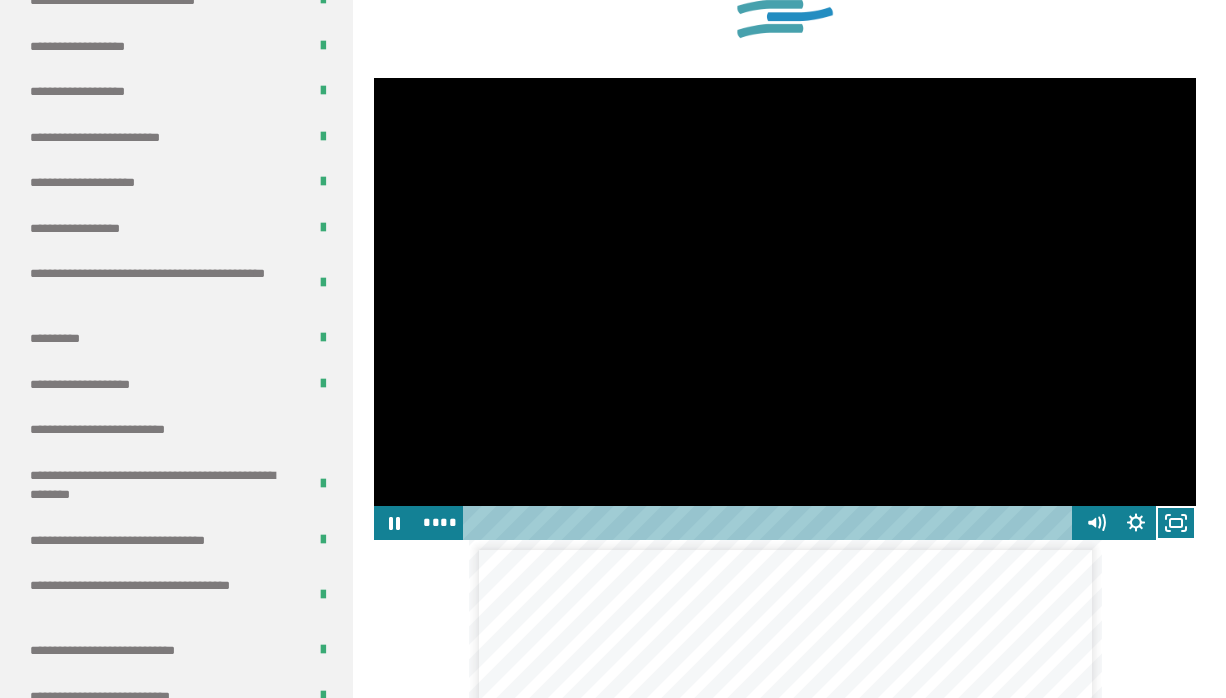 scroll, scrollTop: 1302, scrollLeft: 0, axis: vertical 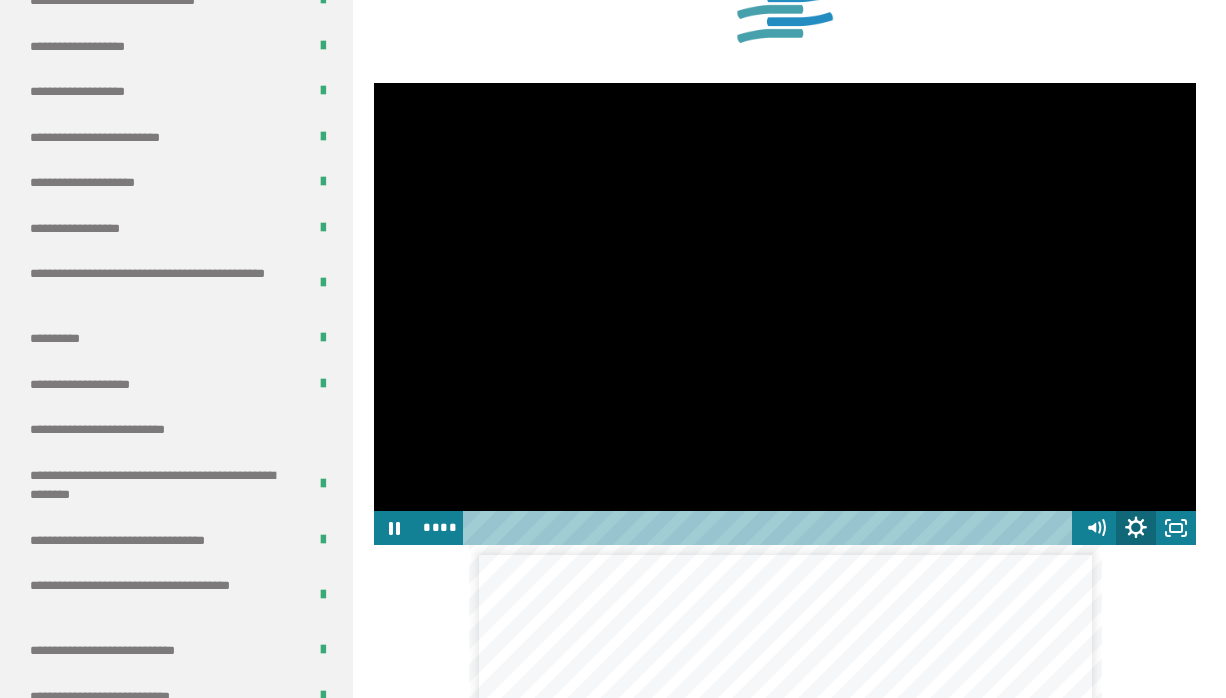 click 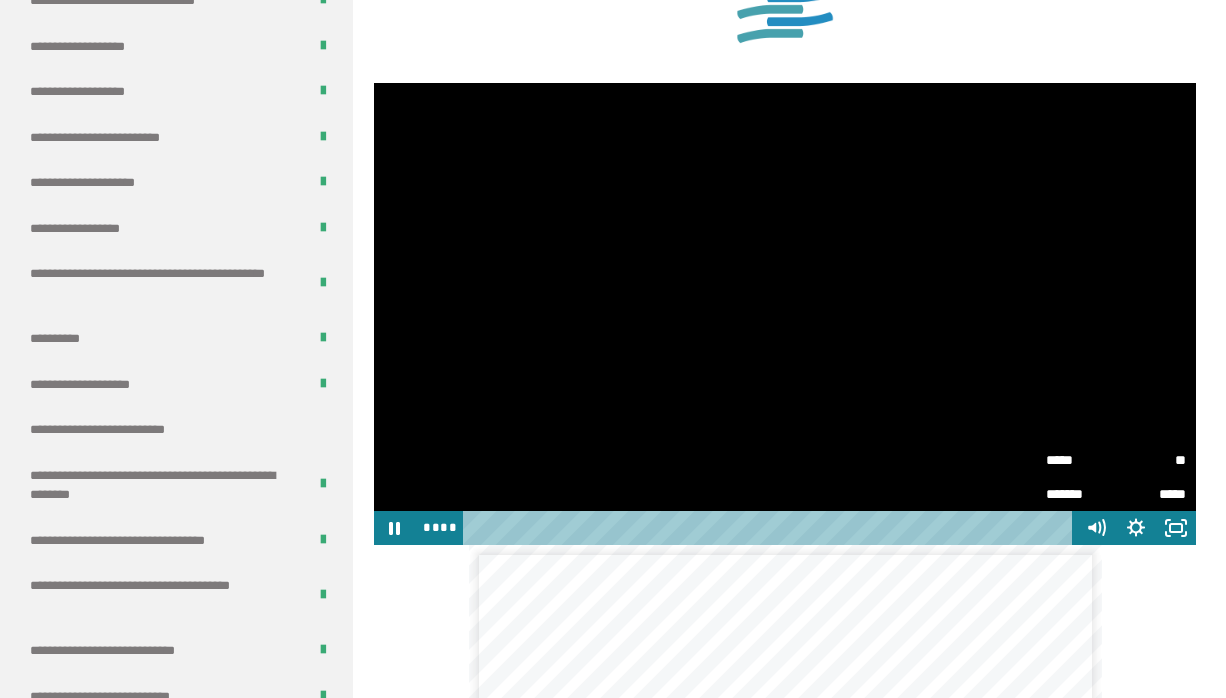 click at bounding box center [785, 314] 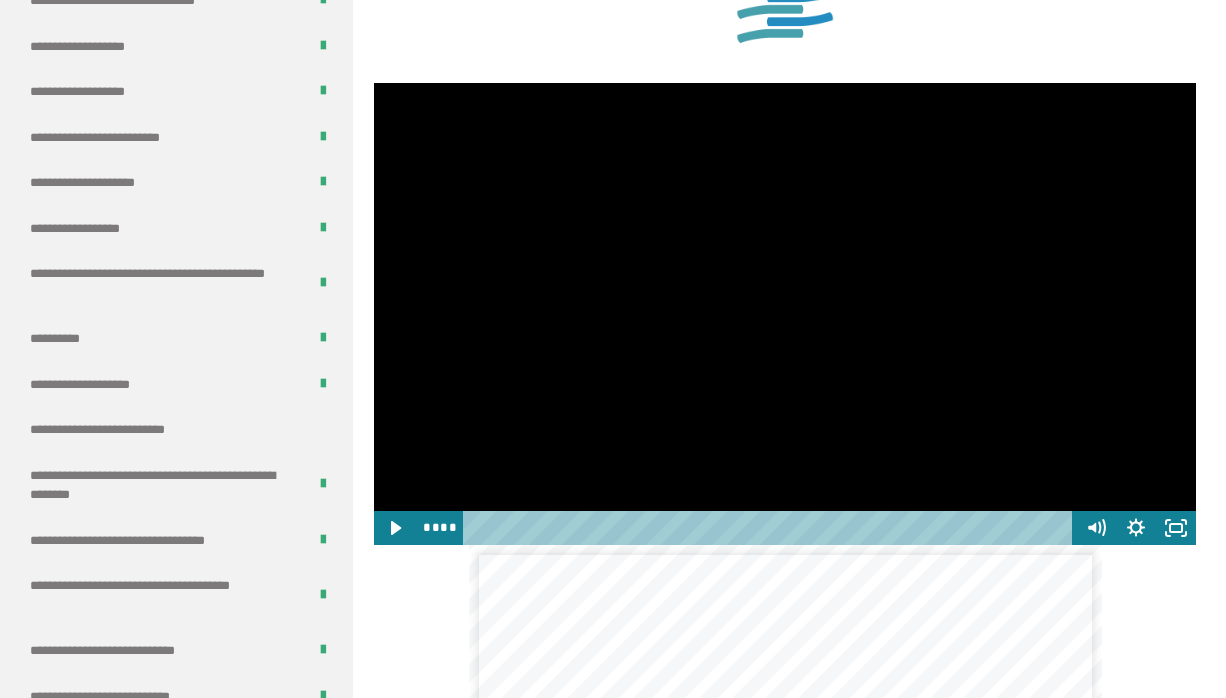 click at bounding box center (785, 314) 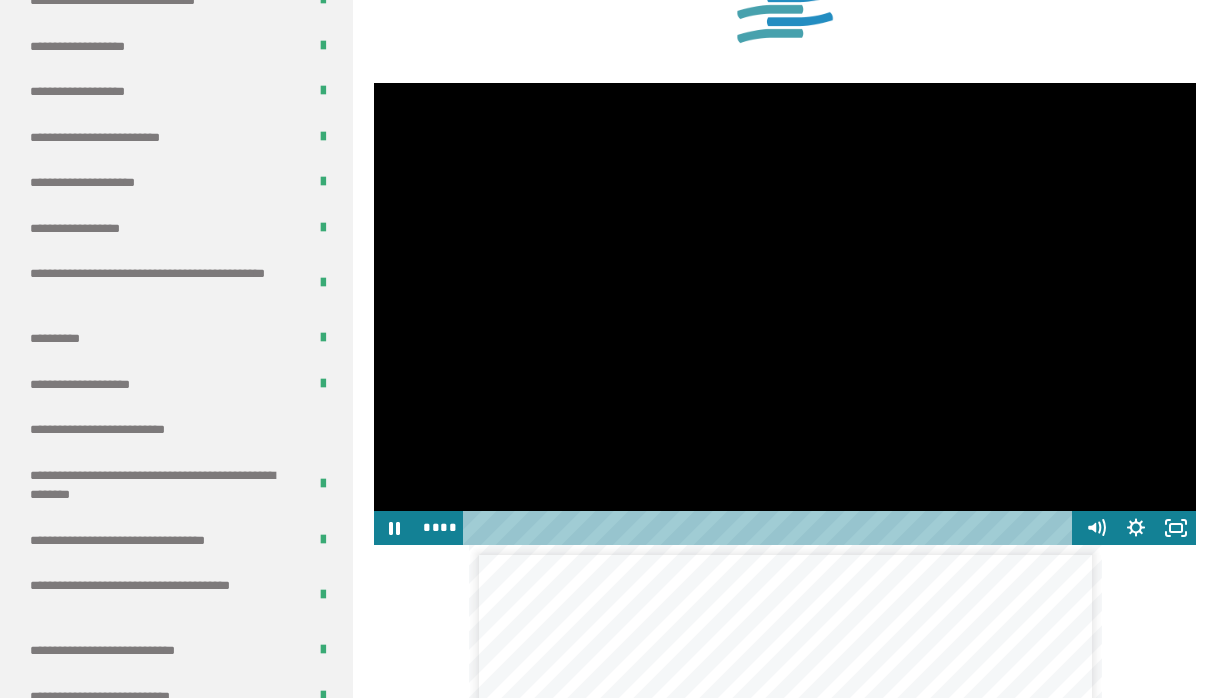 click at bounding box center [785, 314] 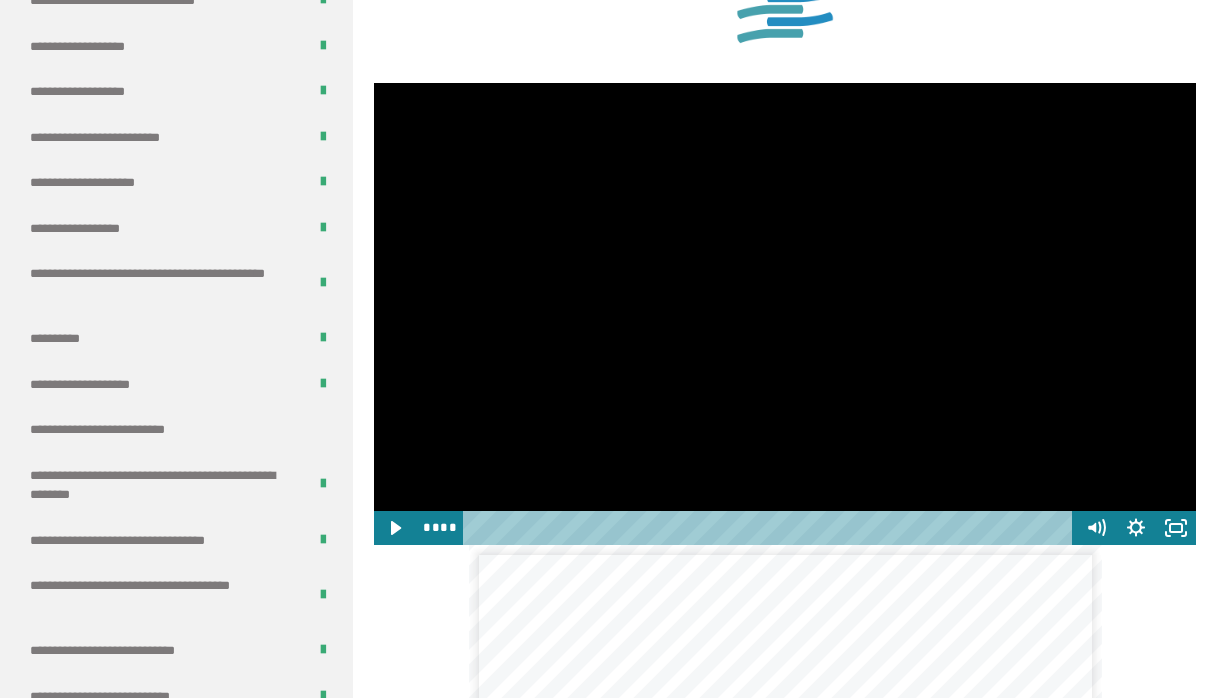 click at bounding box center [785, 314] 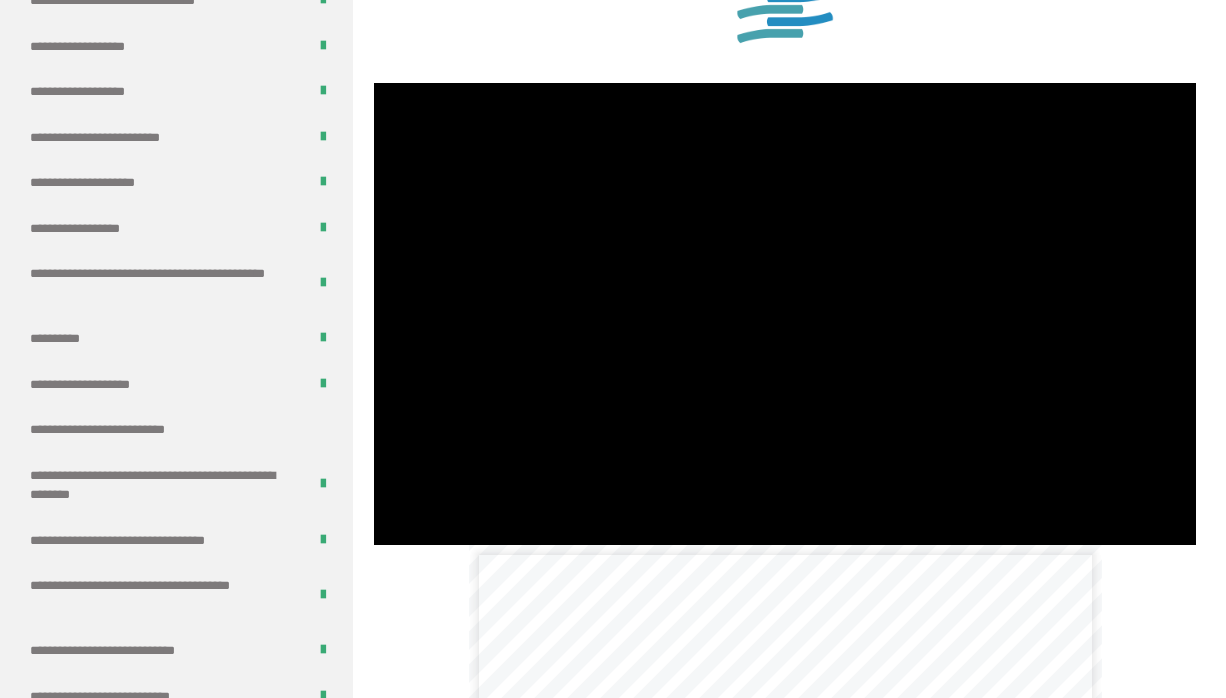 click at bounding box center [785, 314] 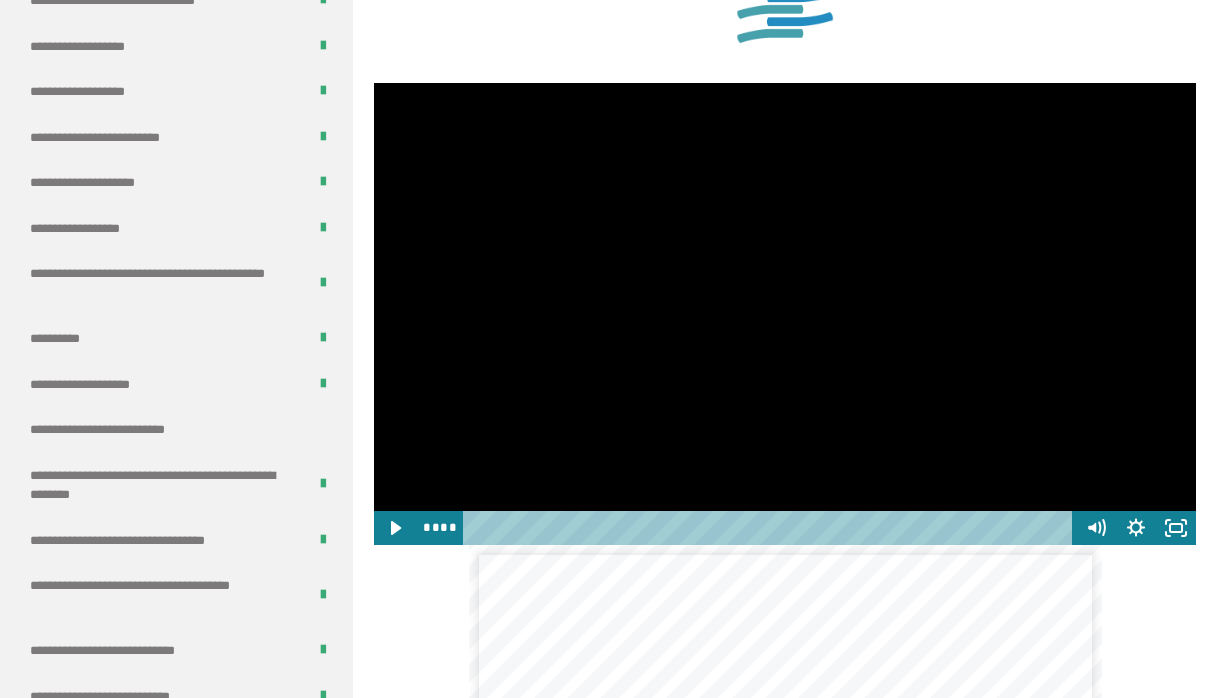 click at bounding box center [785, 314] 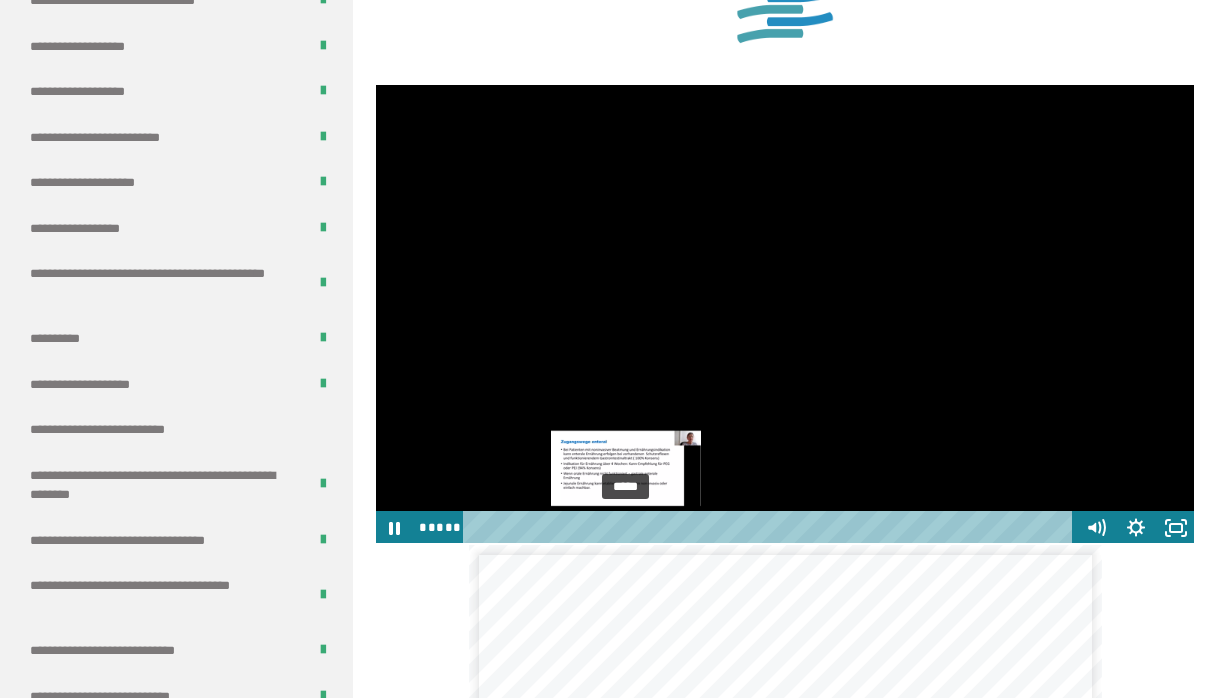 click on "*****" at bounding box center (771, 528) 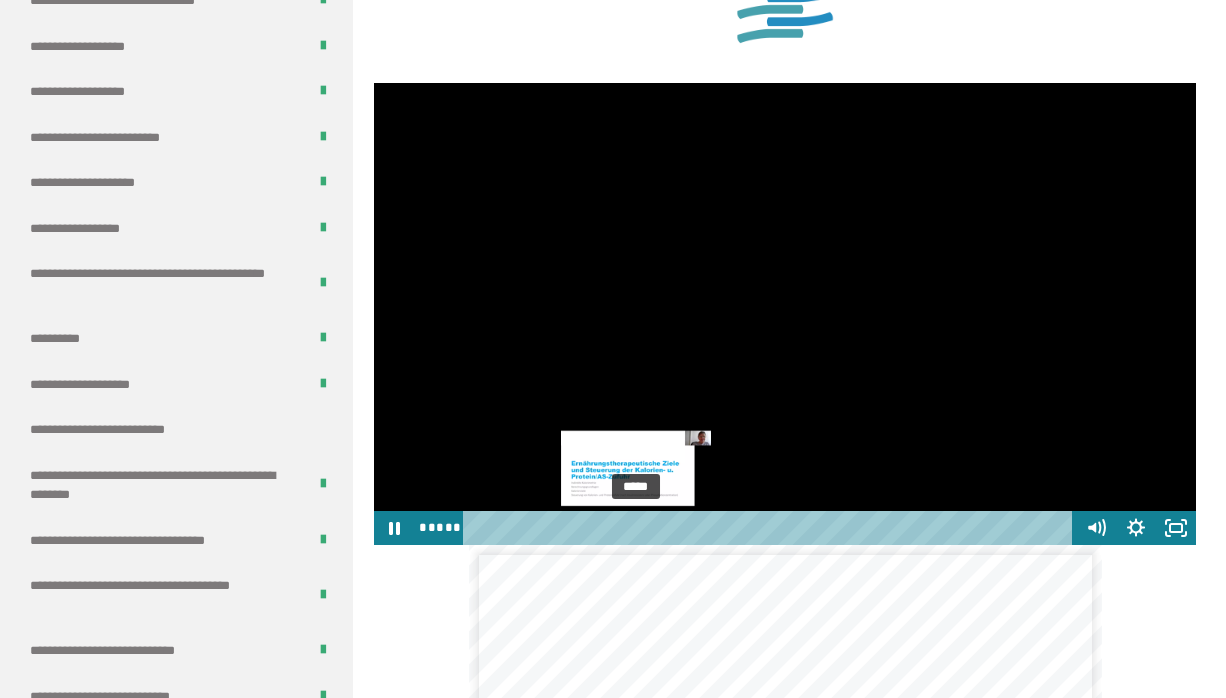click on "*****" at bounding box center [771, 528] 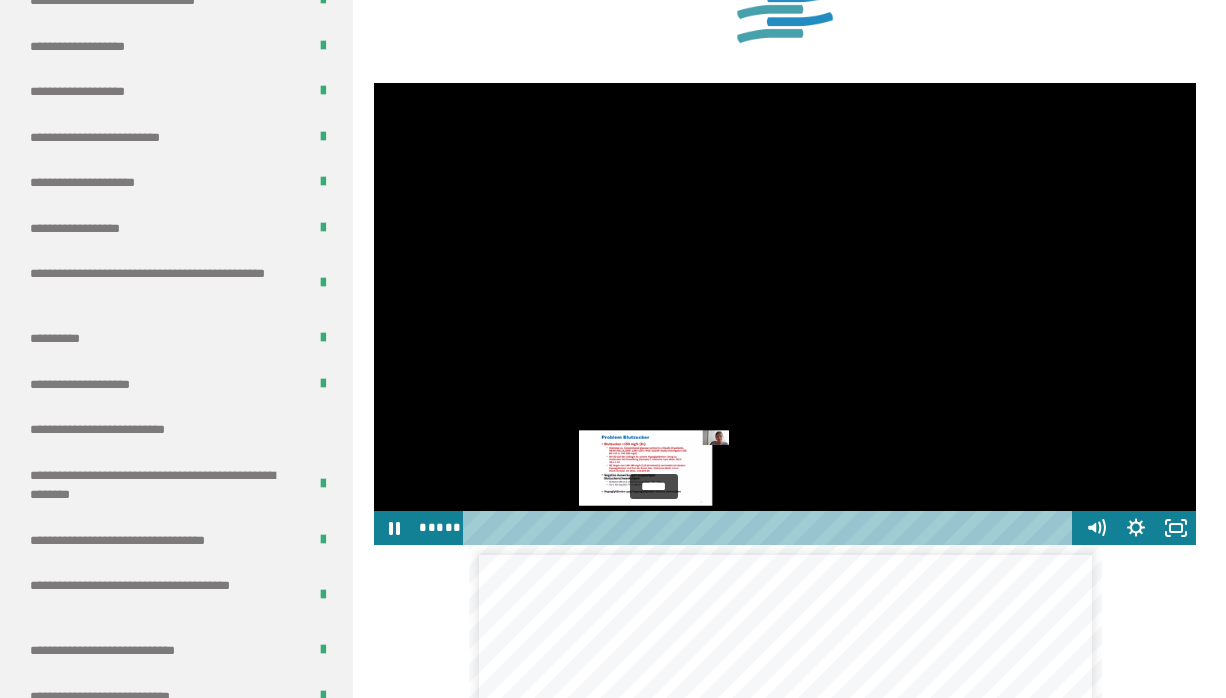 click on "*****" at bounding box center (771, 528) 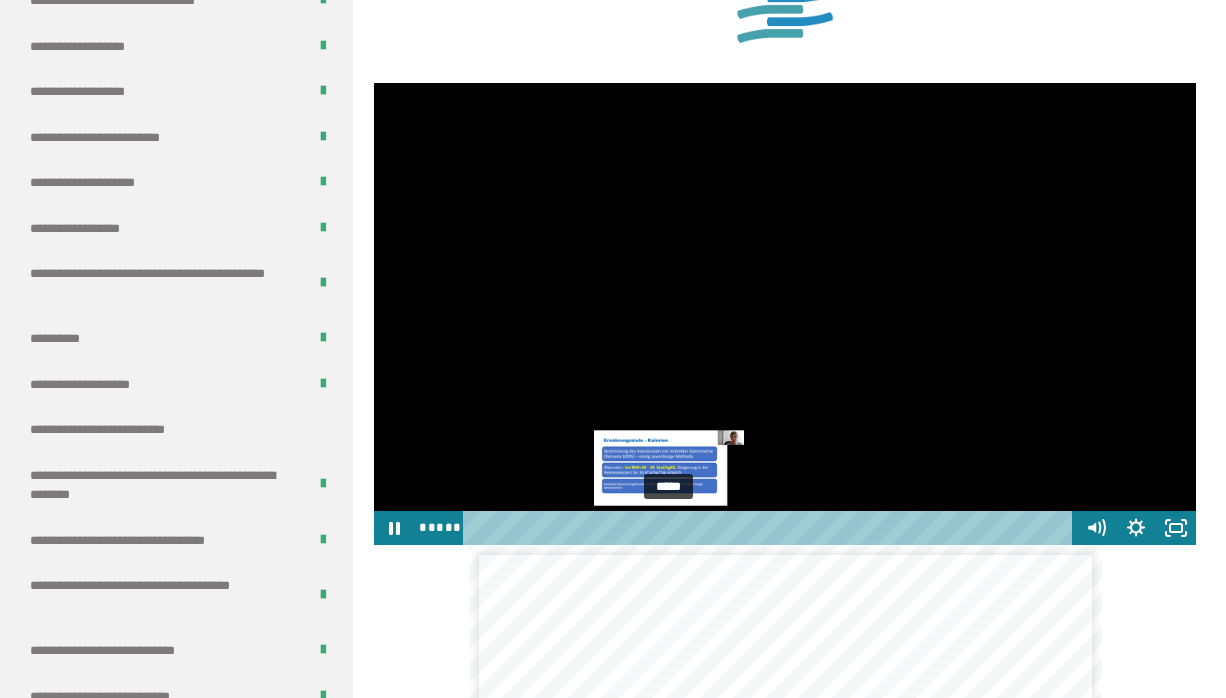 click on "*****" at bounding box center [771, 528] 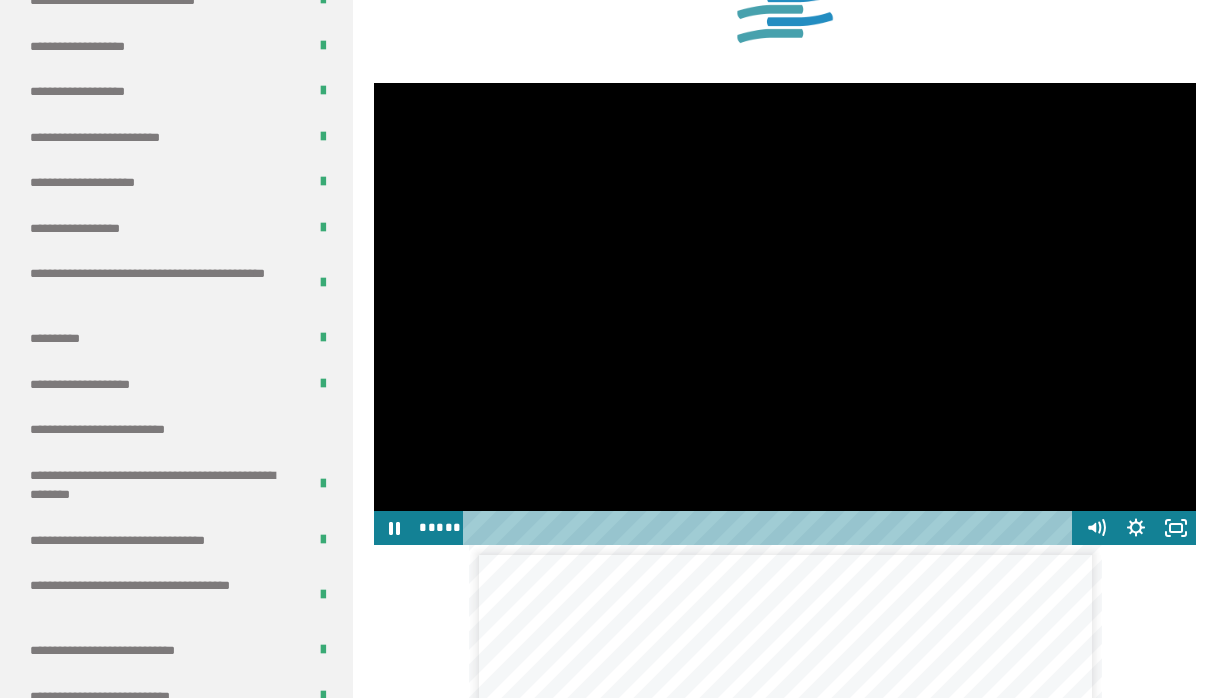 click at bounding box center (785, 314) 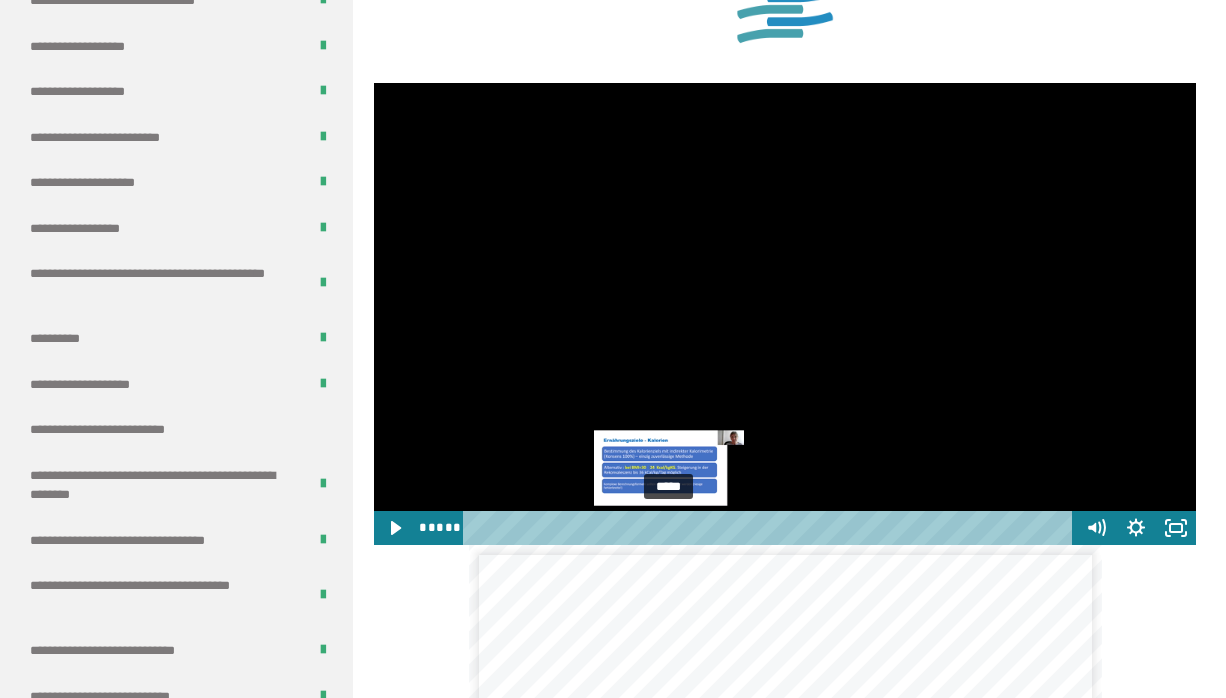 click at bounding box center [670, 527] 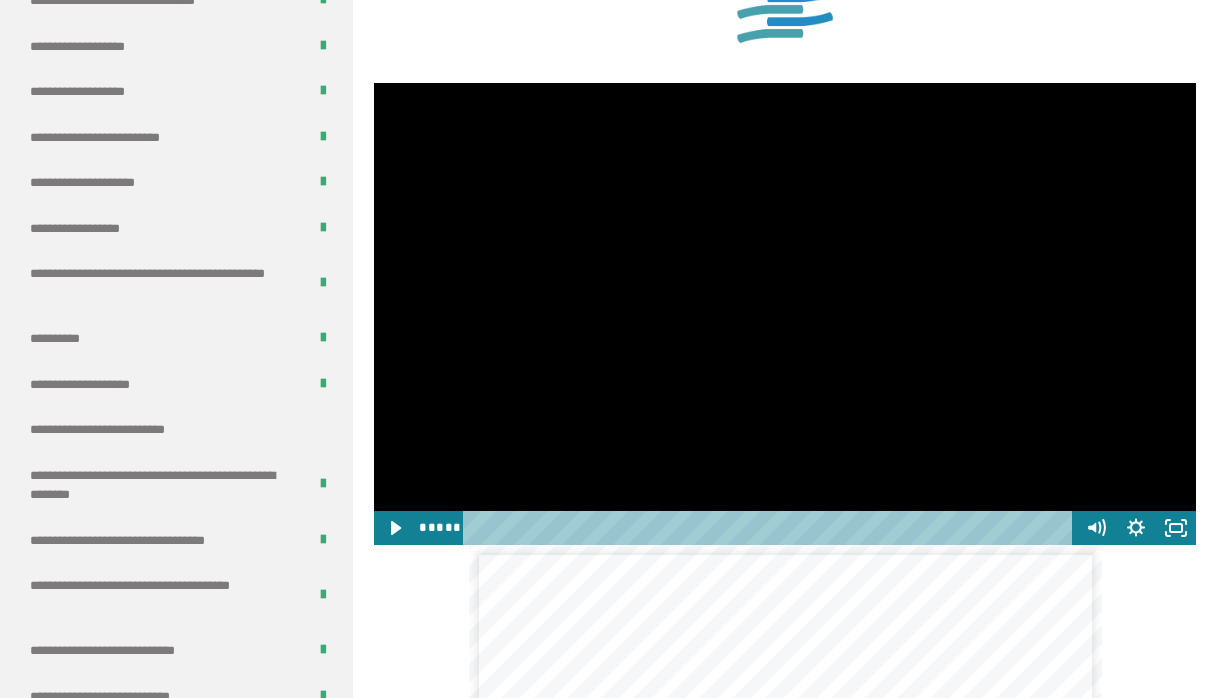 click at bounding box center (785, 314) 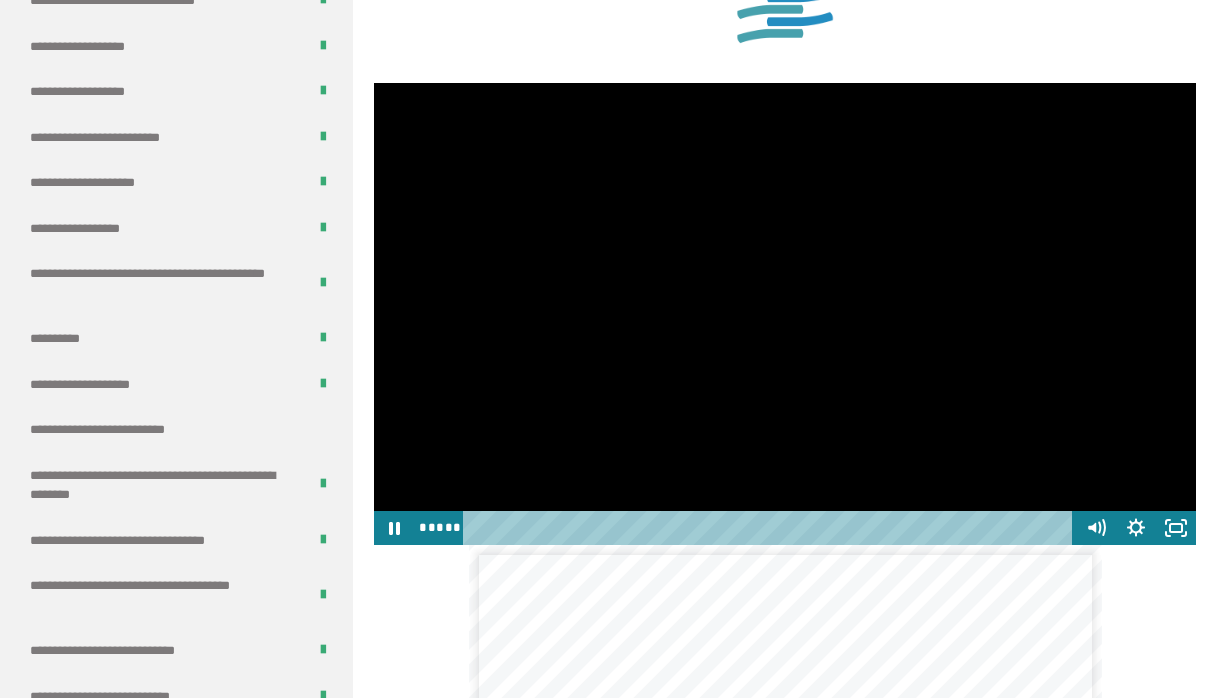click at bounding box center (785, 314) 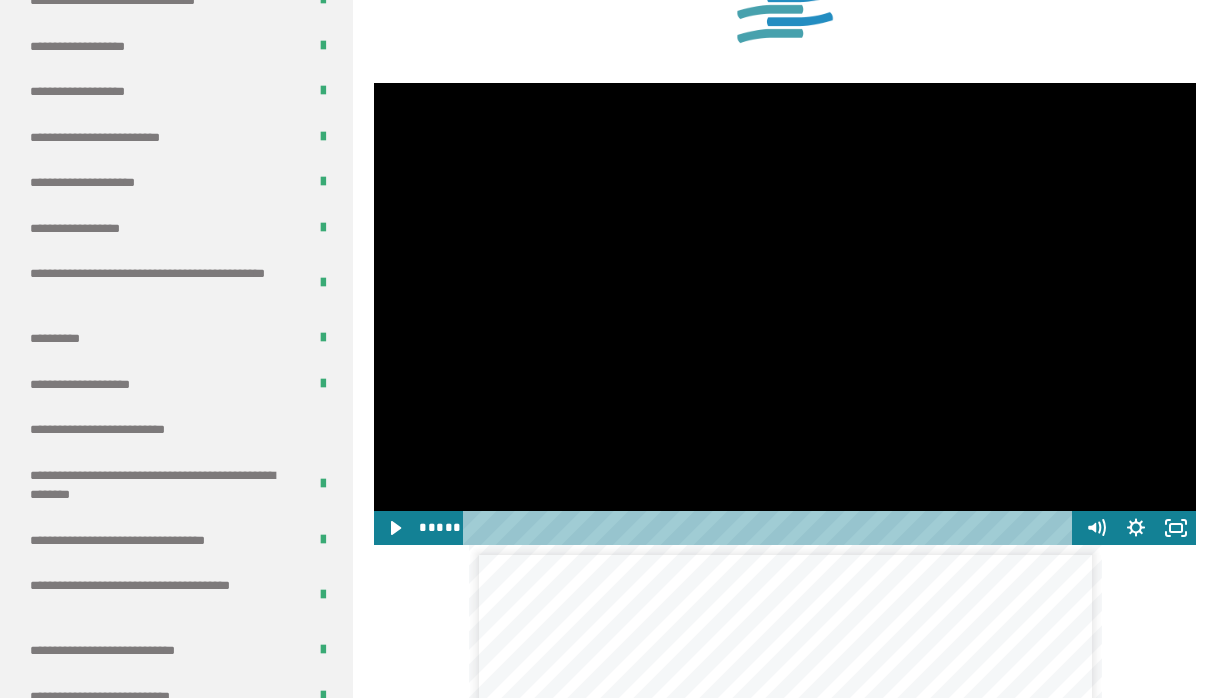 click at bounding box center [785, 314] 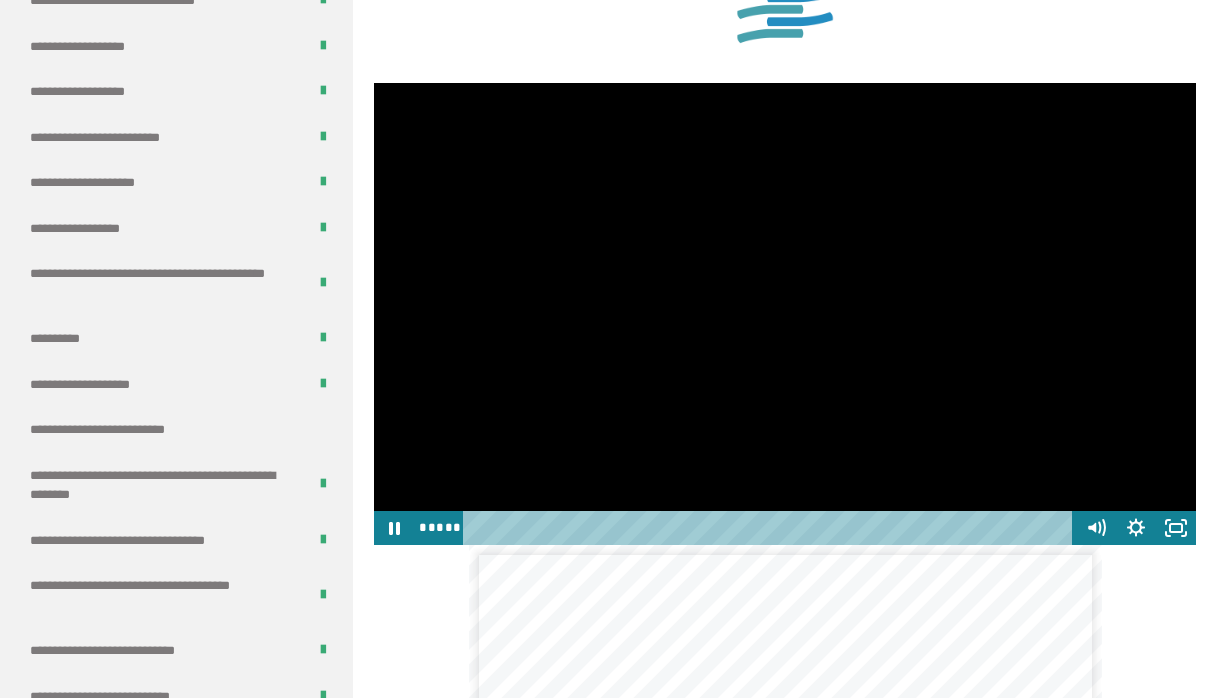 click at bounding box center (785, 314) 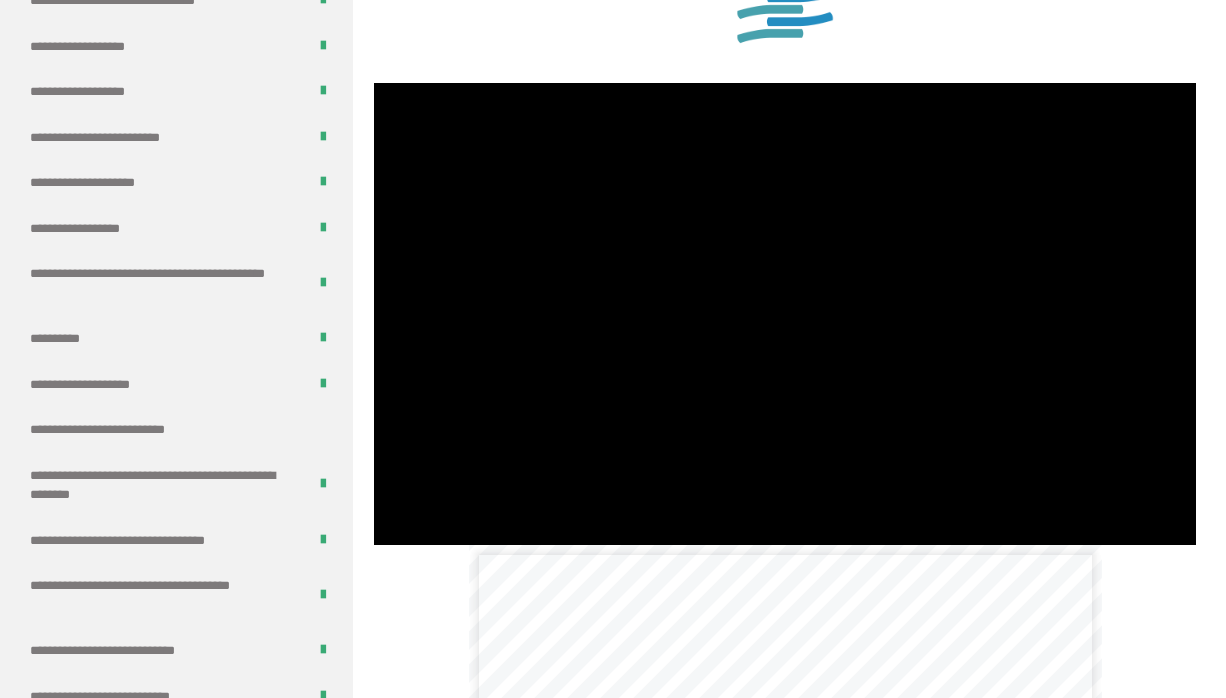 click at bounding box center [785, 314] 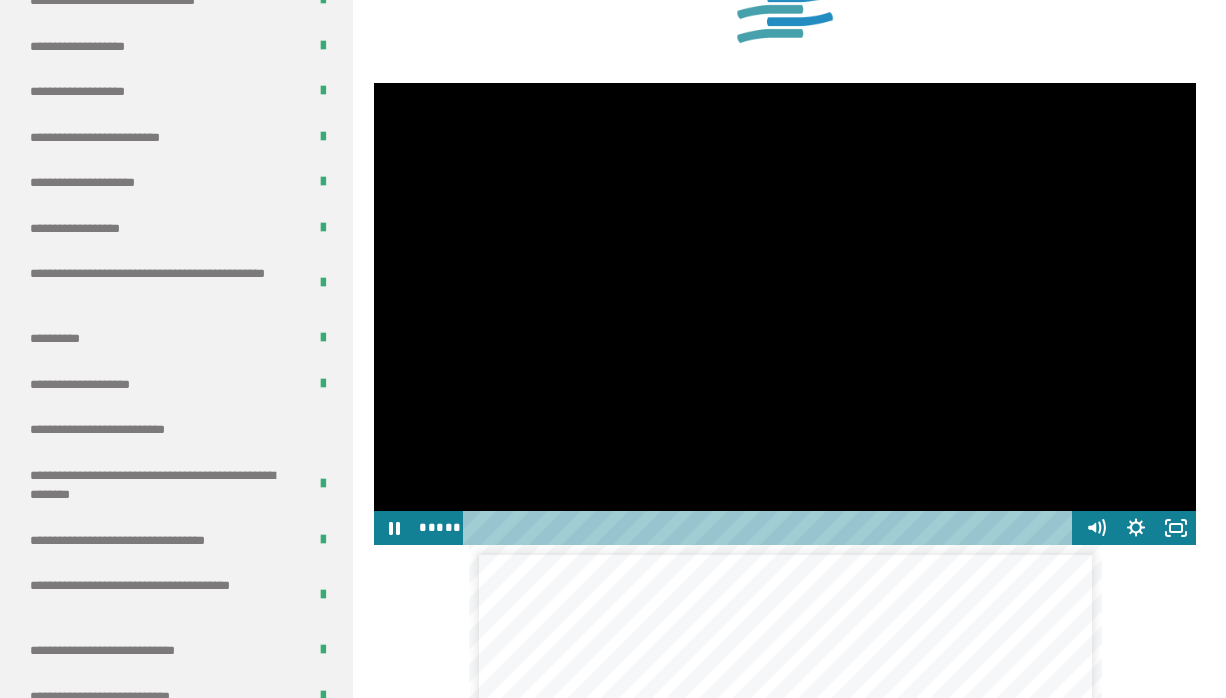 click at bounding box center (785, 314) 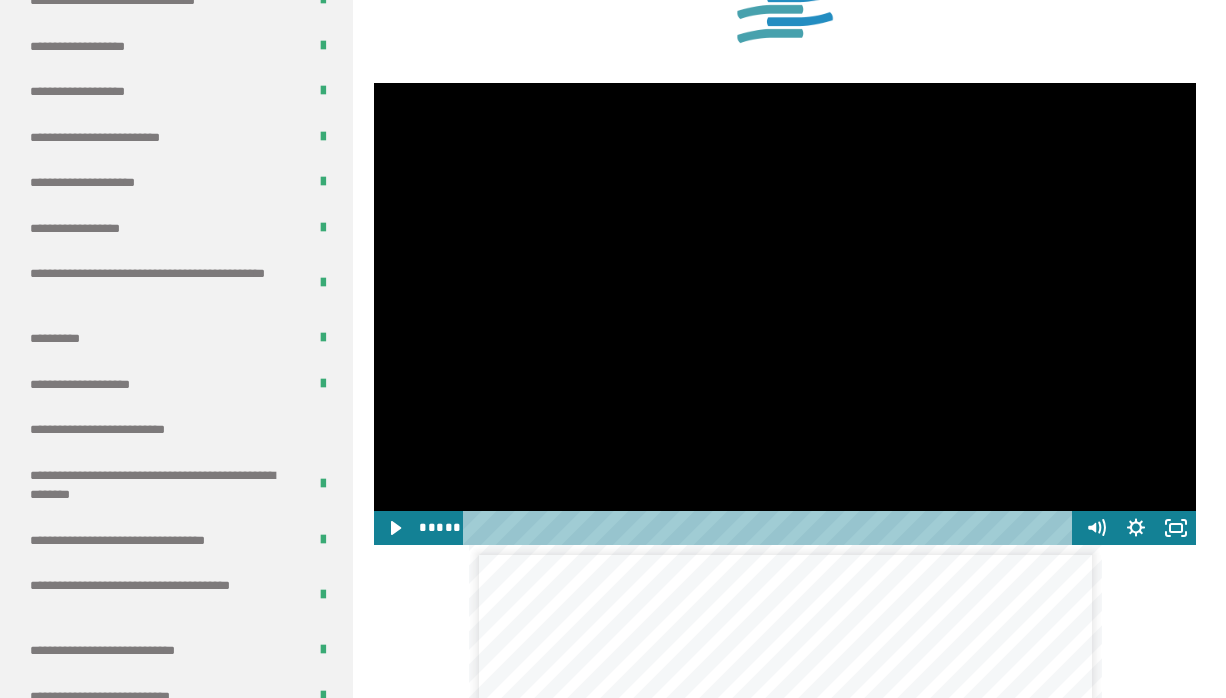 click at bounding box center (785, 314) 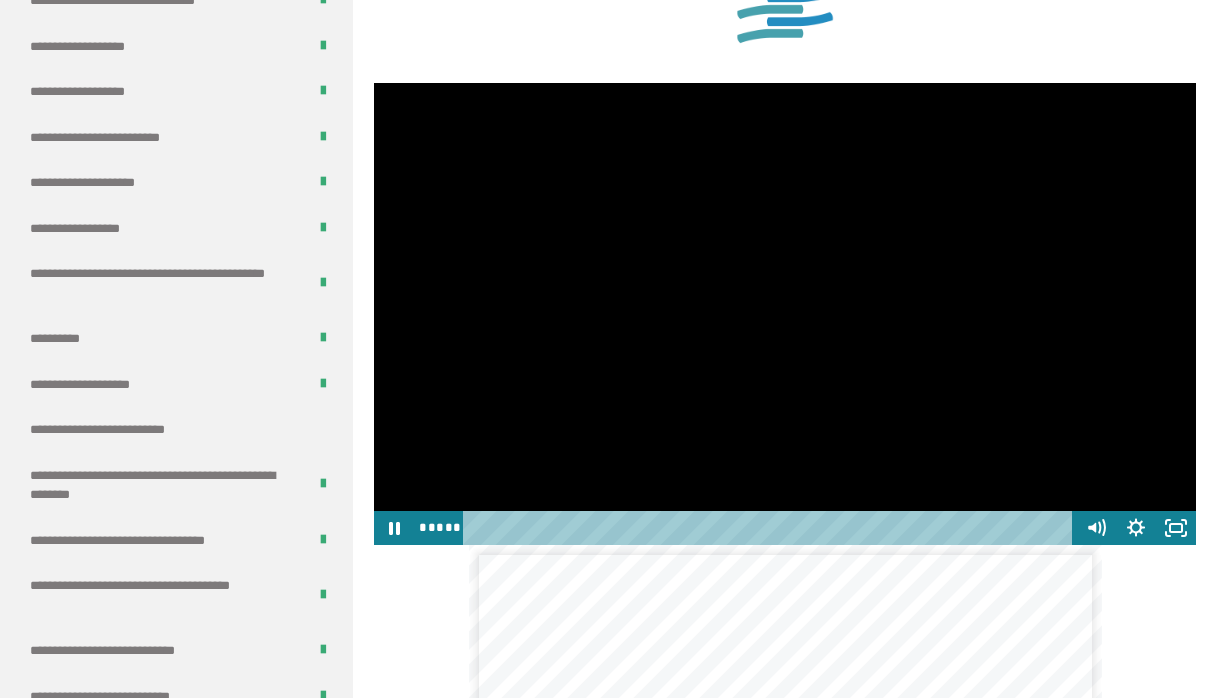 click at bounding box center [785, 314] 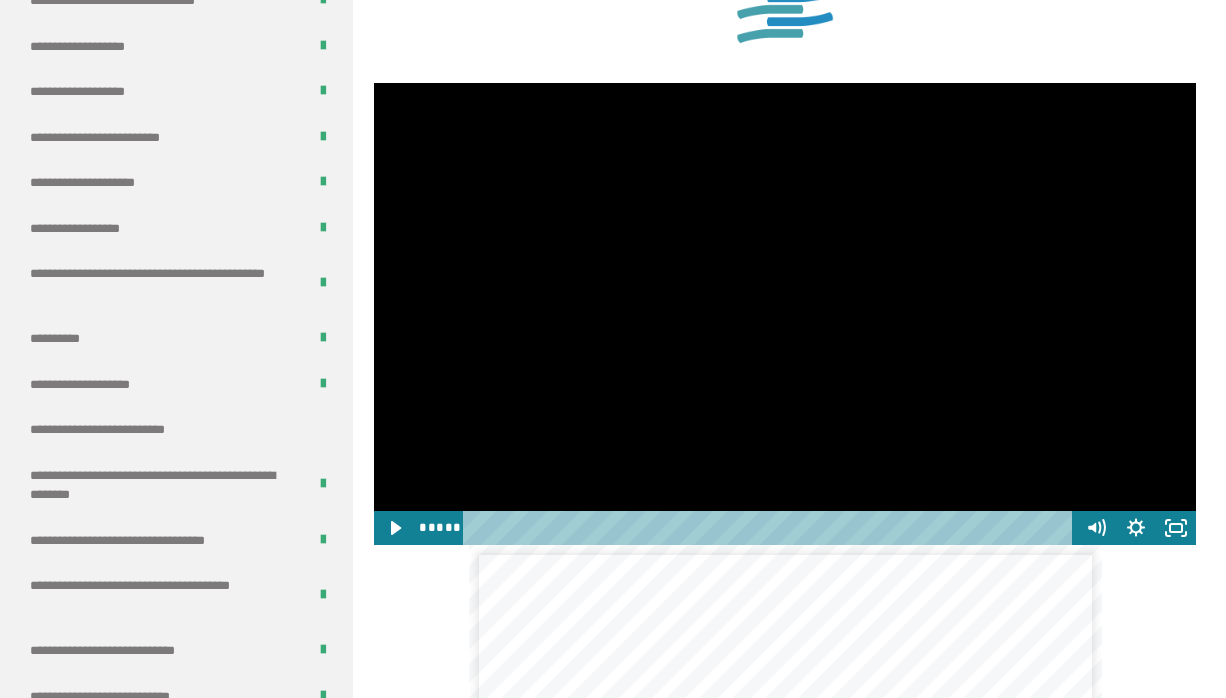 click at bounding box center (785, 314) 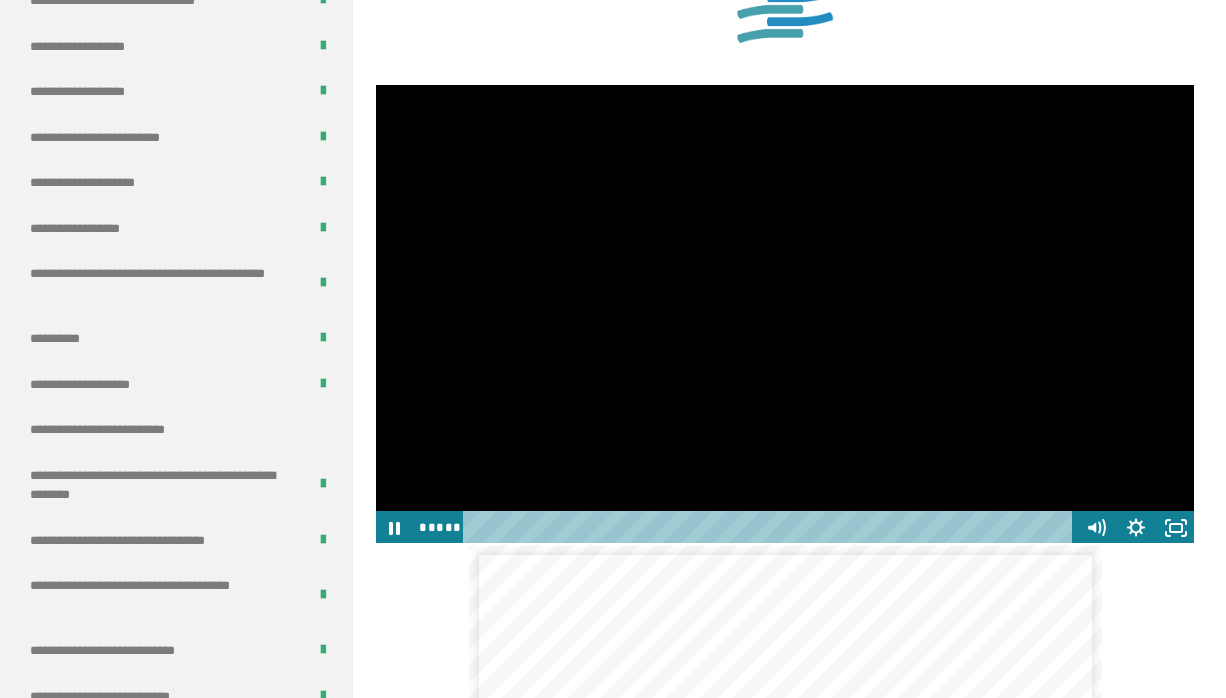 click at bounding box center (785, 314) 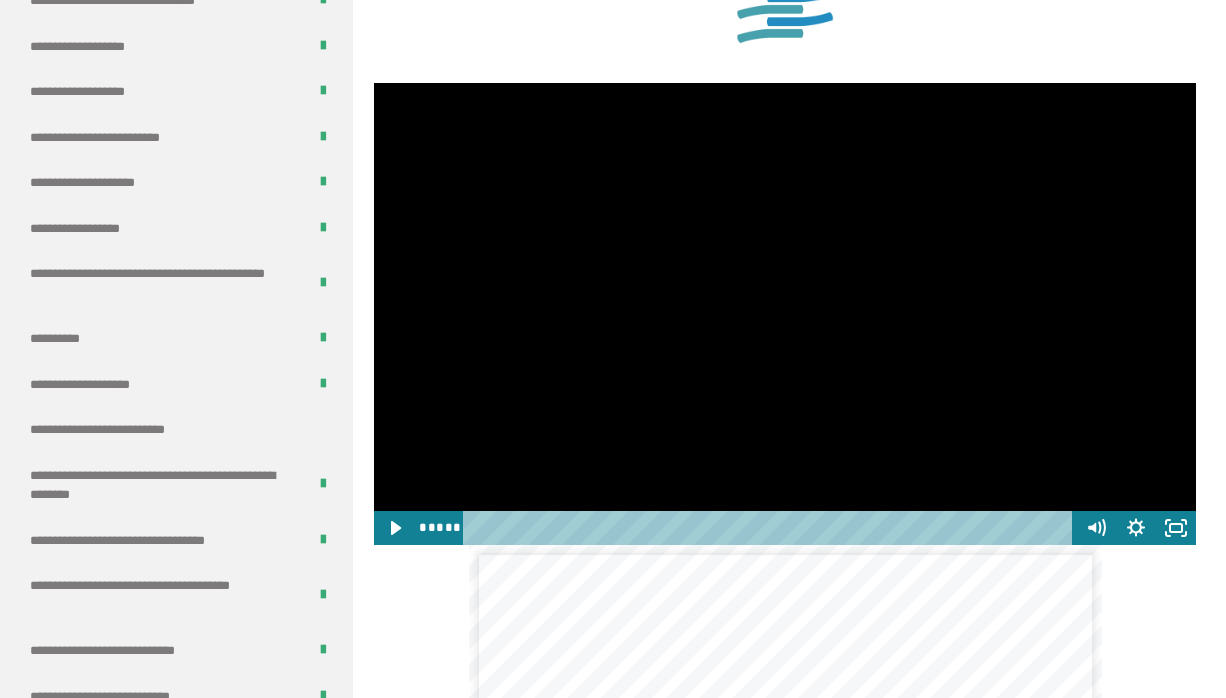 click at bounding box center [785, 314] 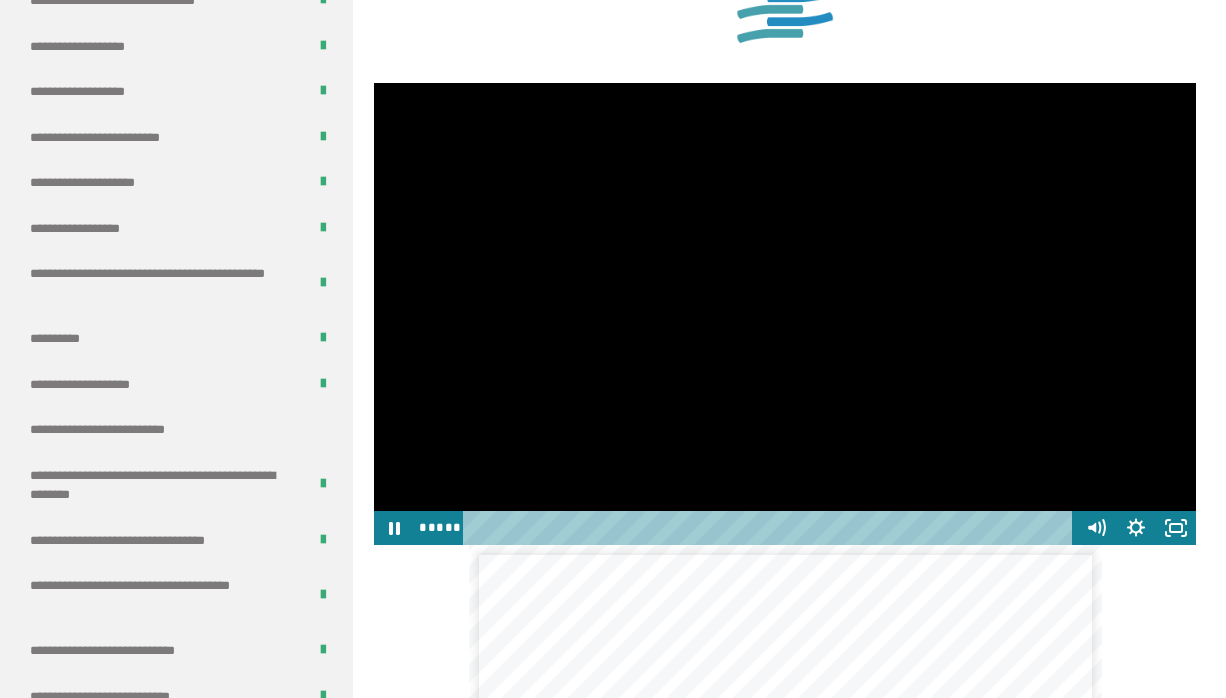 click at bounding box center (785, 314) 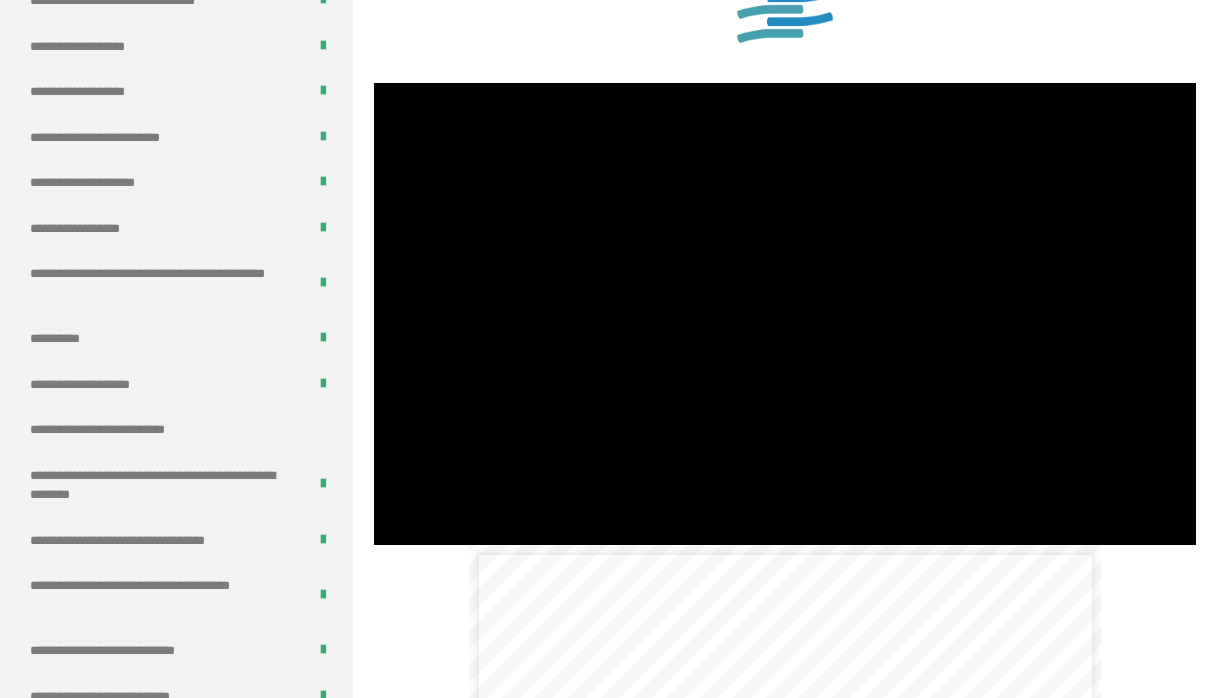 click at bounding box center [785, 314] 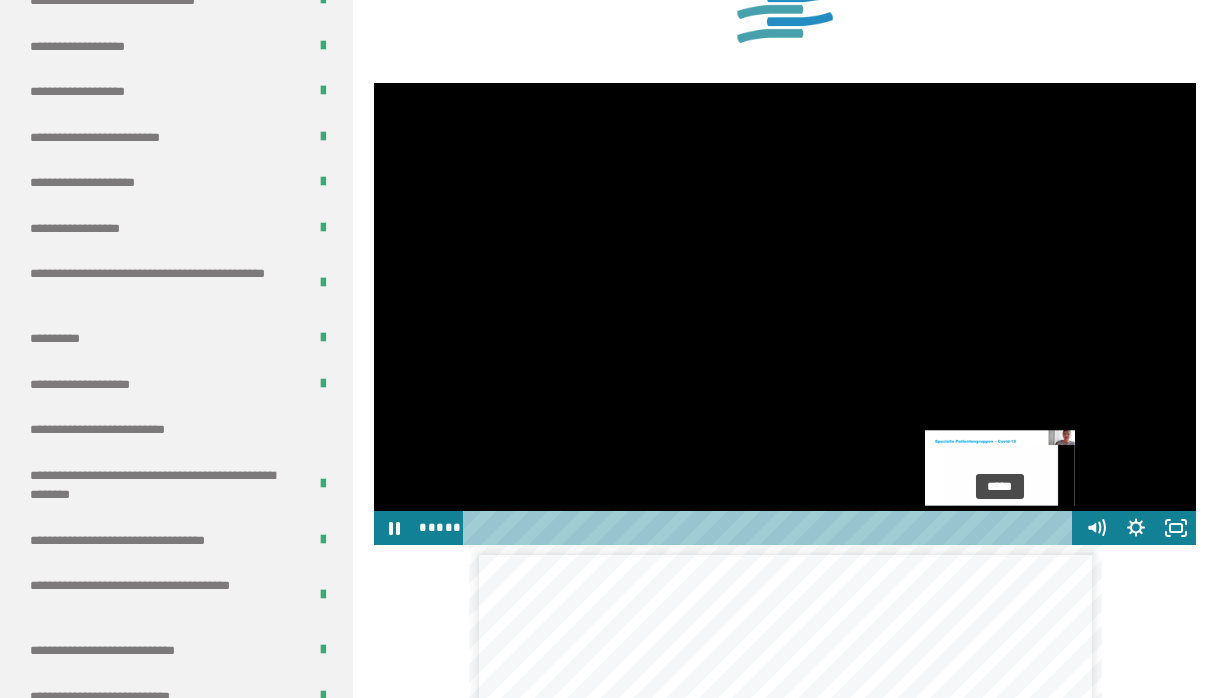 click on "*****" at bounding box center [771, 528] 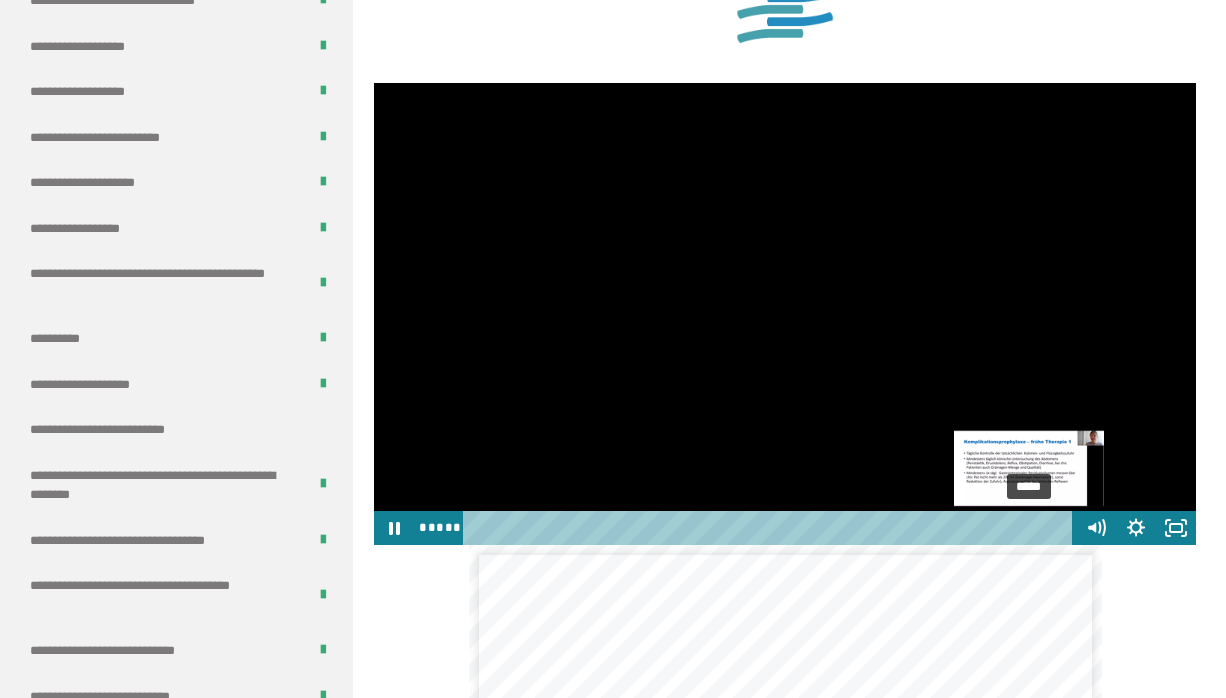 click on "*****" at bounding box center (771, 528) 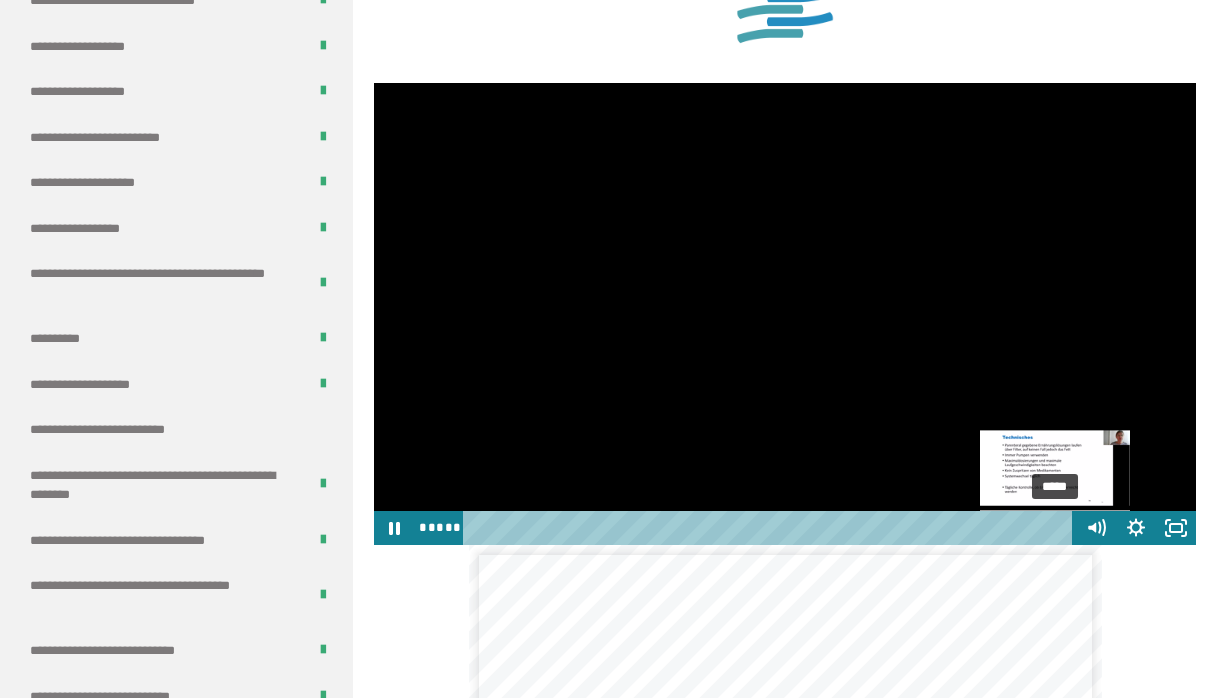 click on "*****" at bounding box center (771, 528) 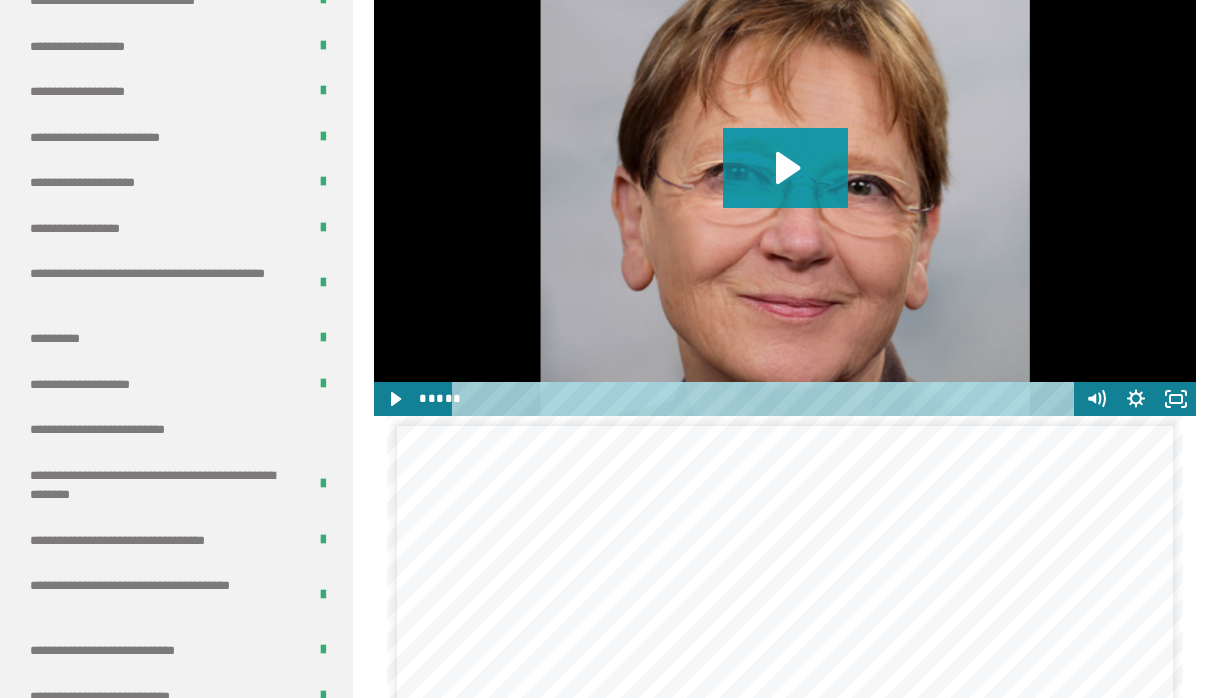 scroll, scrollTop: 3070, scrollLeft: 0, axis: vertical 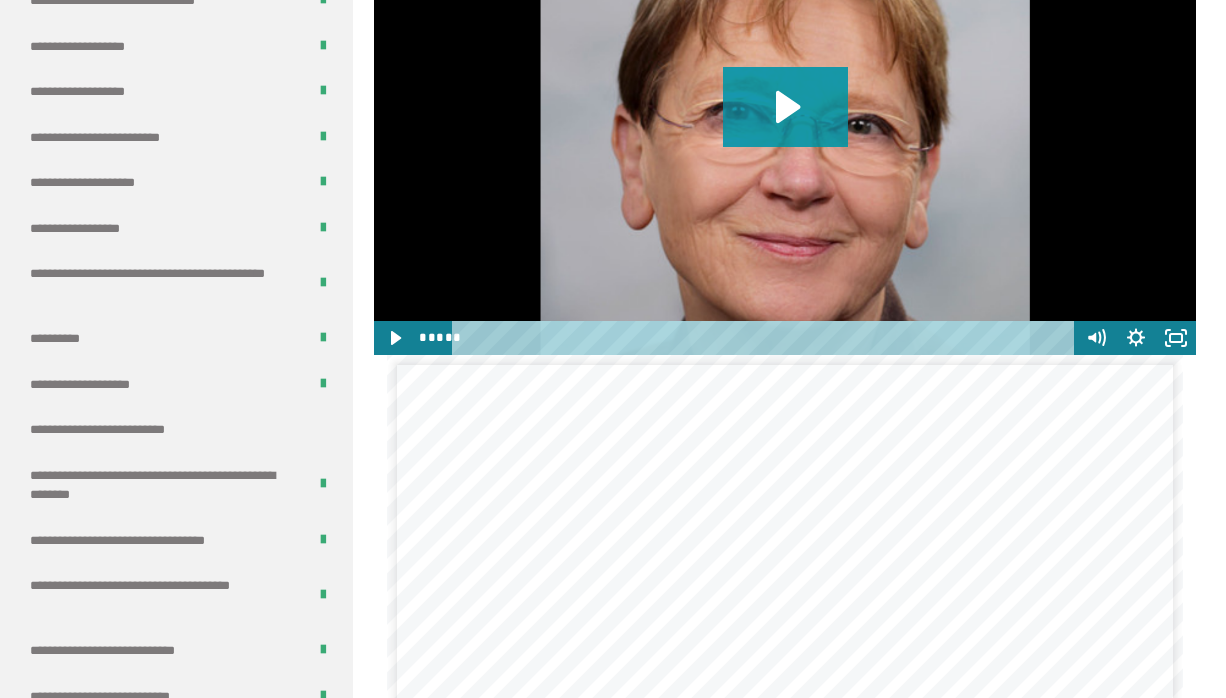 click at bounding box center (785, 124) 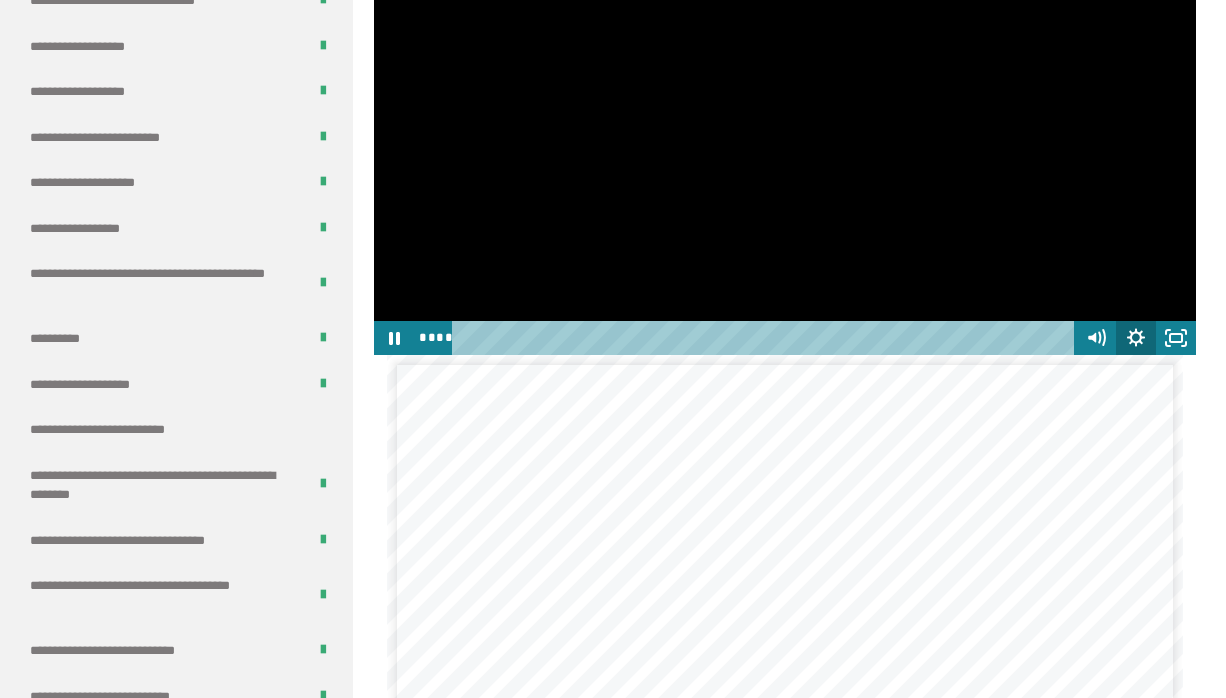 click 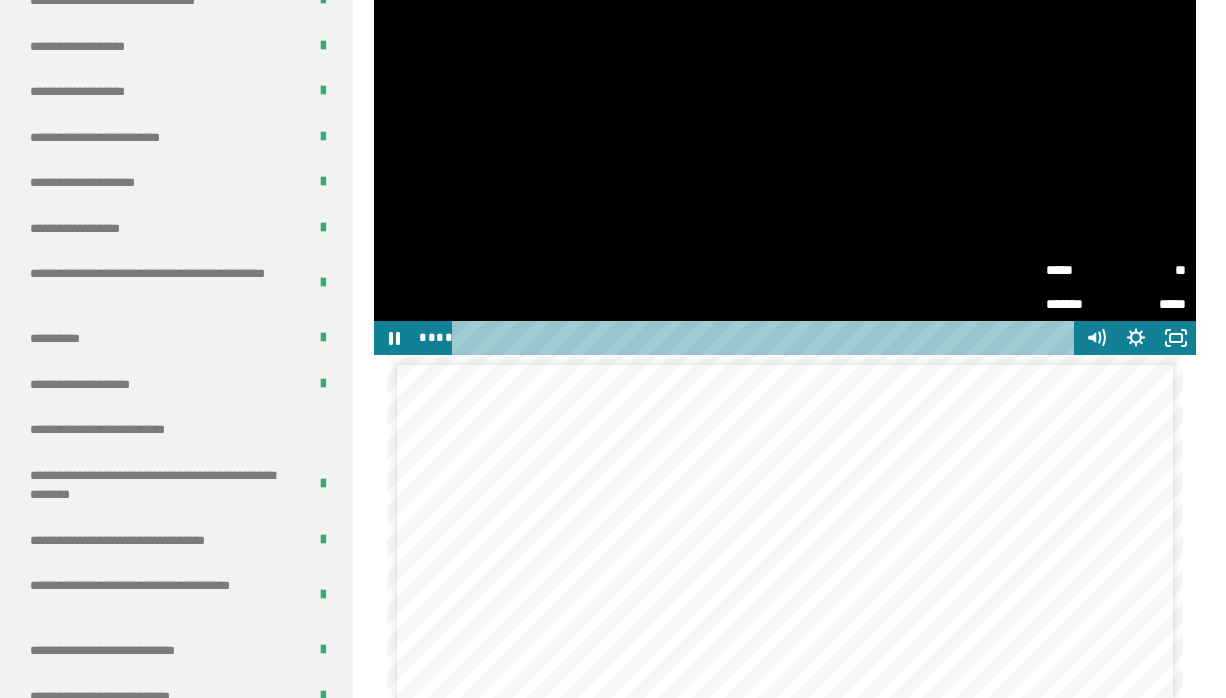 click on "*****" at bounding box center (1081, 270) 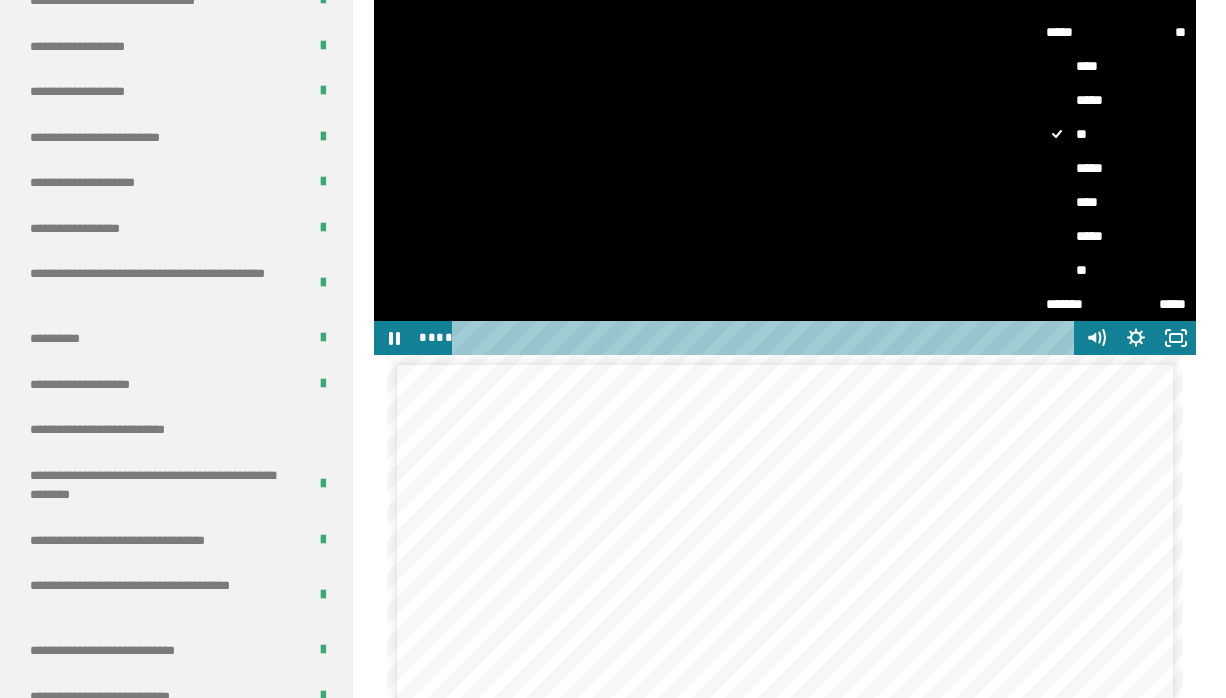 click on "**" at bounding box center [1116, 270] 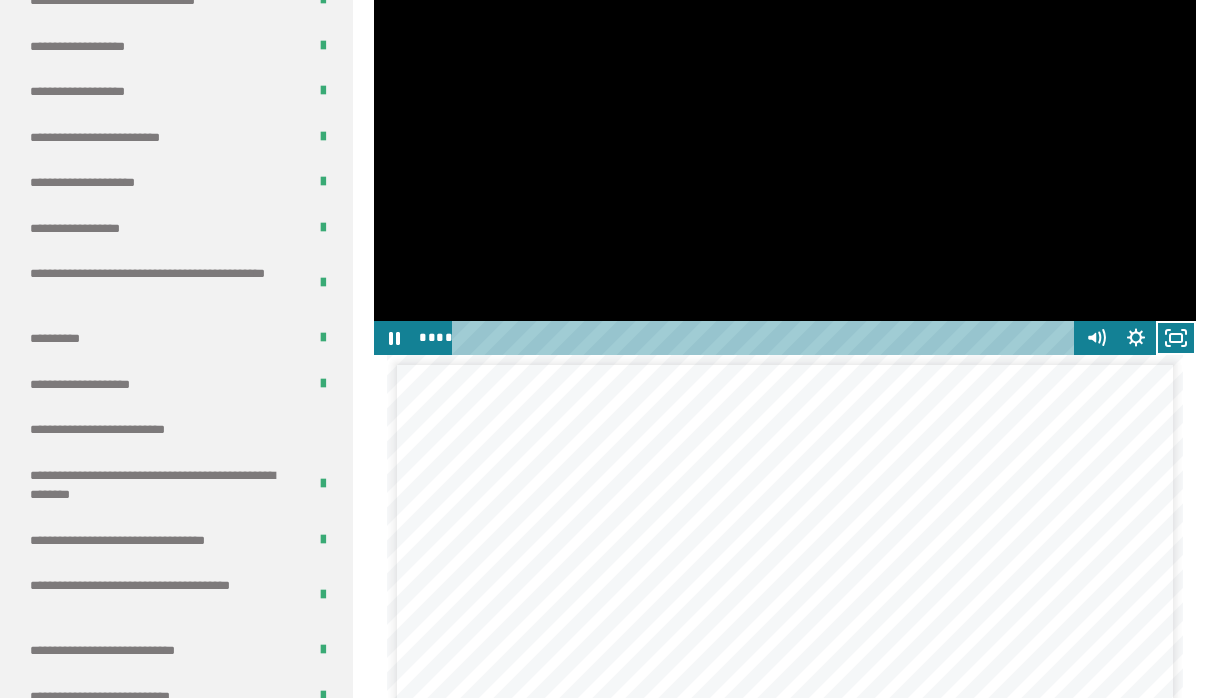 click at bounding box center [785, 124] 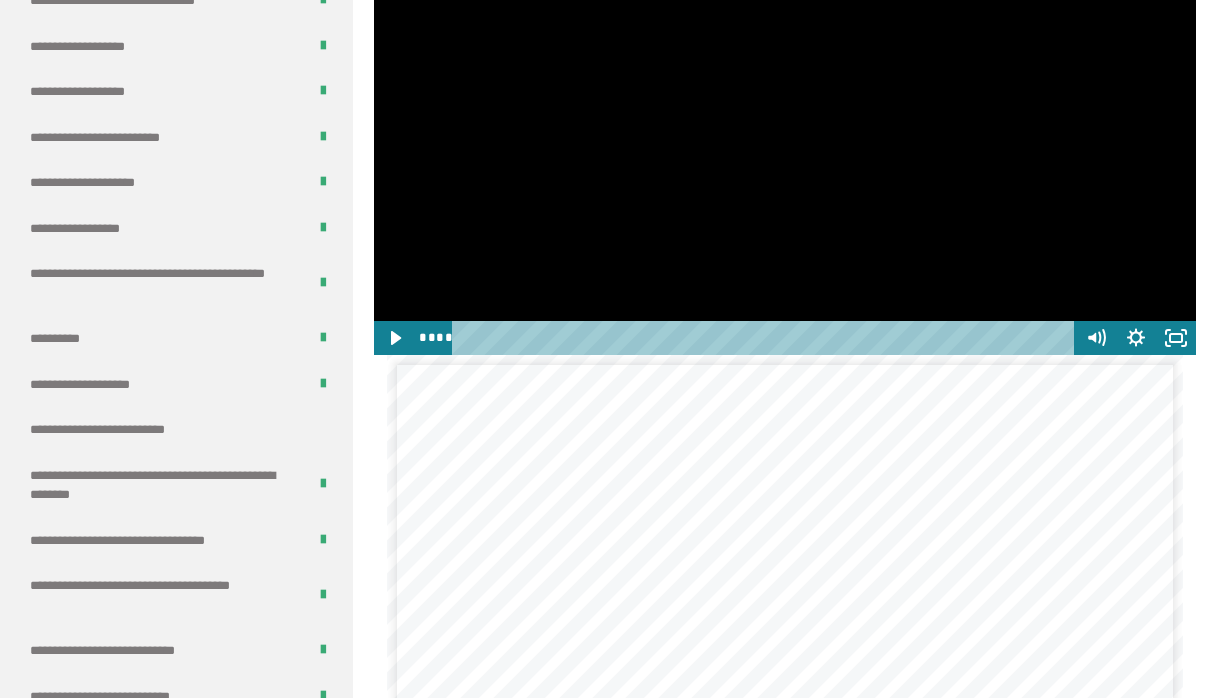 click at bounding box center [785, 124] 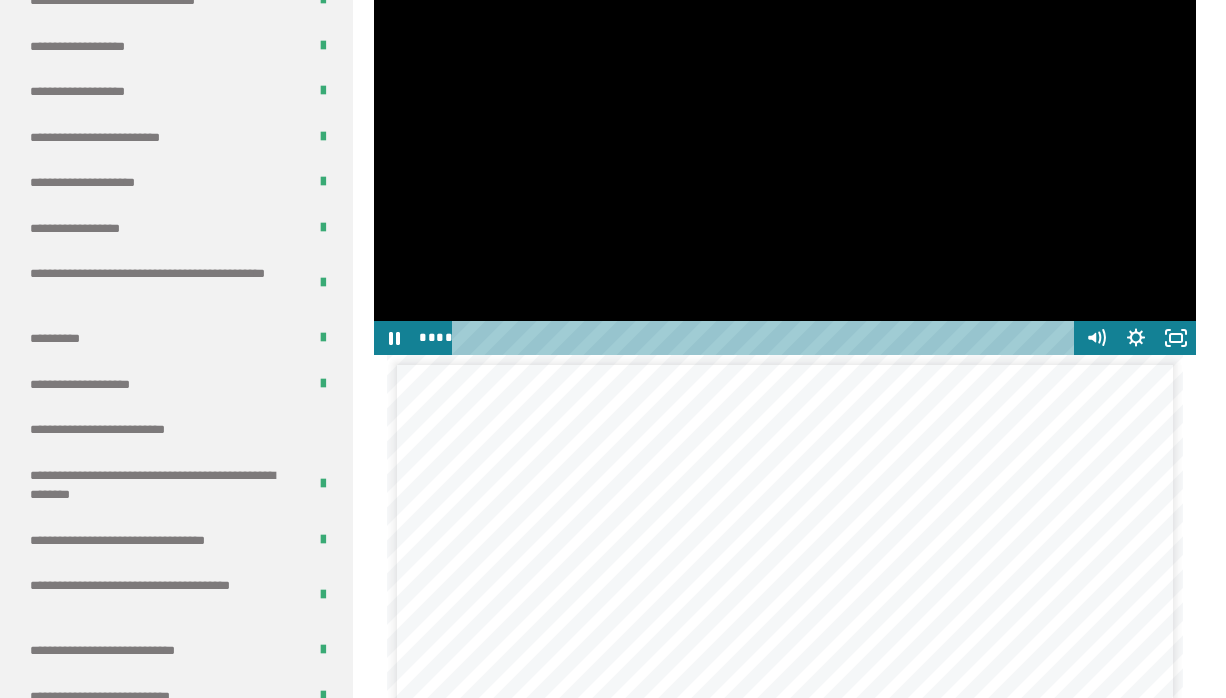 click at bounding box center [785, 124] 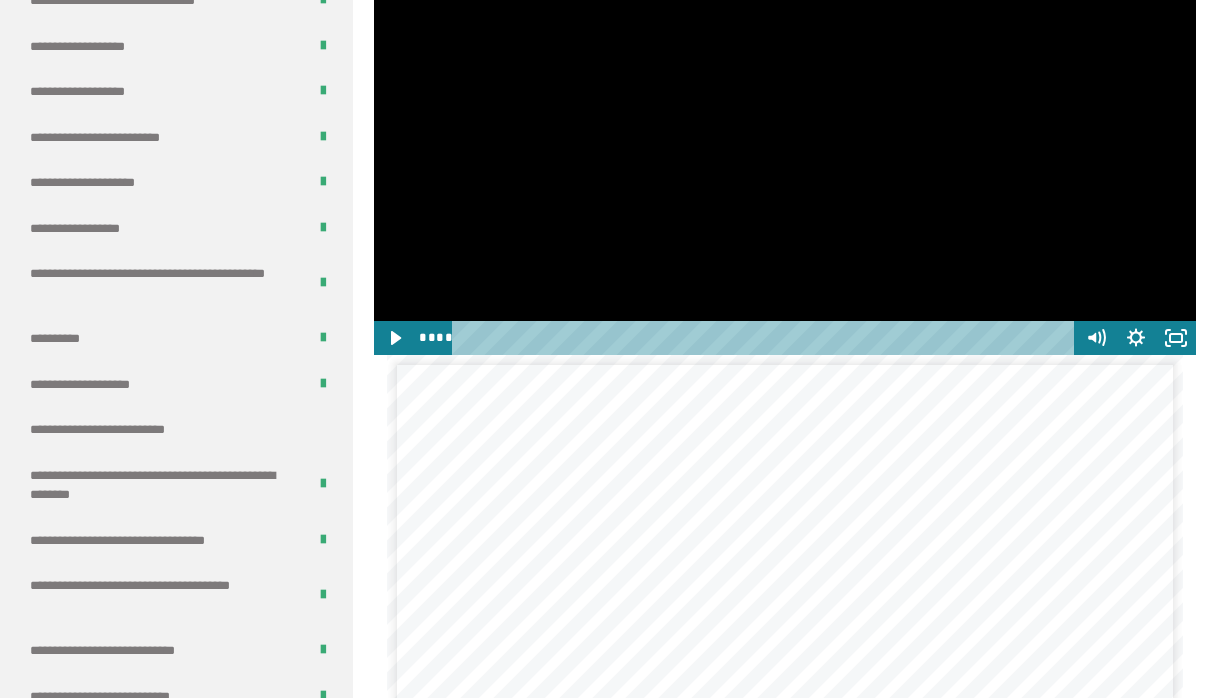 click at bounding box center (785, 124) 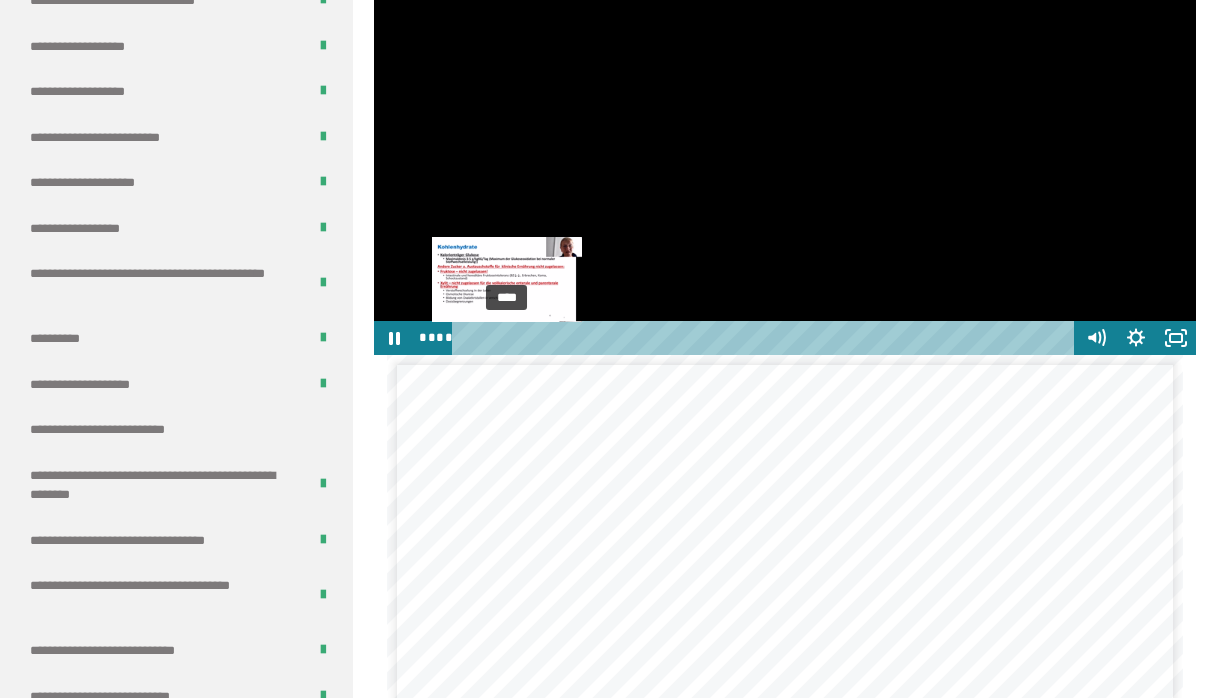 click at bounding box center [510, 338] 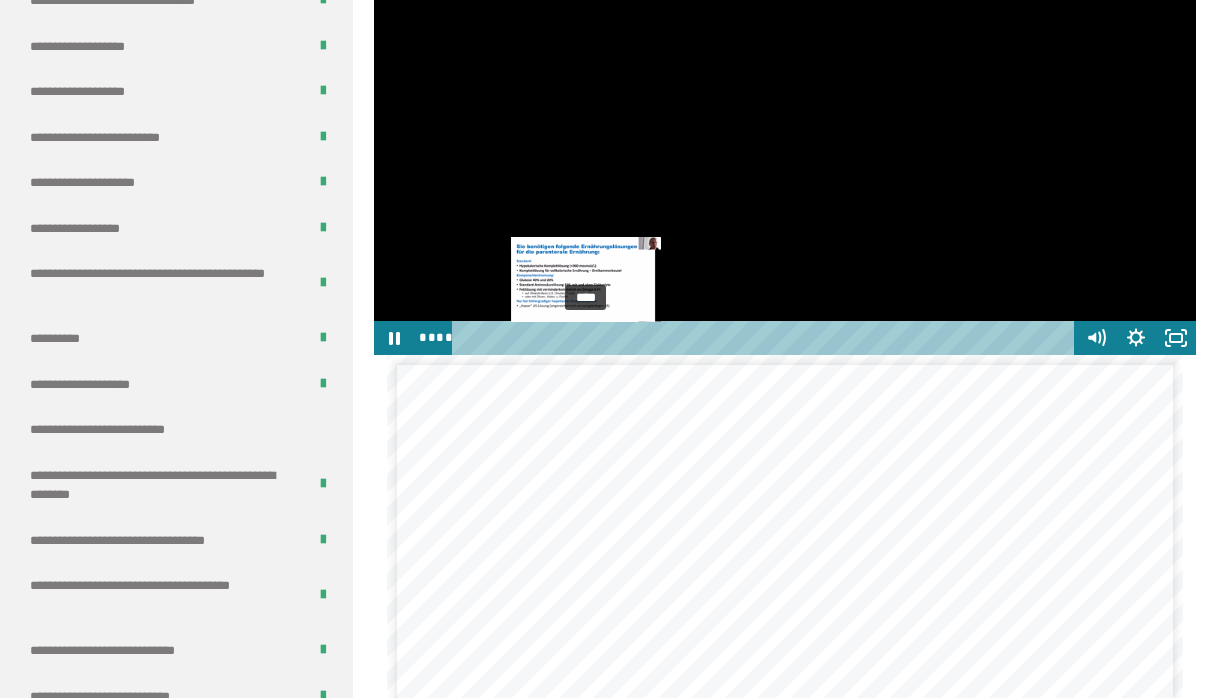 click on "****" at bounding box center [766, 338] 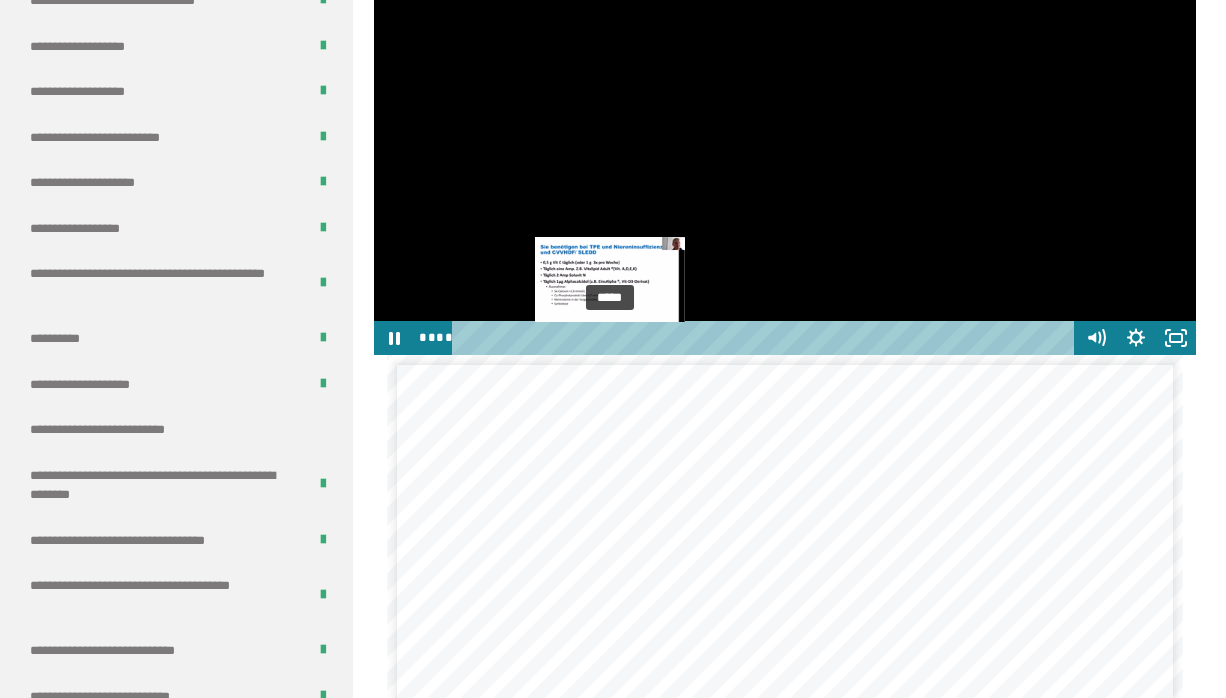 click on "*****" at bounding box center (766, 338) 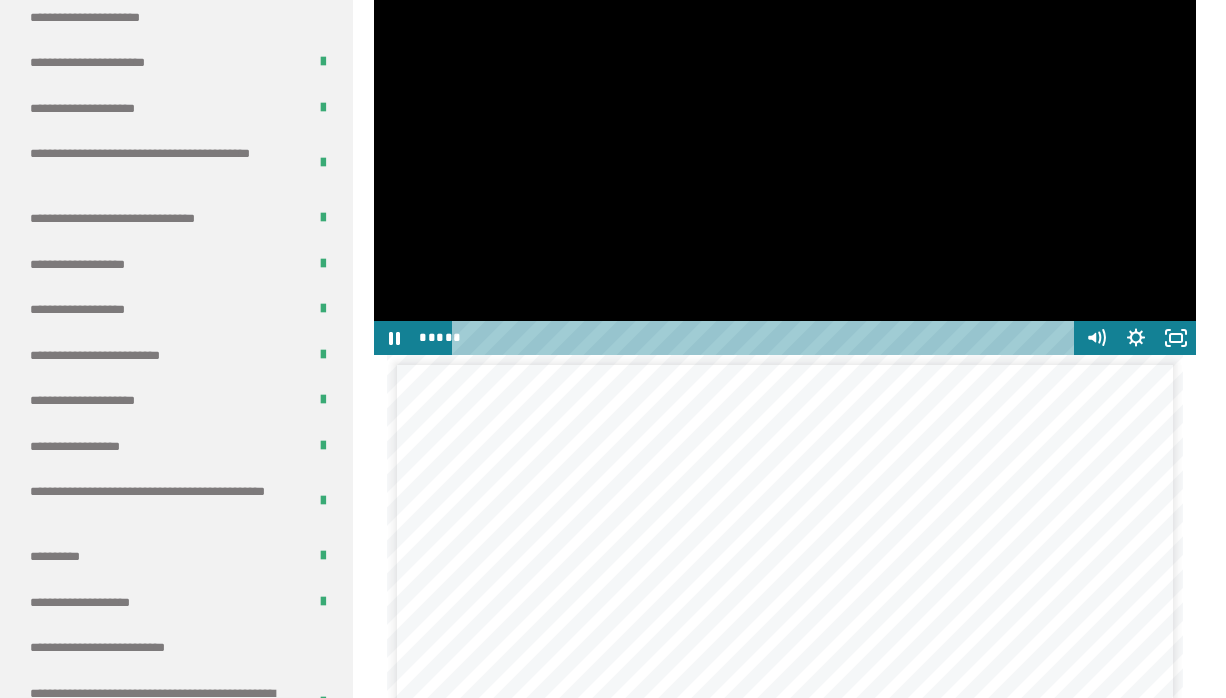 scroll, scrollTop: 1303, scrollLeft: 0, axis: vertical 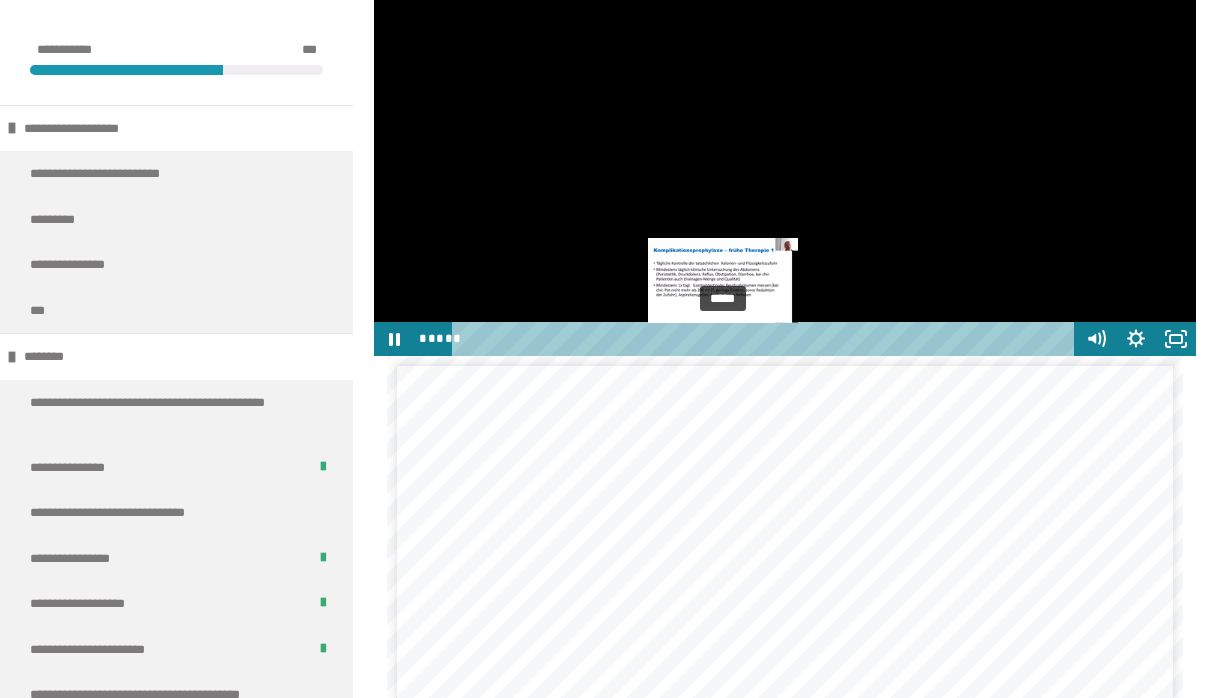 click on "*****" at bounding box center [766, 339] 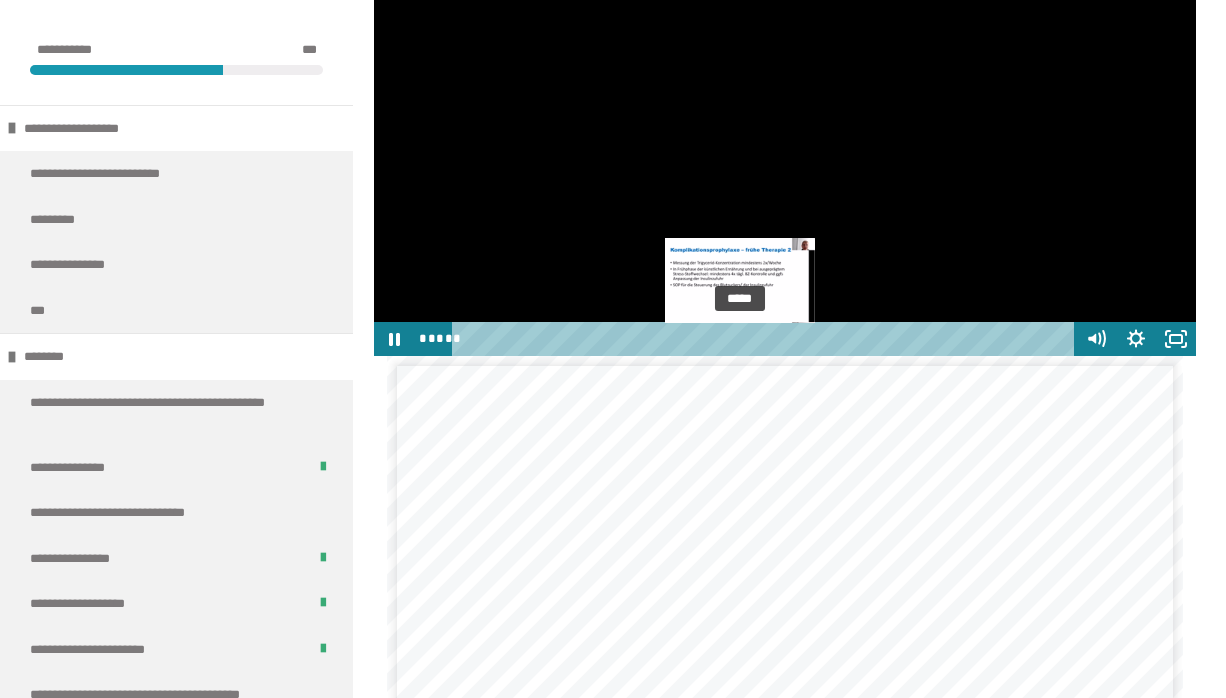 click on "*****" at bounding box center (766, 339) 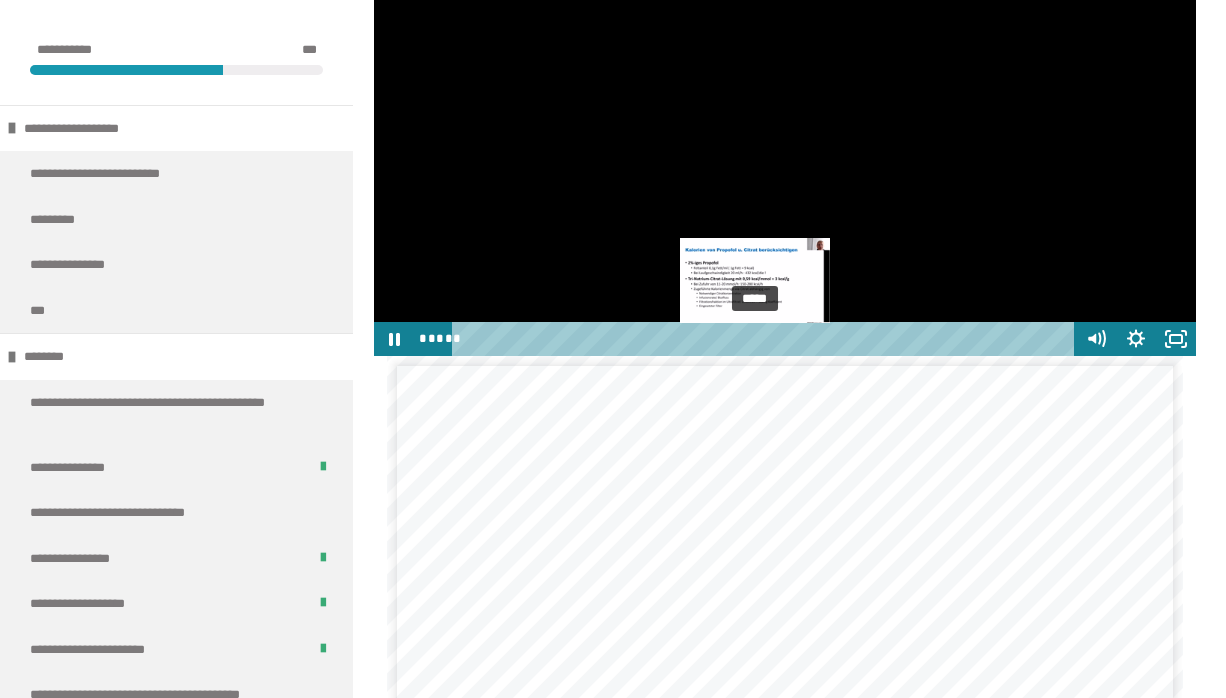 click on "*****" at bounding box center (766, 339) 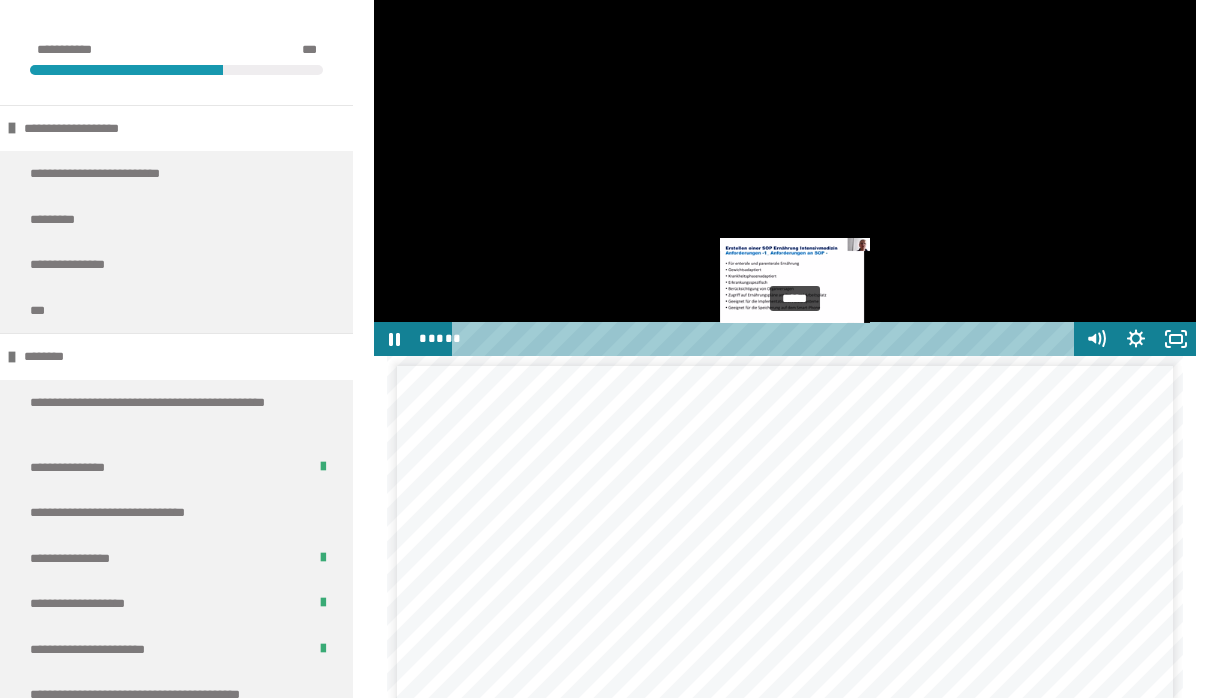 click on "*****" at bounding box center [766, 339] 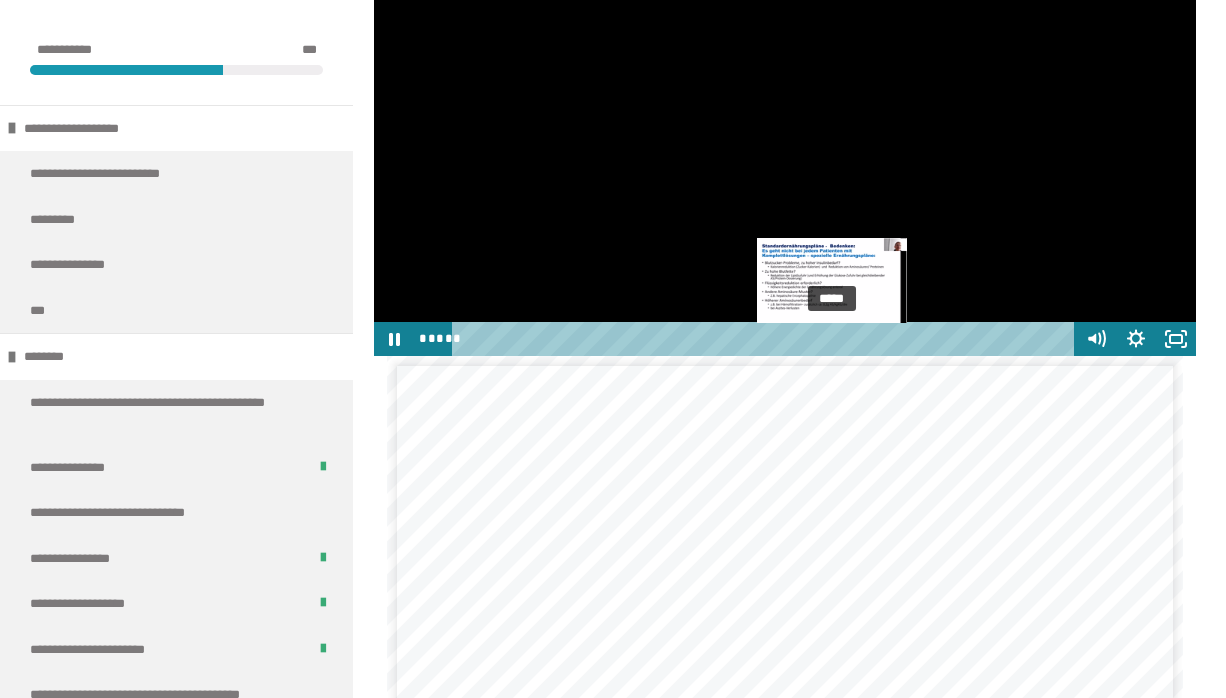 click on "*****" at bounding box center (766, 339) 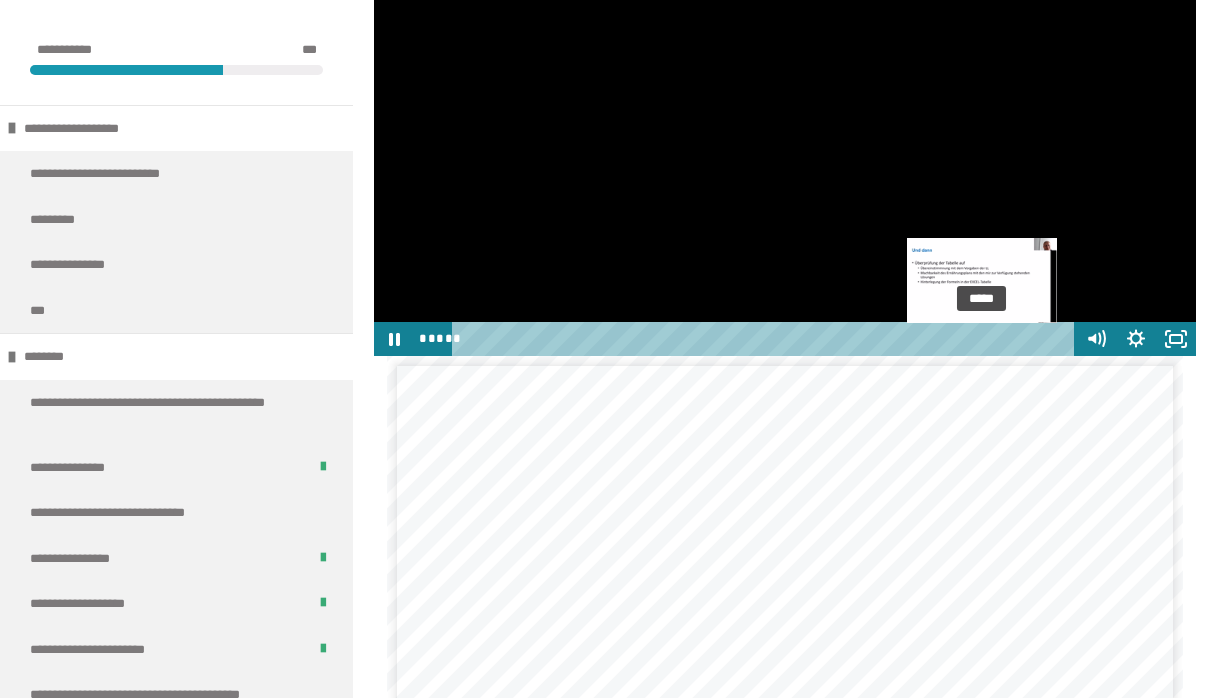 click on "*****" at bounding box center (766, 339) 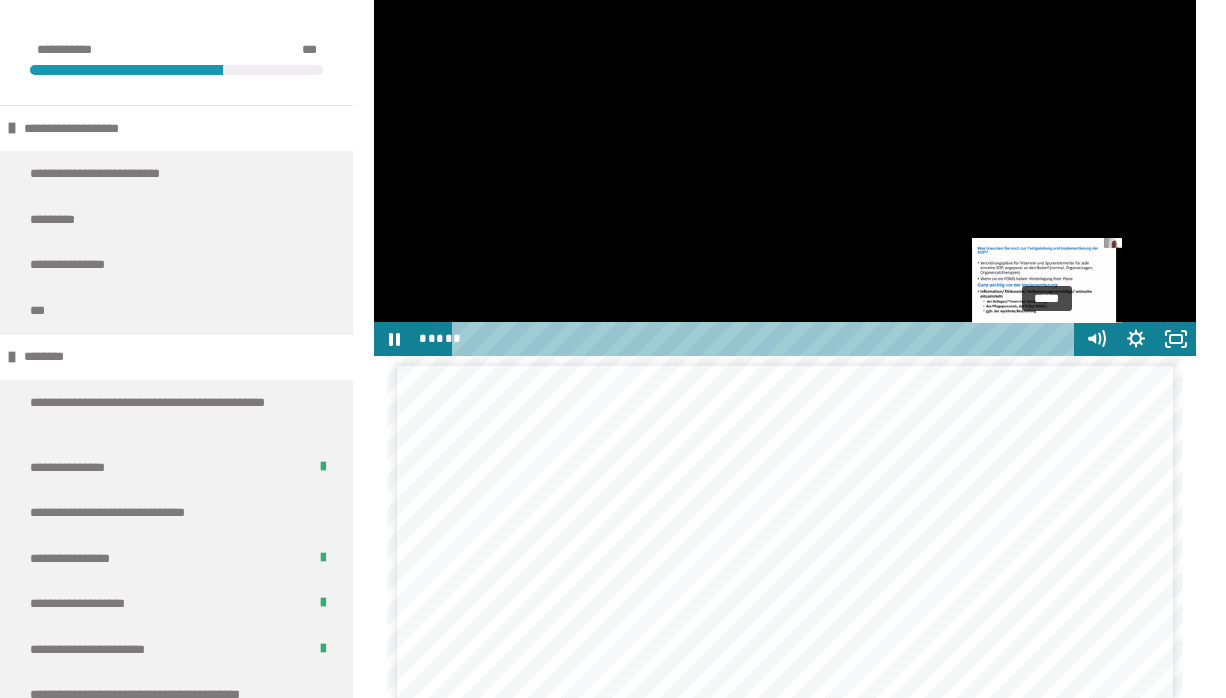 click on "*****" at bounding box center (766, 339) 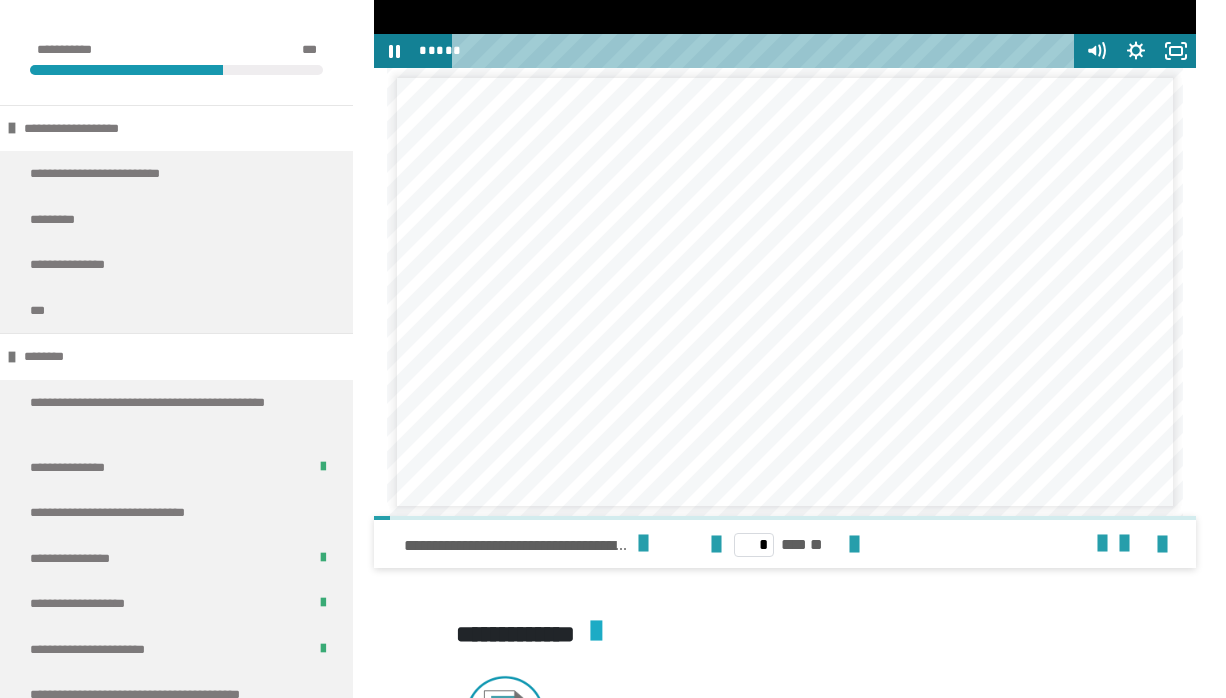 scroll, scrollTop: 3668, scrollLeft: 0, axis: vertical 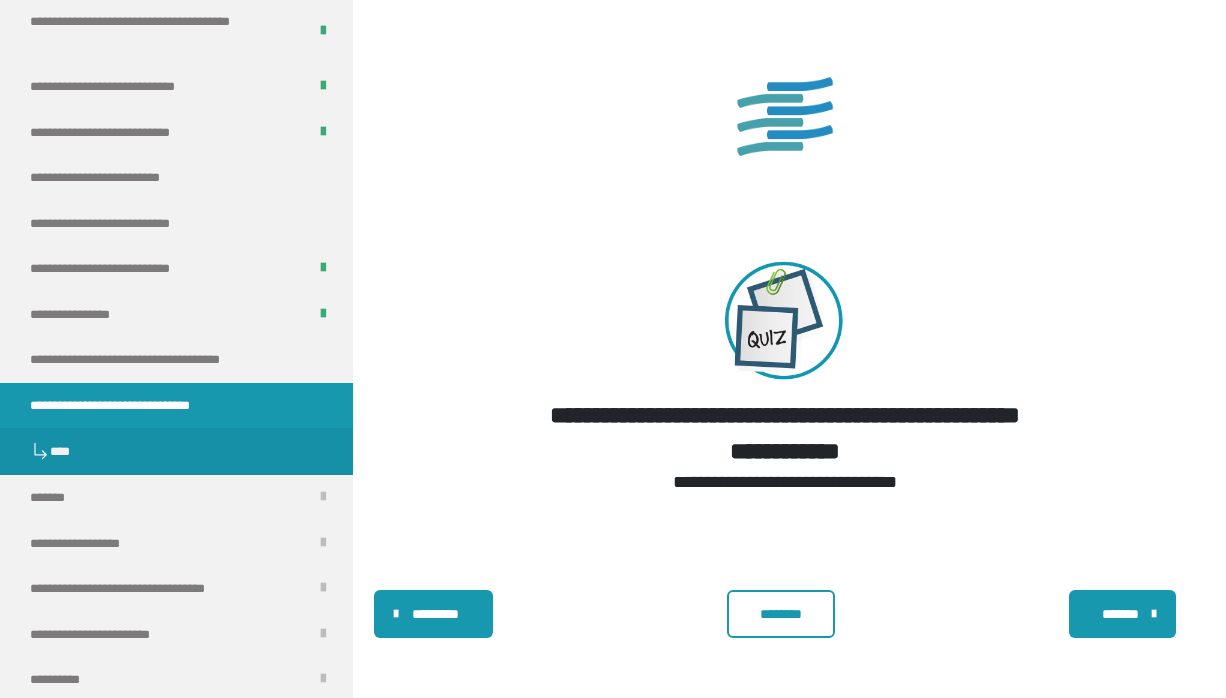click on "********" at bounding box center (781, 614) 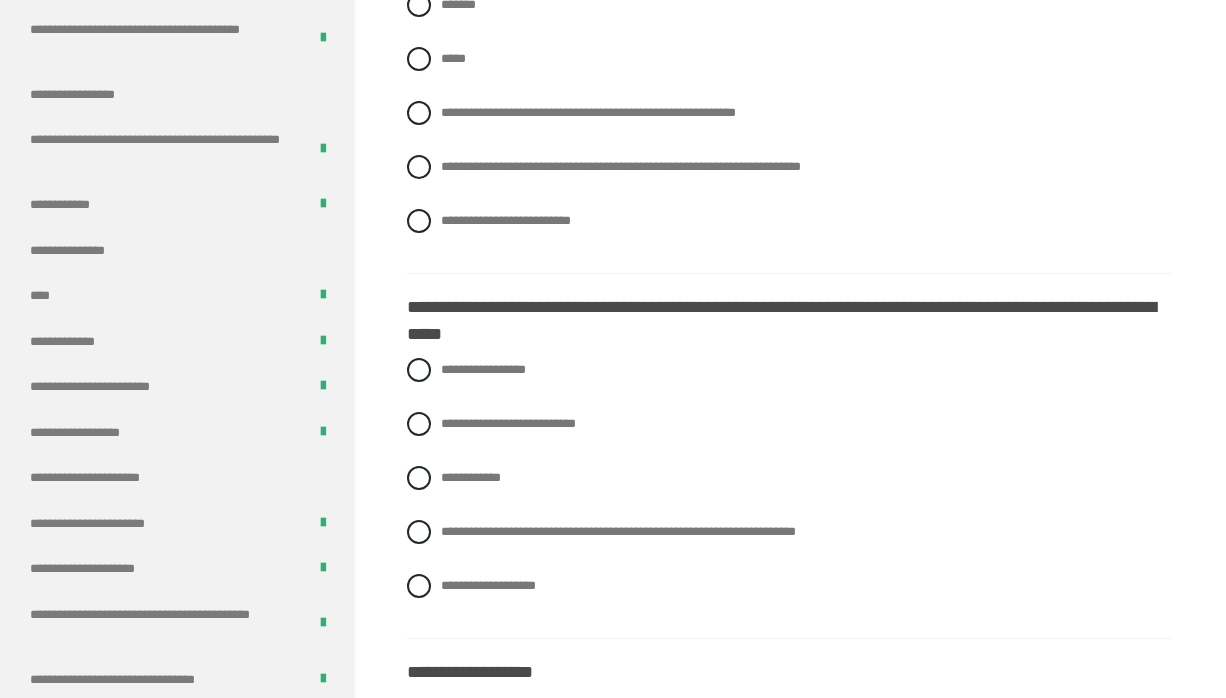 scroll, scrollTop: 1795, scrollLeft: 0, axis: vertical 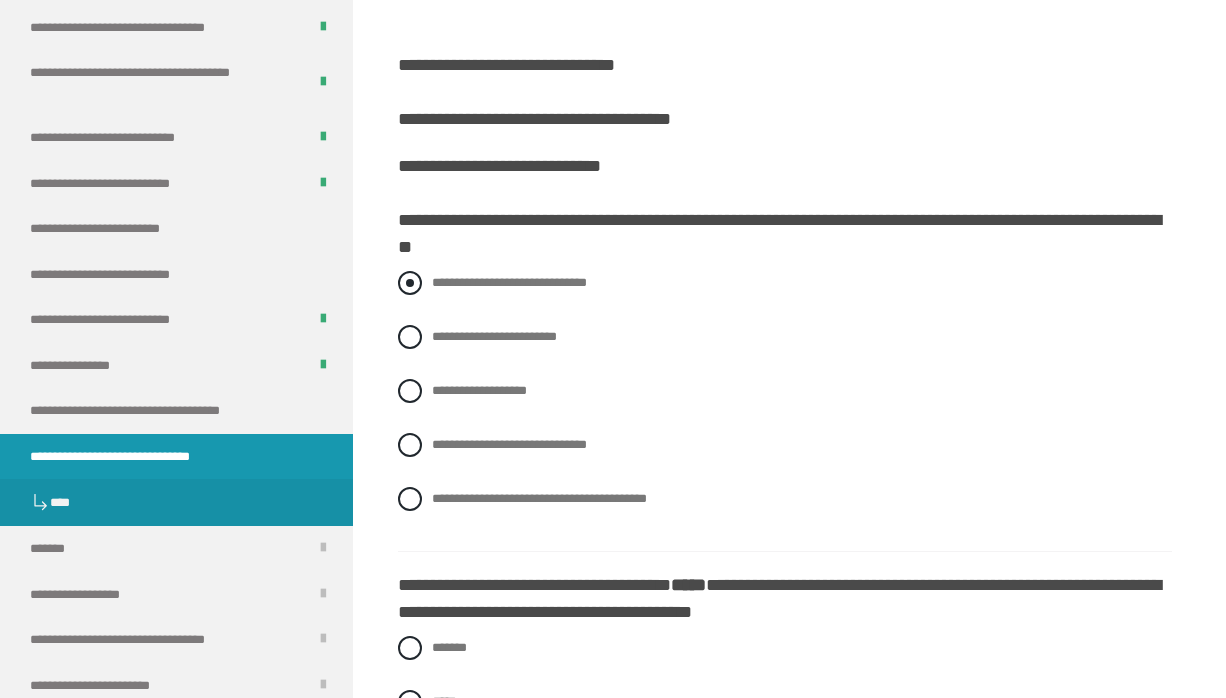 click on "**********" at bounding box center (509, 282) 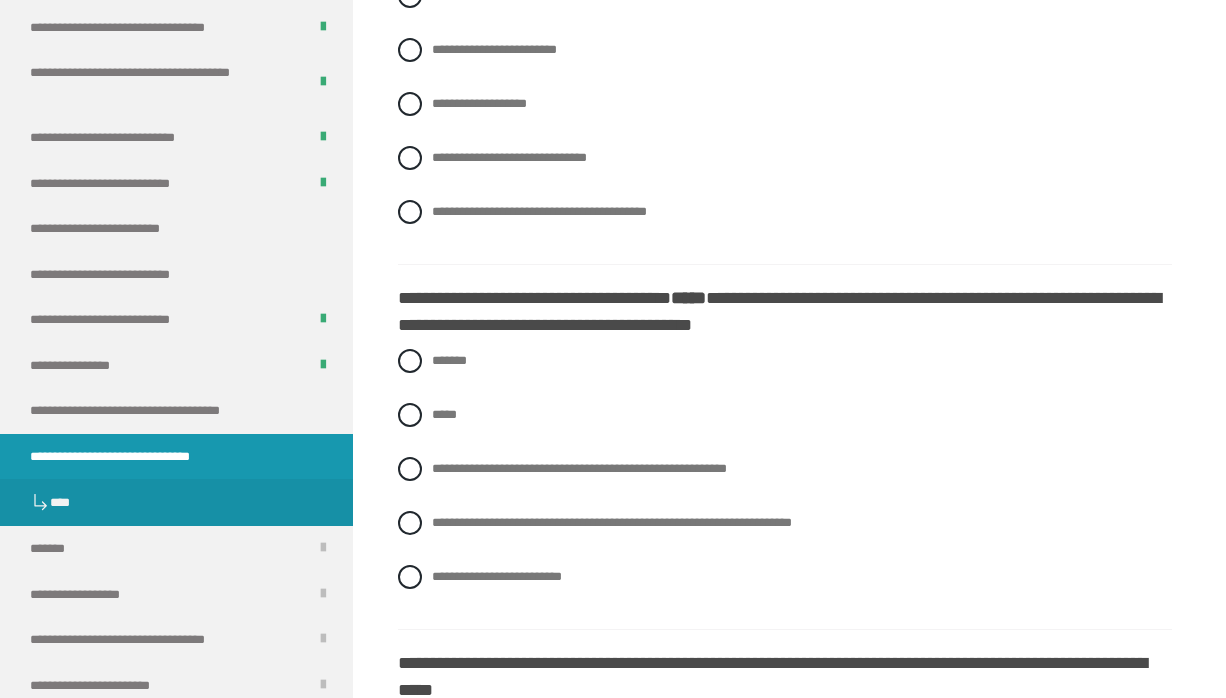 scroll, scrollTop: 796, scrollLeft: 0, axis: vertical 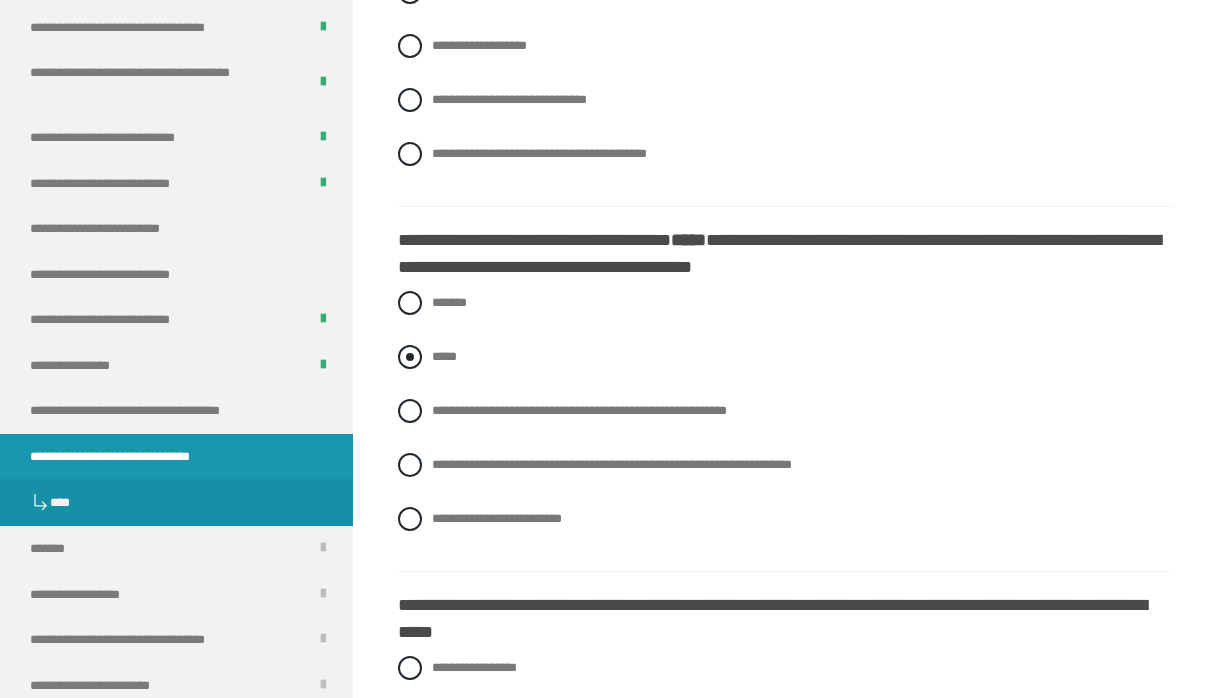 click on "*****" at bounding box center (444, 356) 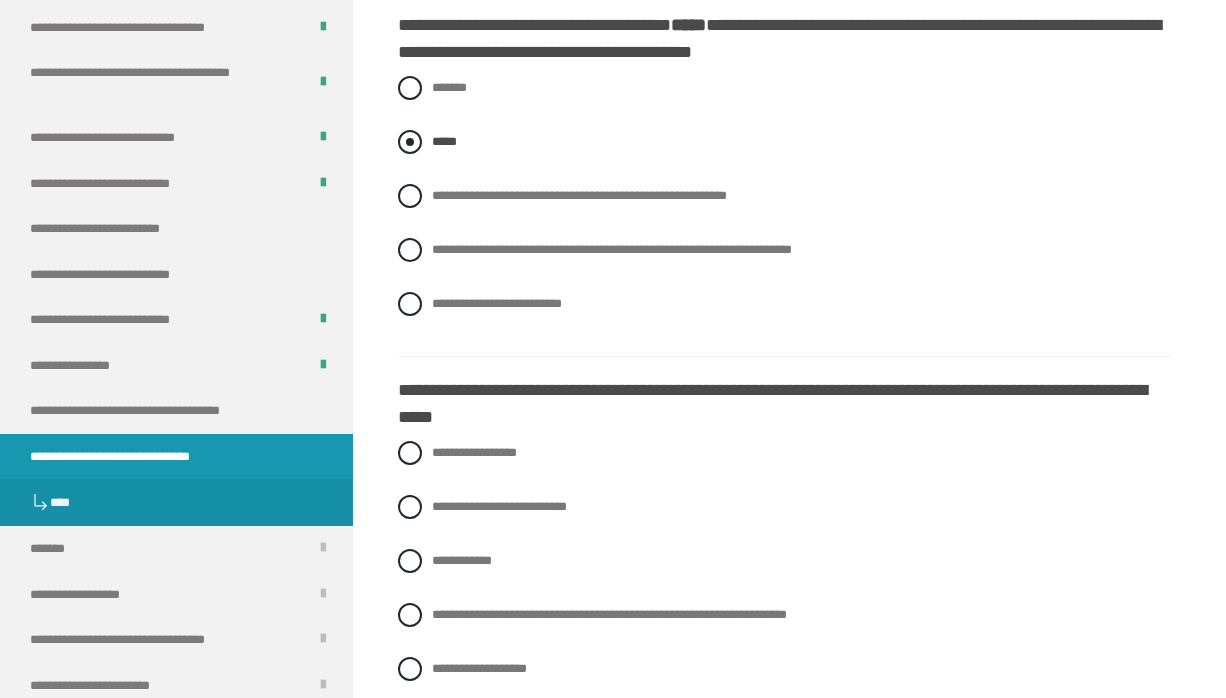 scroll, scrollTop: 1052, scrollLeft: 0, axis: vertical 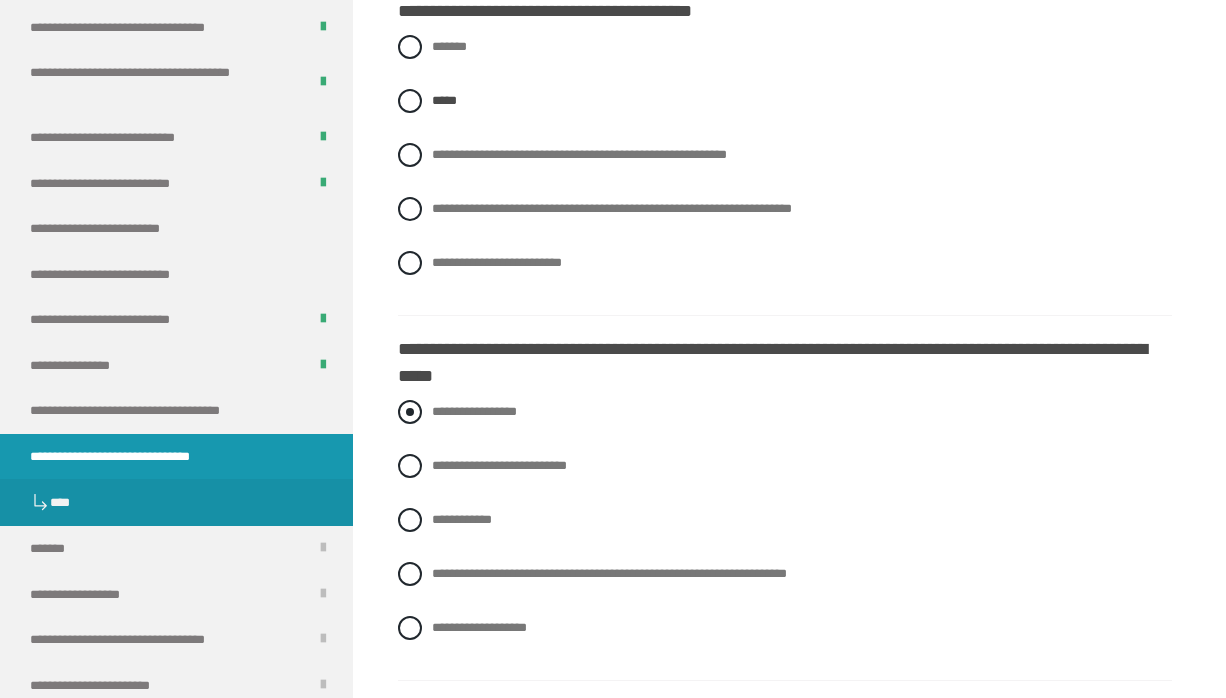 click on "**********" at bounding box center (785, 412) 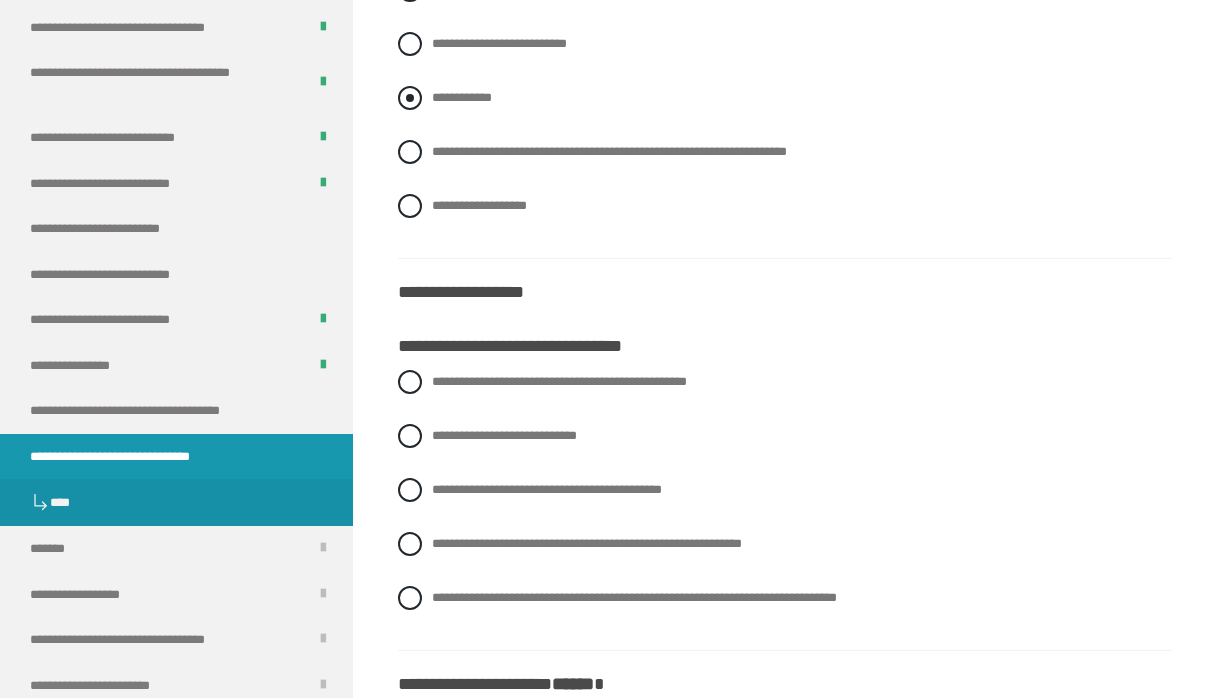 scroll, scrollTop: 1475, scrollLeft: 0, axis: vertical 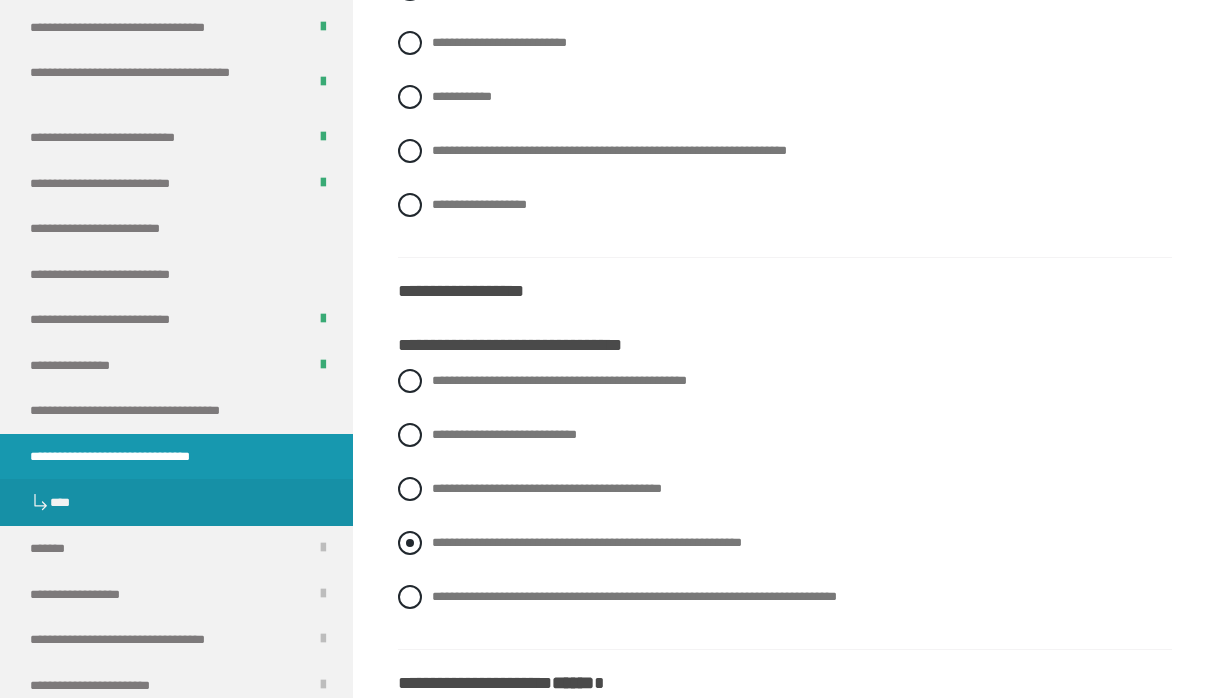click on "**********" at bounding box center (587, 542) 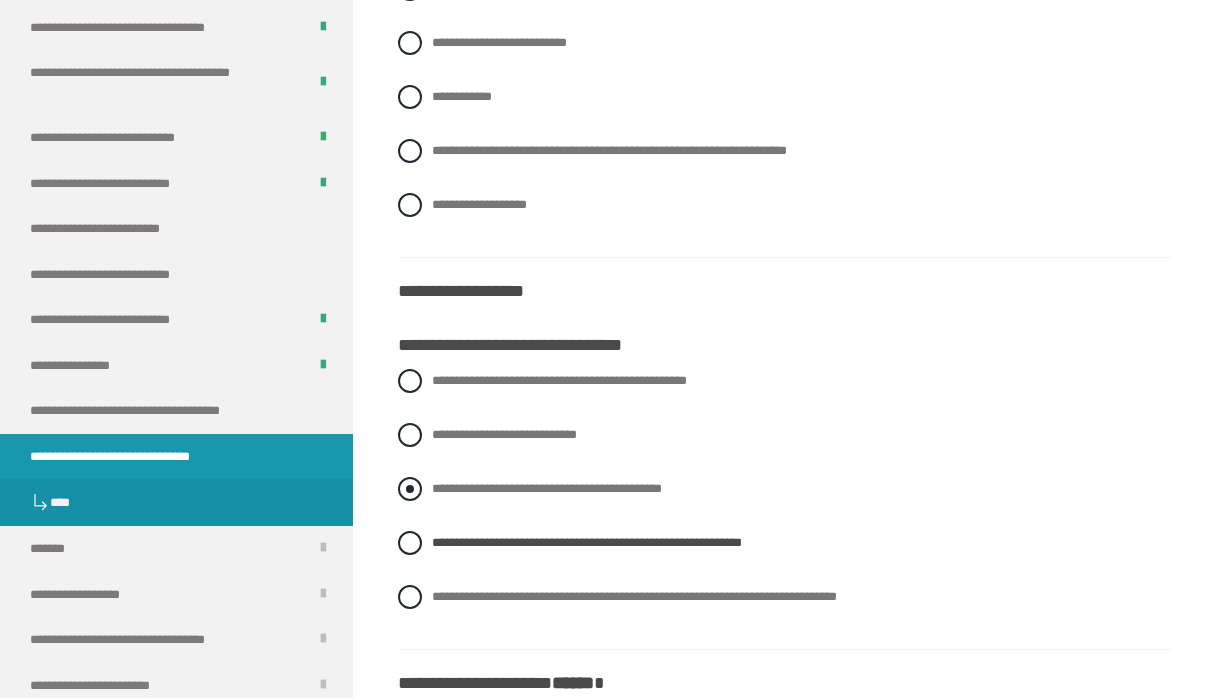 click on "**********" at bounding box center (547, 488) 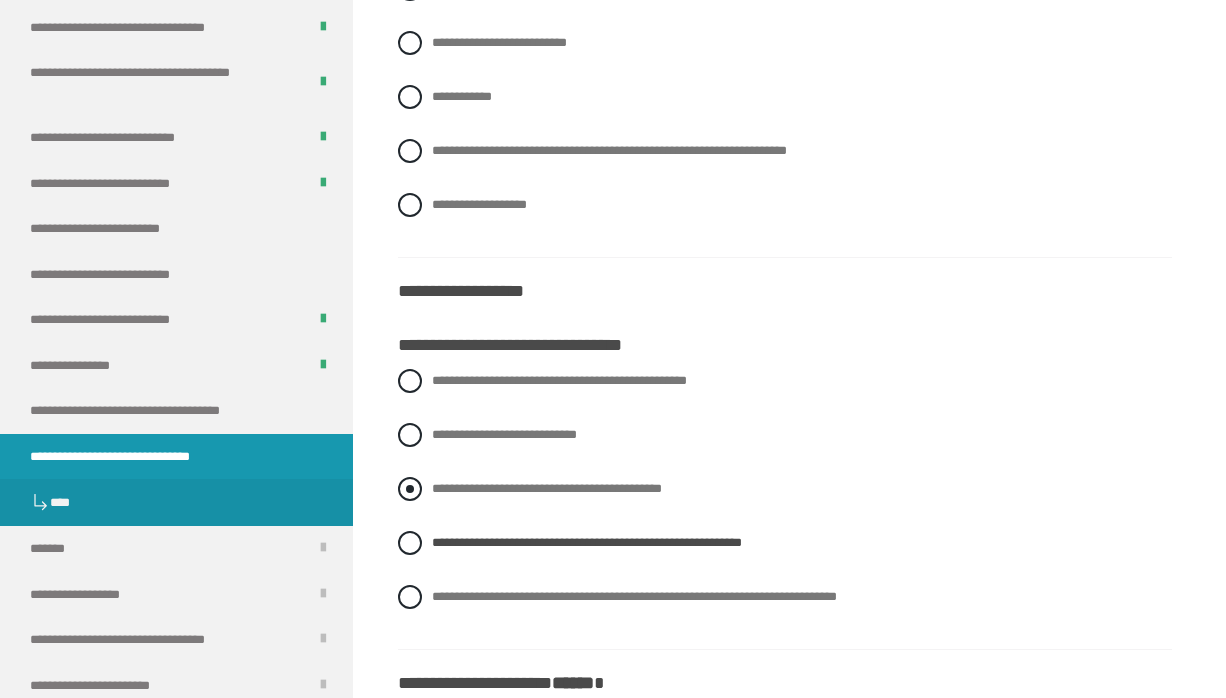 radio on "****" 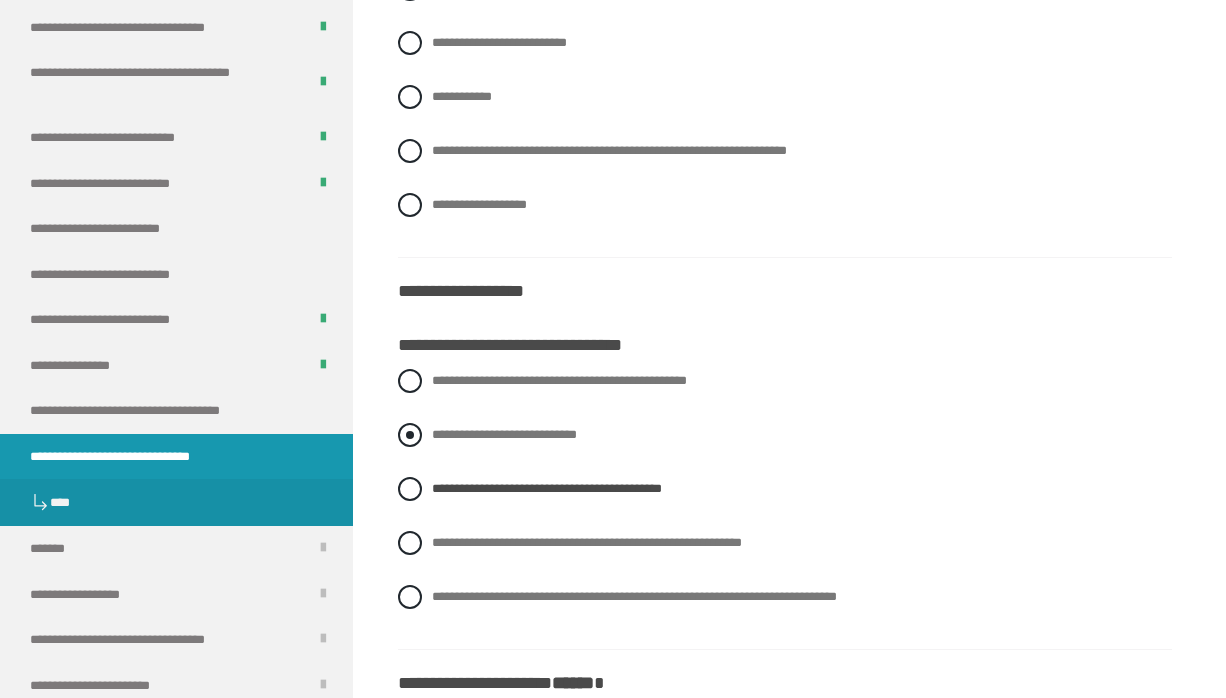 click on "**********" at bounding box center (504, 434) 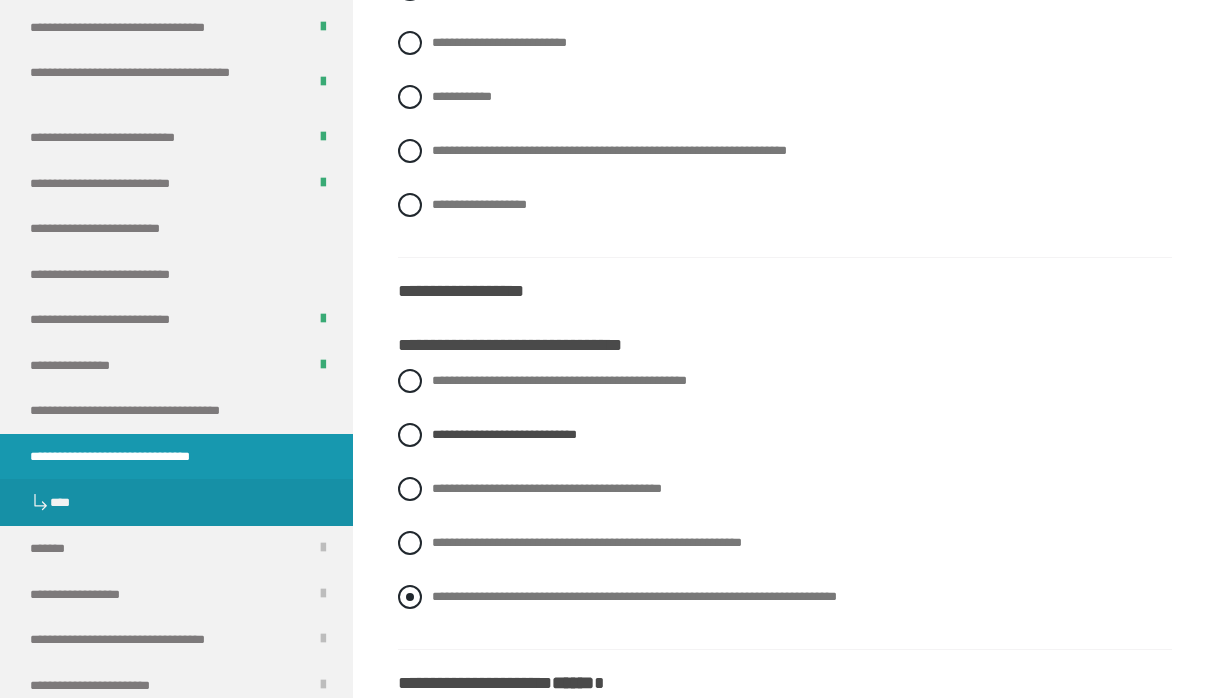 click on "**********" at bounding box center (634, 596) 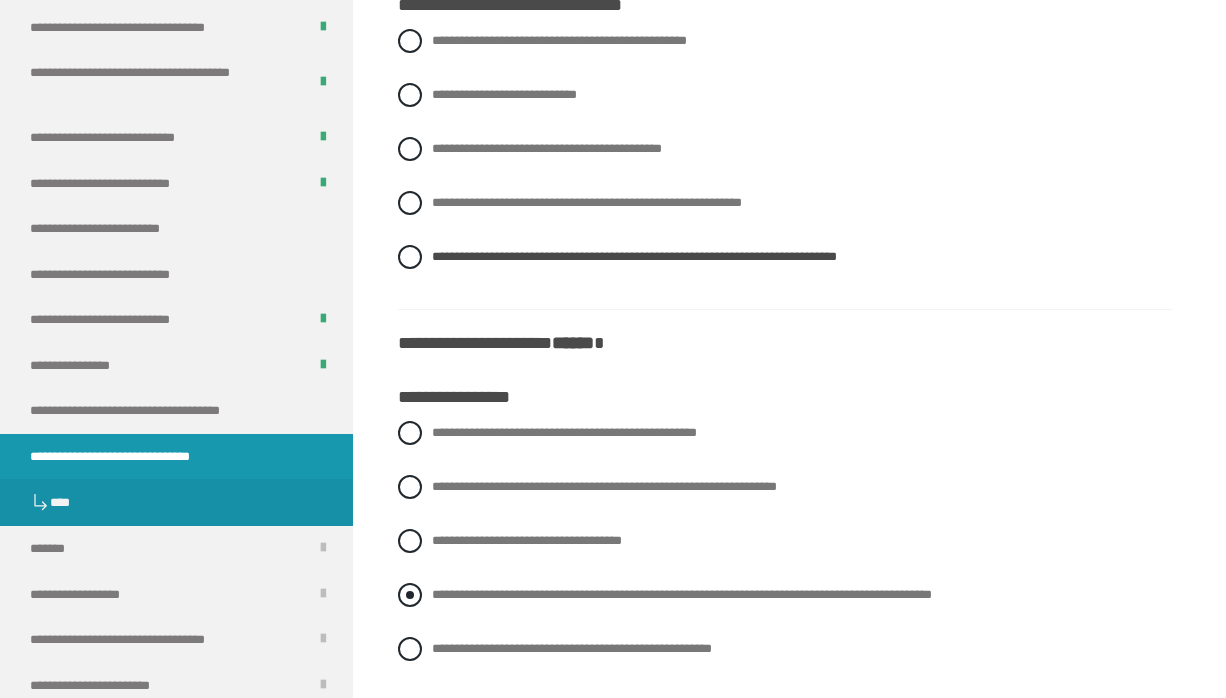 scroll, scrollTop: 1856, scrollLeft: 0, axis: vertical 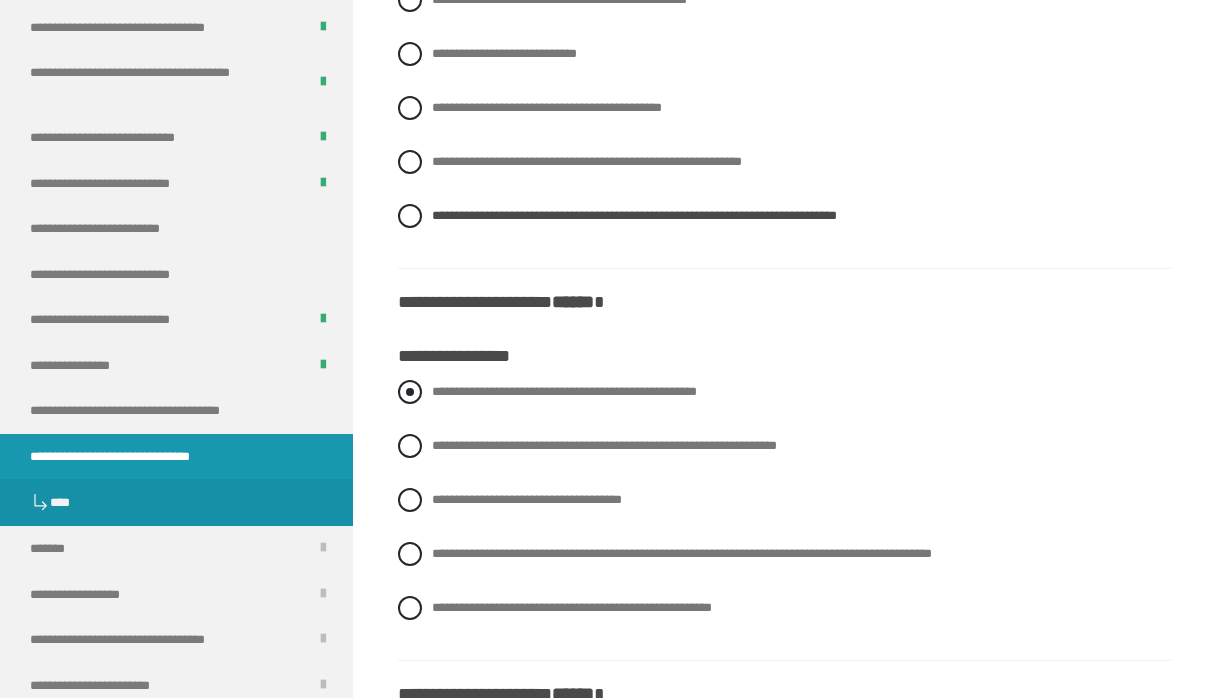 click on "**********" at bounding box center (564, 391) 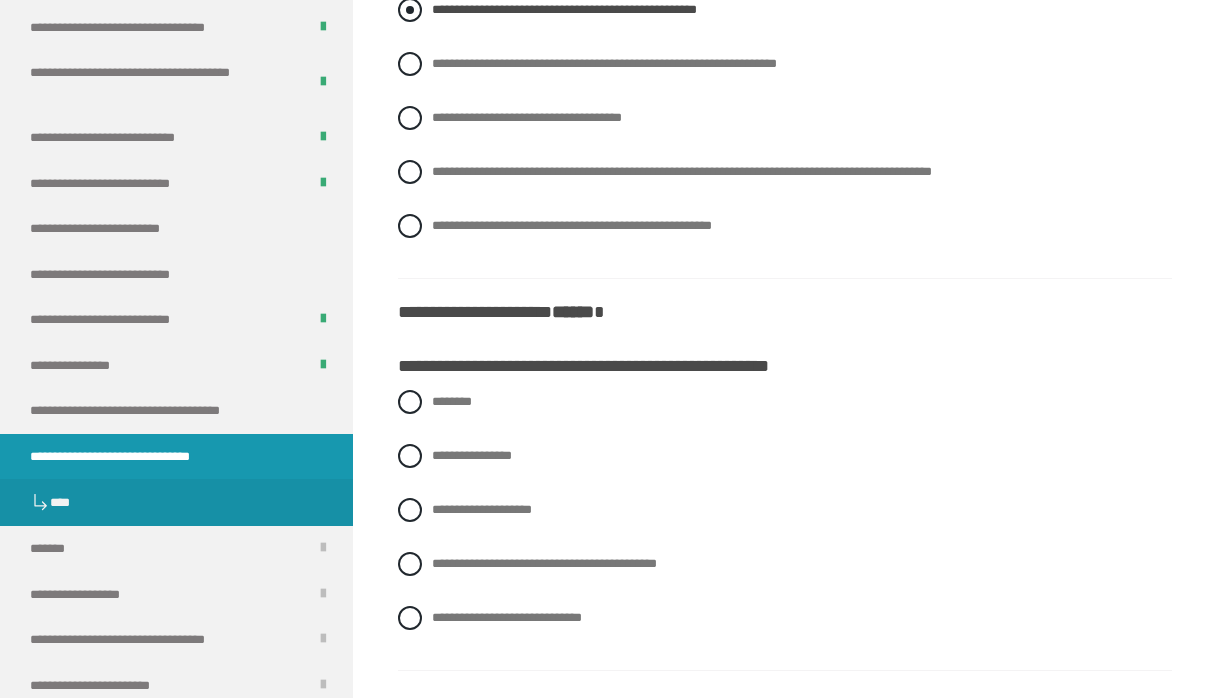 scroll, scrollTop: 2239, scrollLeft: 0, axis: vertical 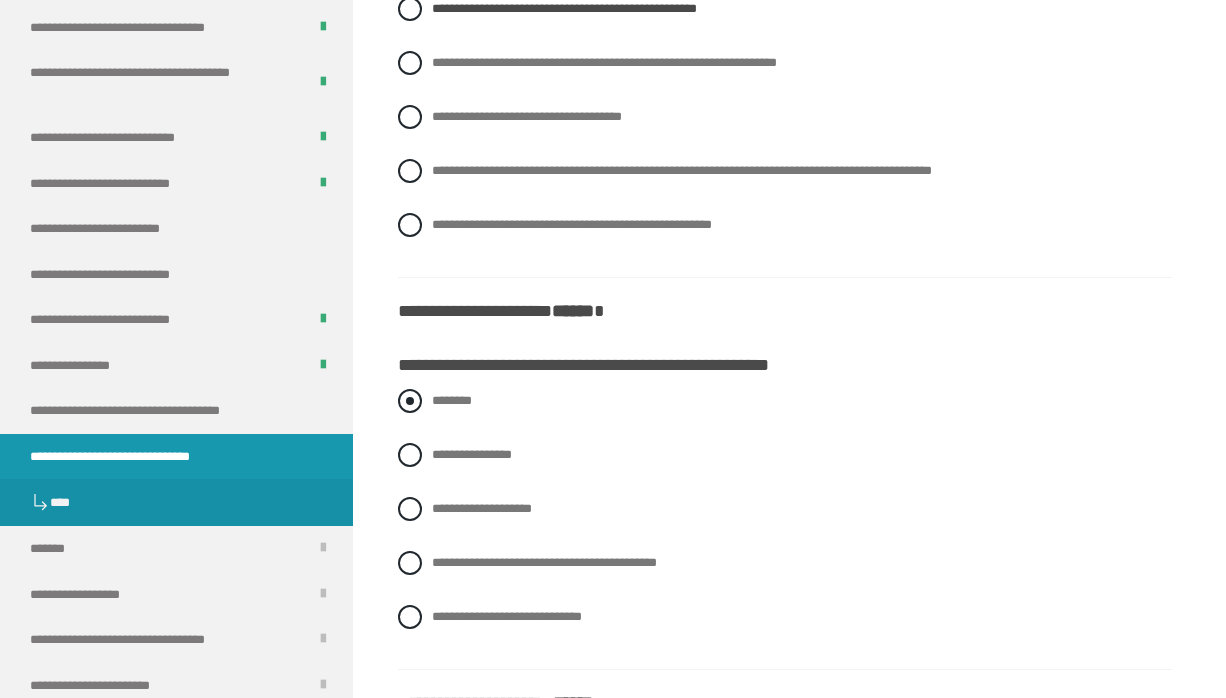 click on "********" at bounding box center [452, 400] 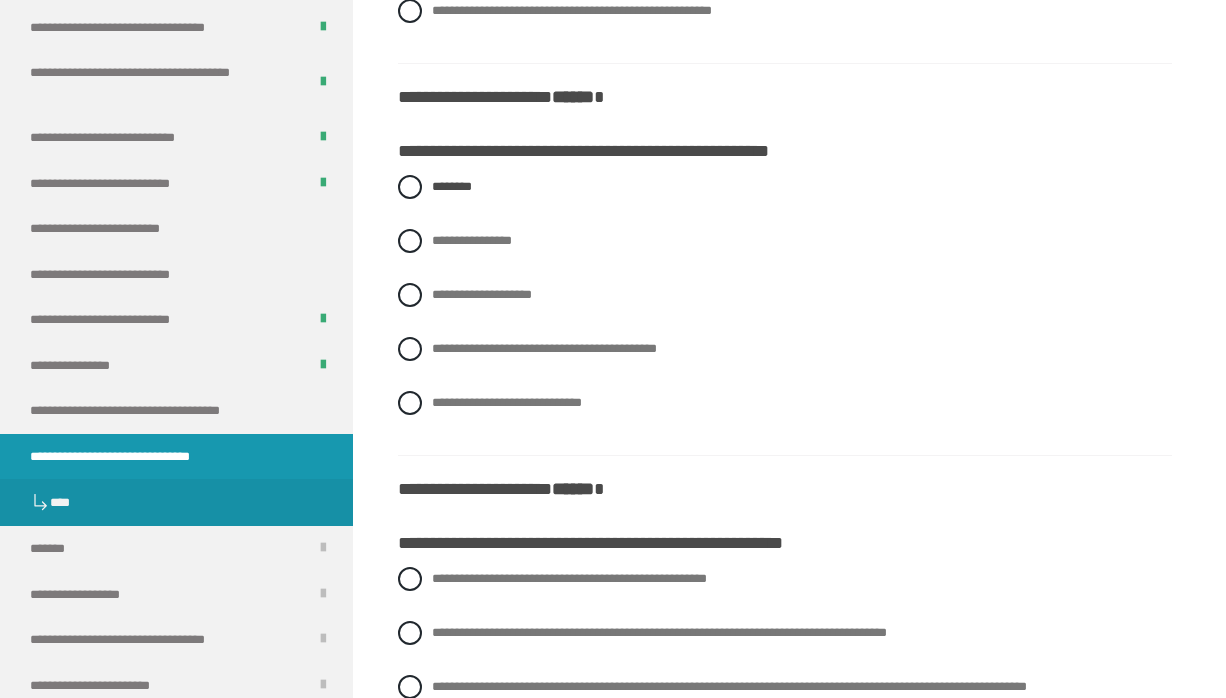 scroll, scrollTop: 2451, scrollLeft: 0, axis: vertical 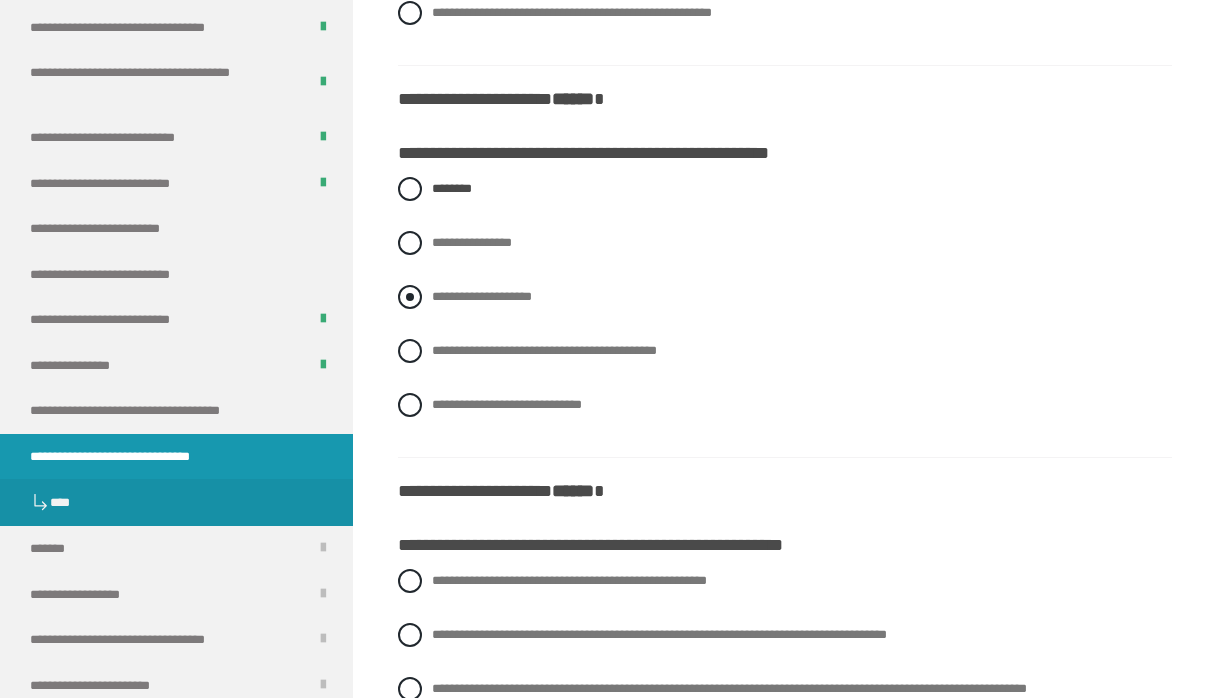 click on "**********" at bounding box center (482, 296) 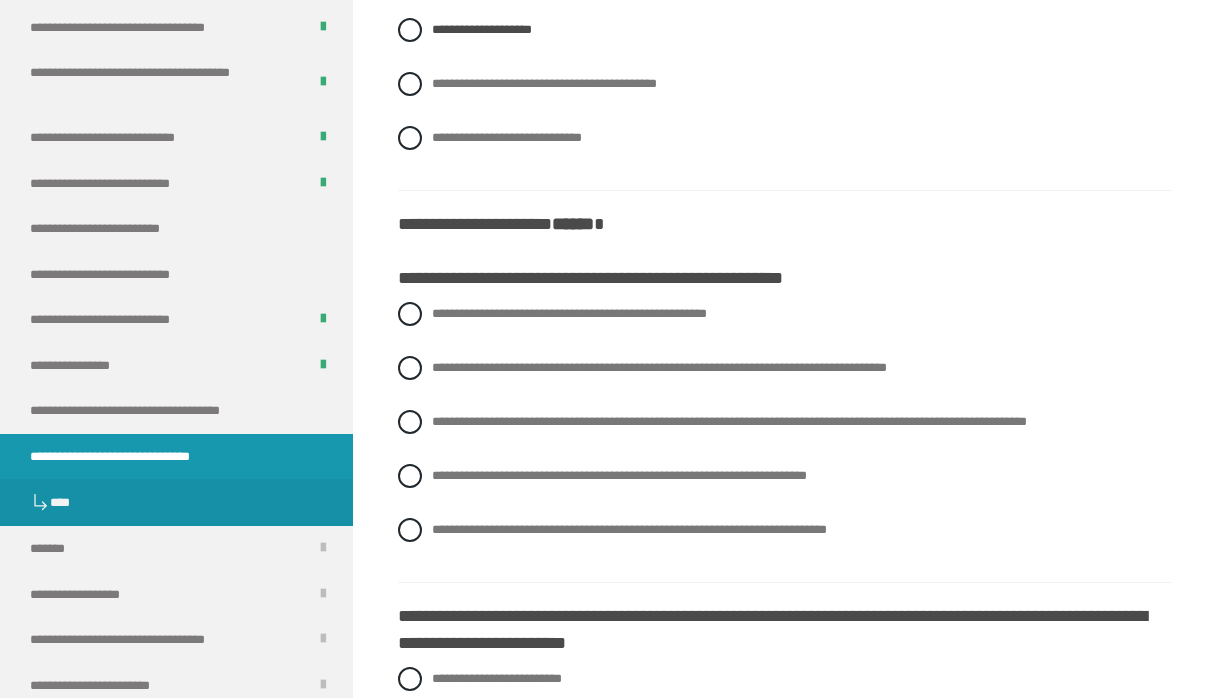 scroll, scrollTop: 2725, scrollLeft: 0, axis: vertical 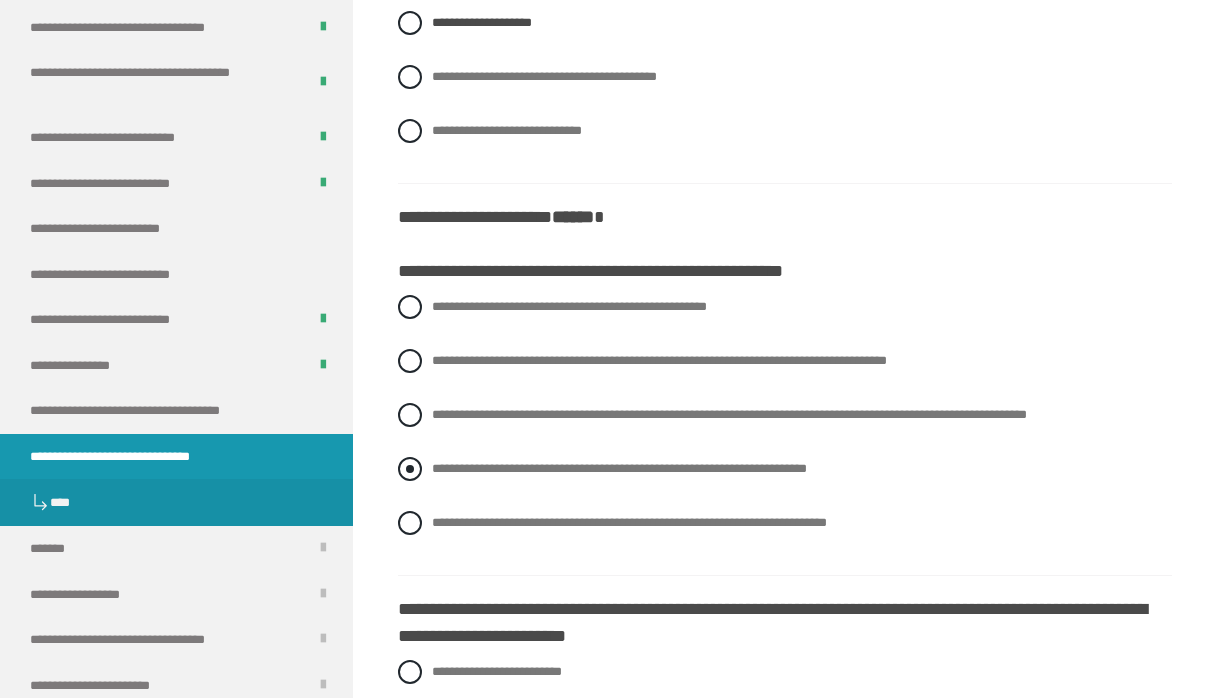click on "**********" at bounding box center [619, 468] 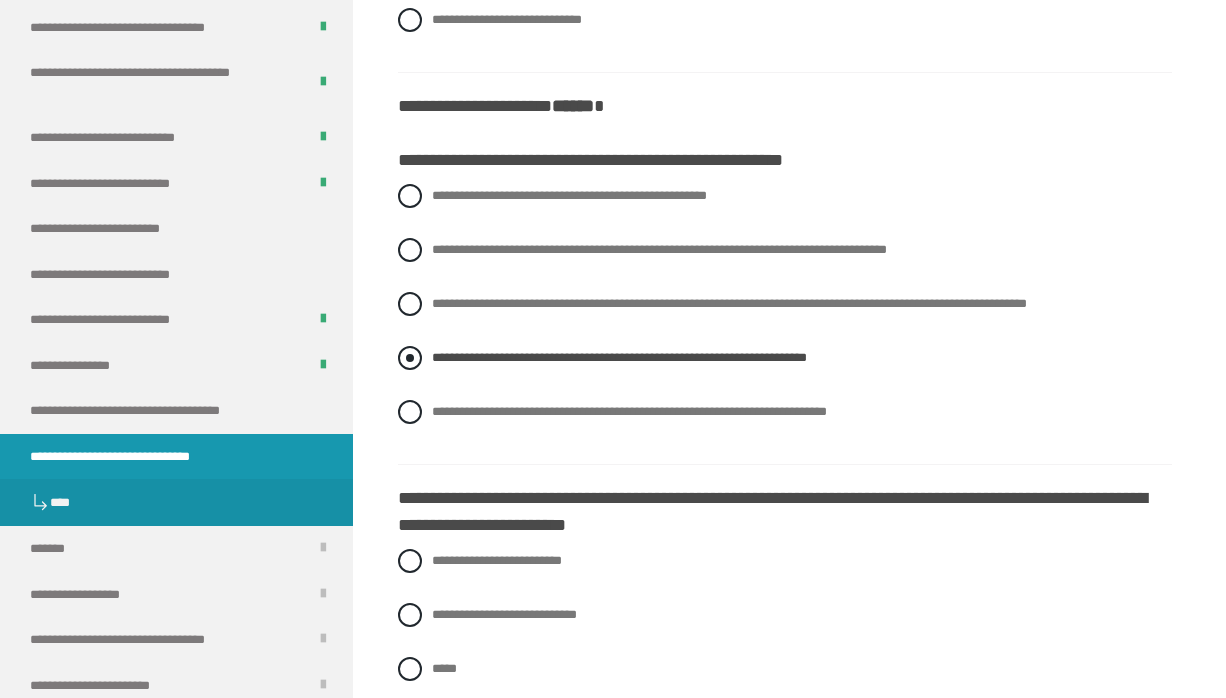 scroll, scrollTop: 2837, scrollLeft: 0, axis: vertical 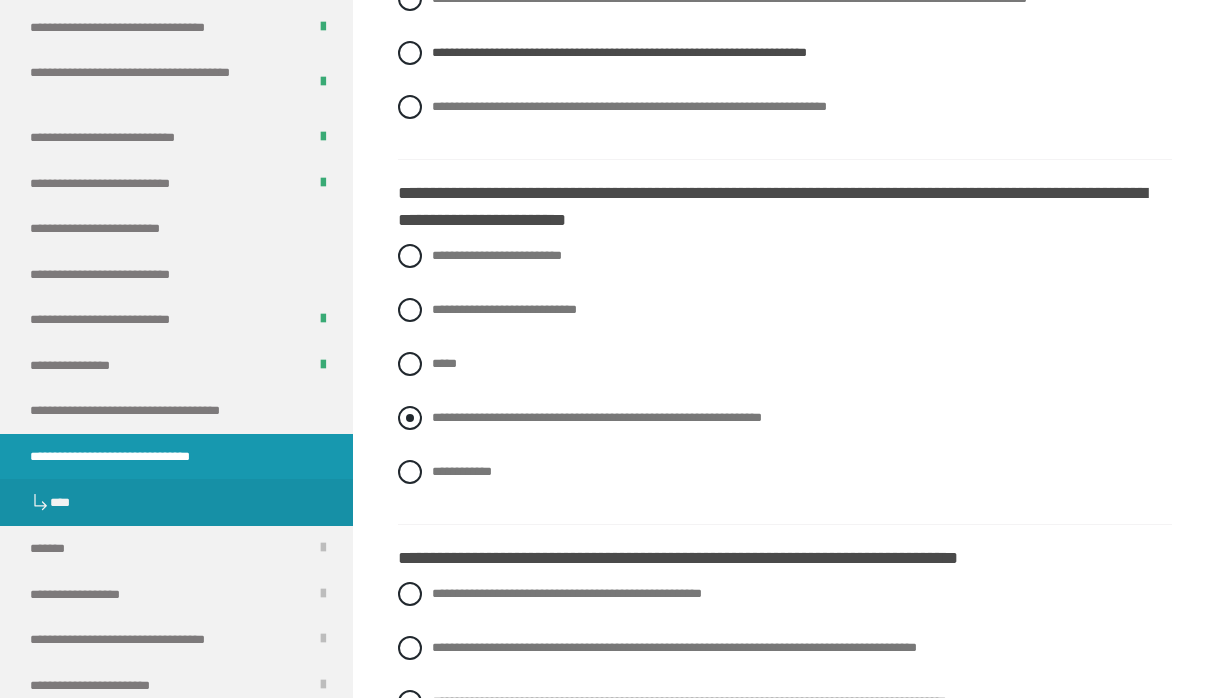 click on "**********" at bounding box center (597, 417) 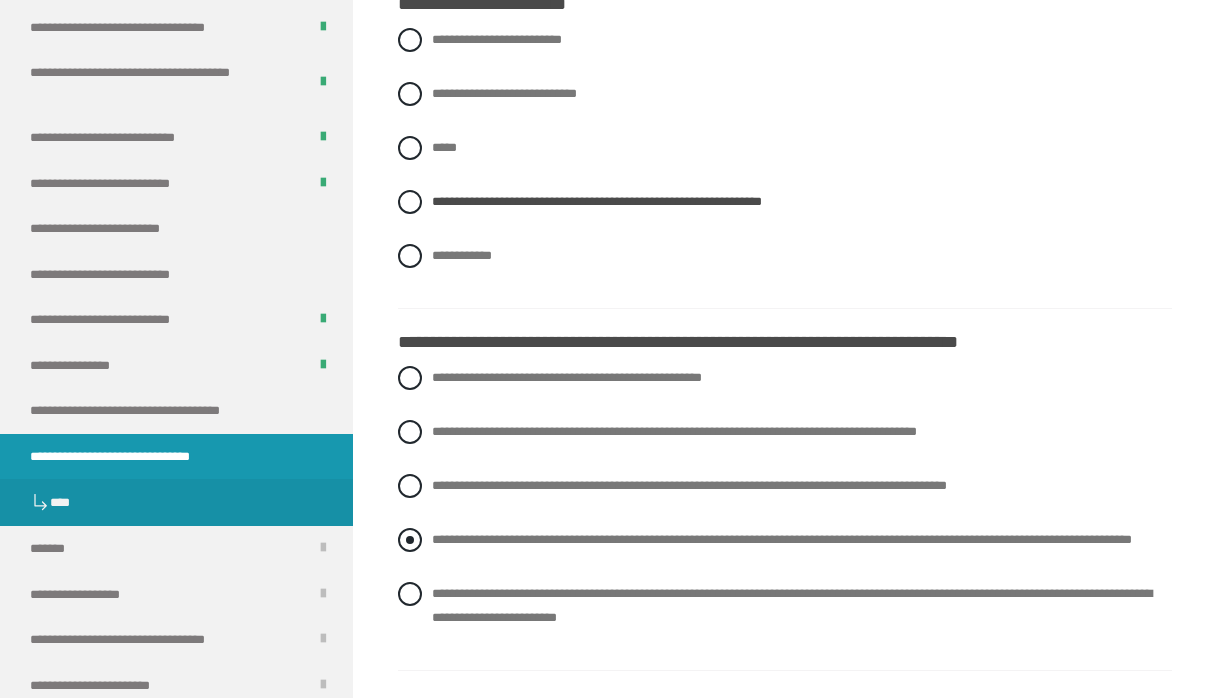 scroll, scrollTop: 3358, scrollLeft: 0, axis: vertical 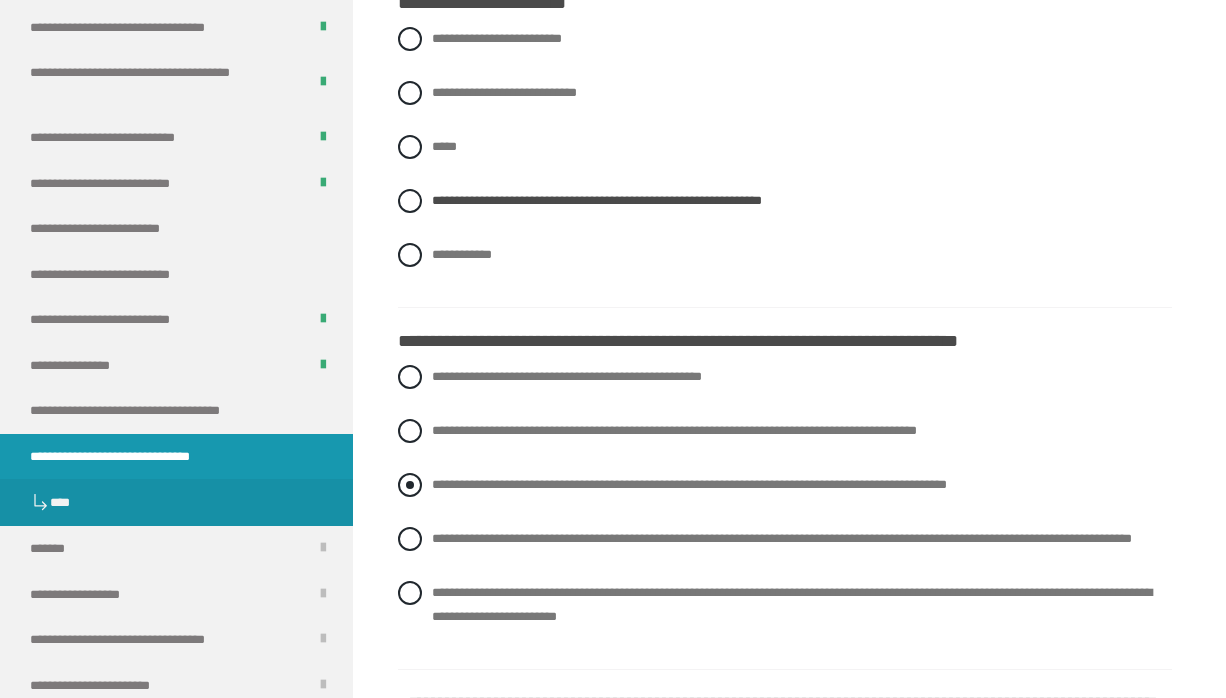 click on "**********" at bounding box center [689, 484] 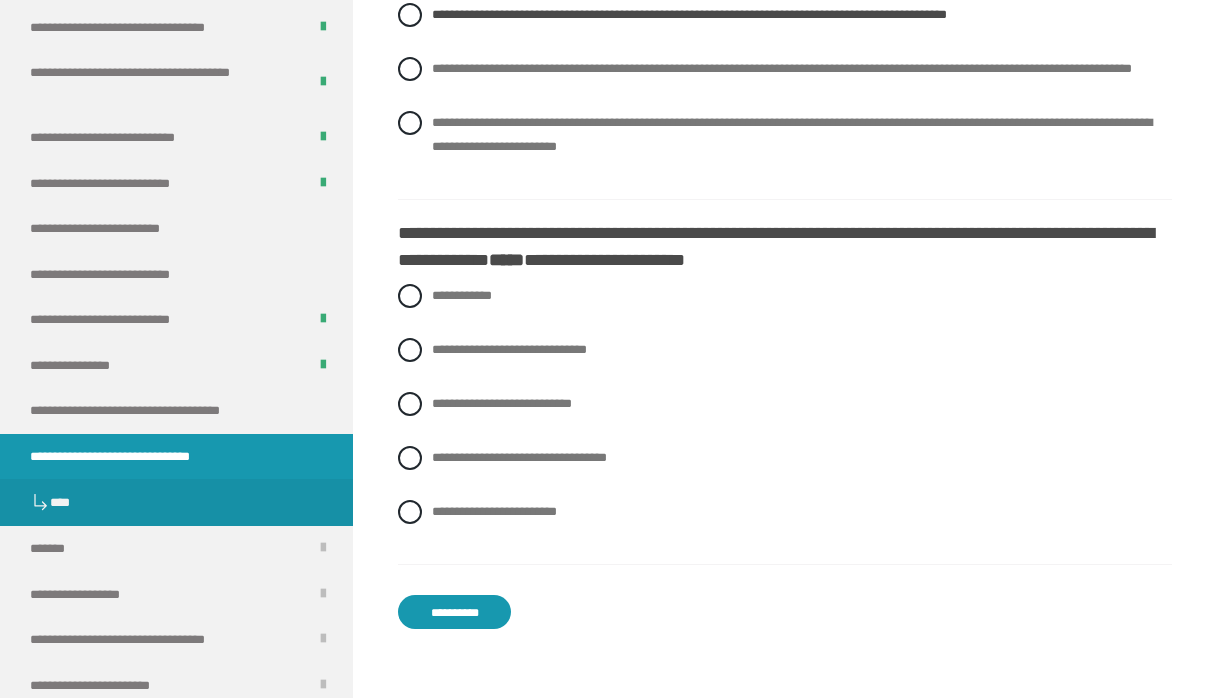 scroll, scrollTop: 3830, scrollLeft: 0, axis: vertical 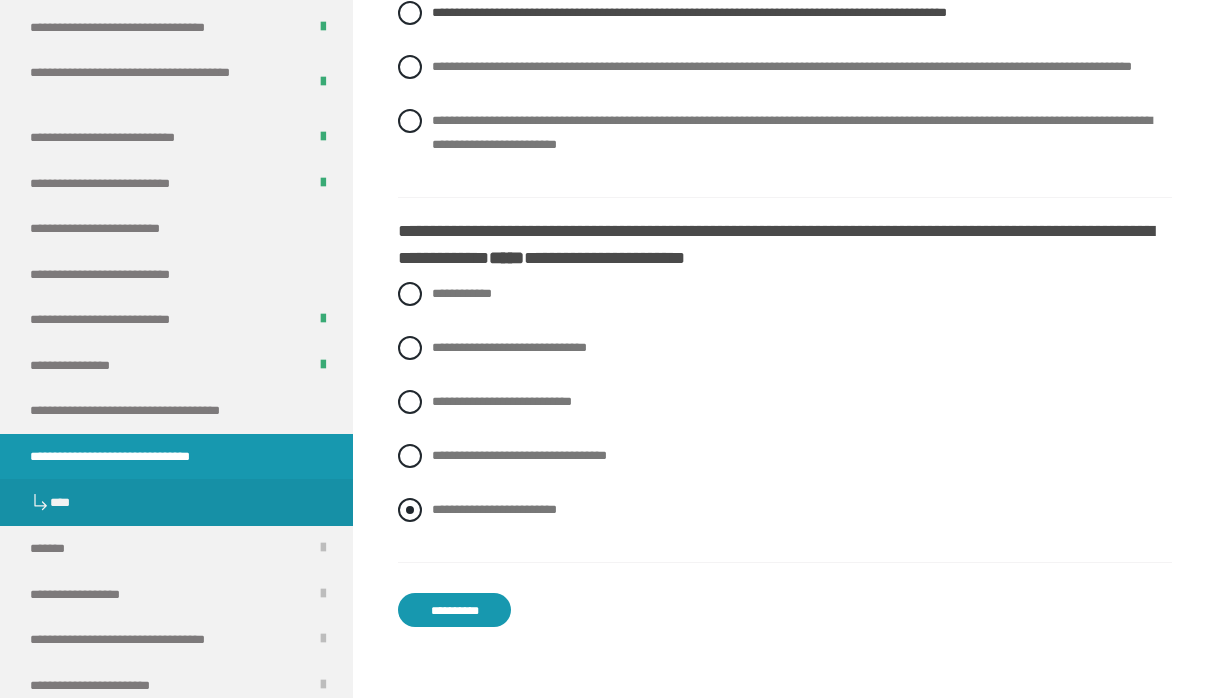 click on "**********" at bounding box center (785, 510) 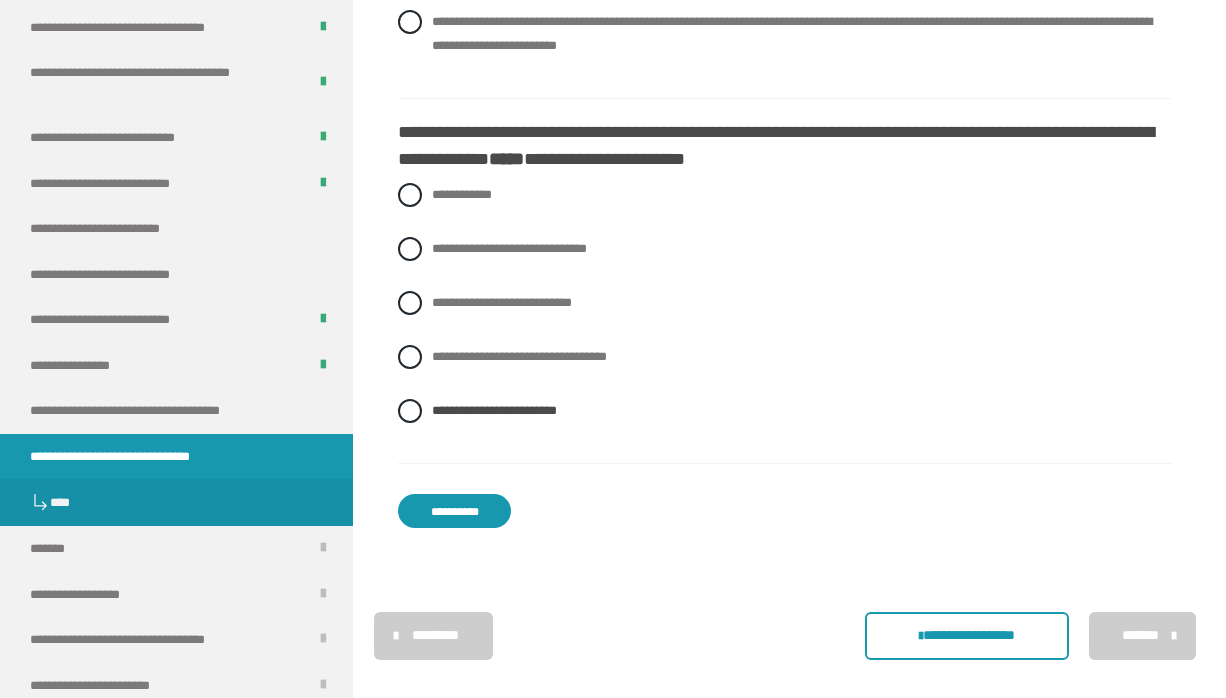 scroll, scrollTop: 3999, scrollLeft: 0, axis: vertical 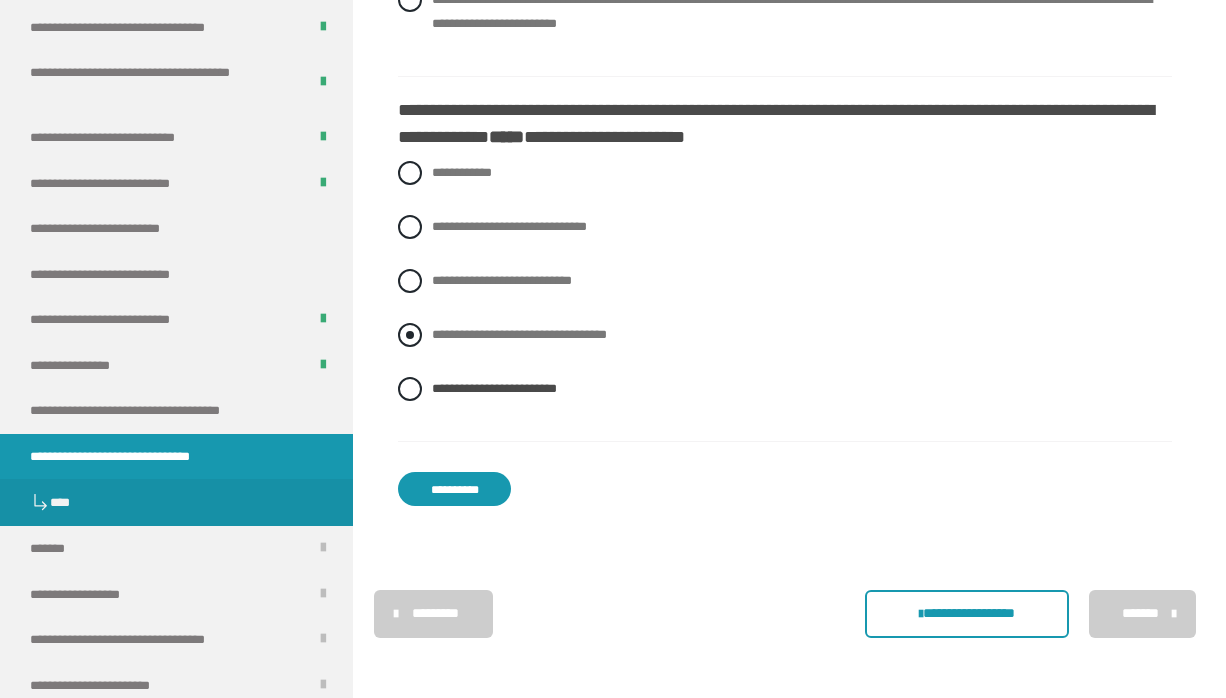 click on "**********" at bounding box center (519, 334) 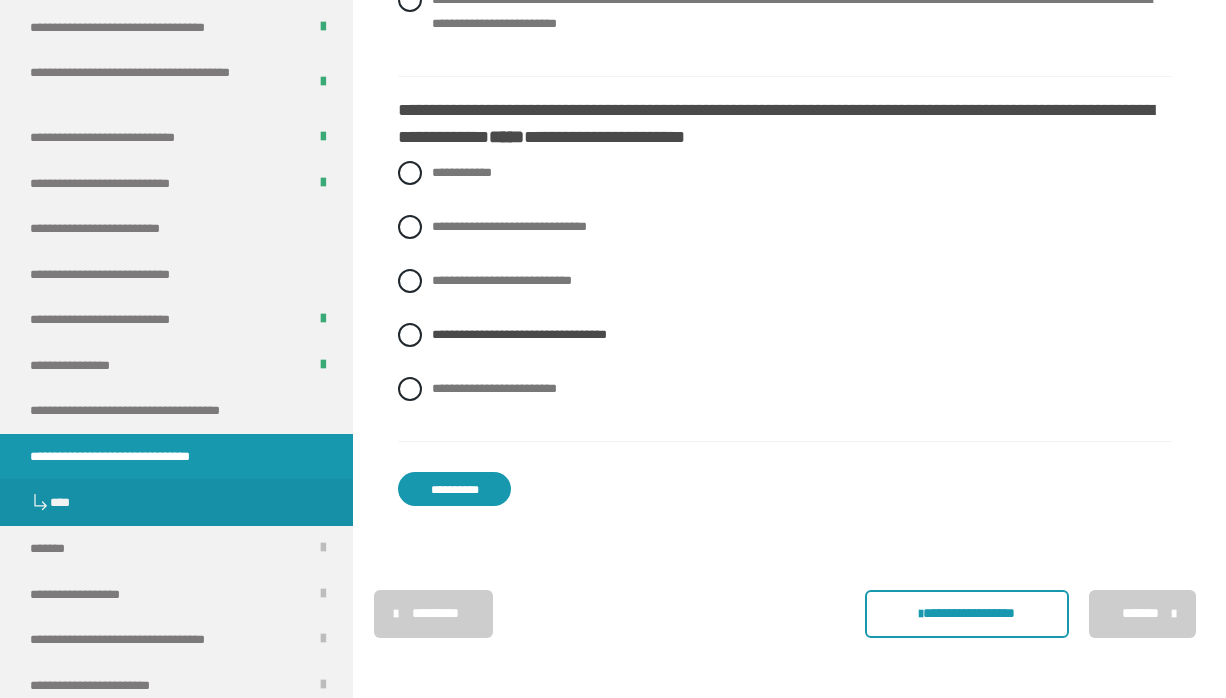 click on "**********" at bounding box center (454, 489) 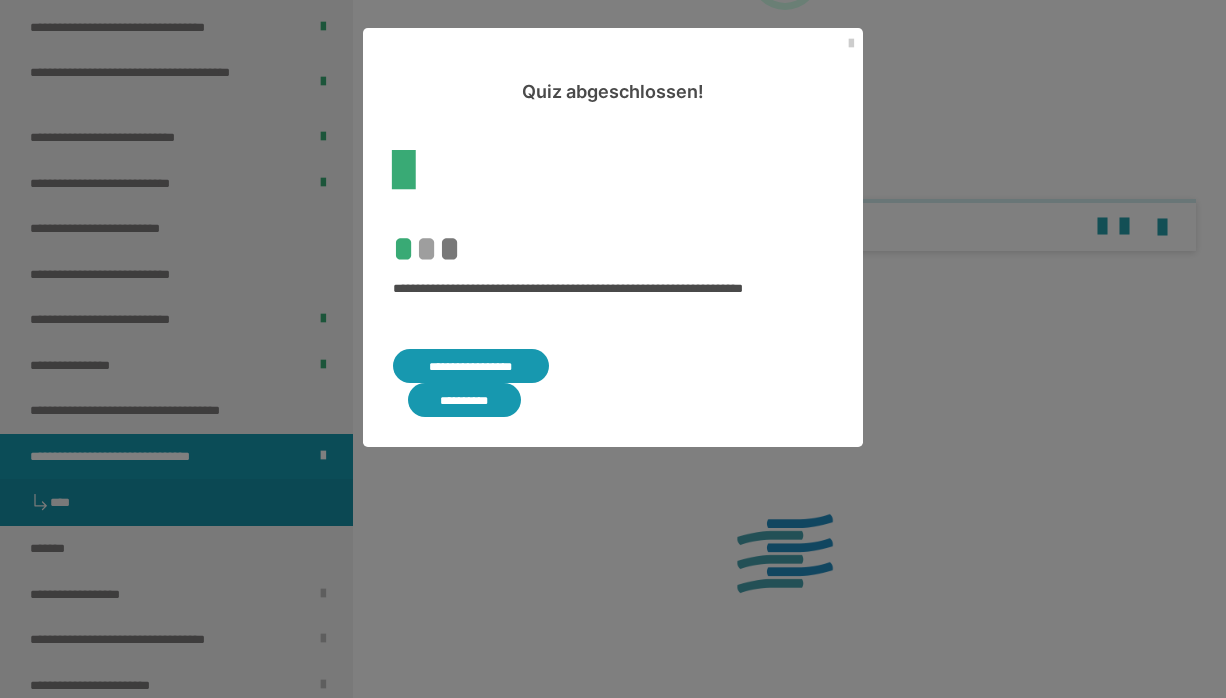 click on "**********" at bounding box center [471, 366] 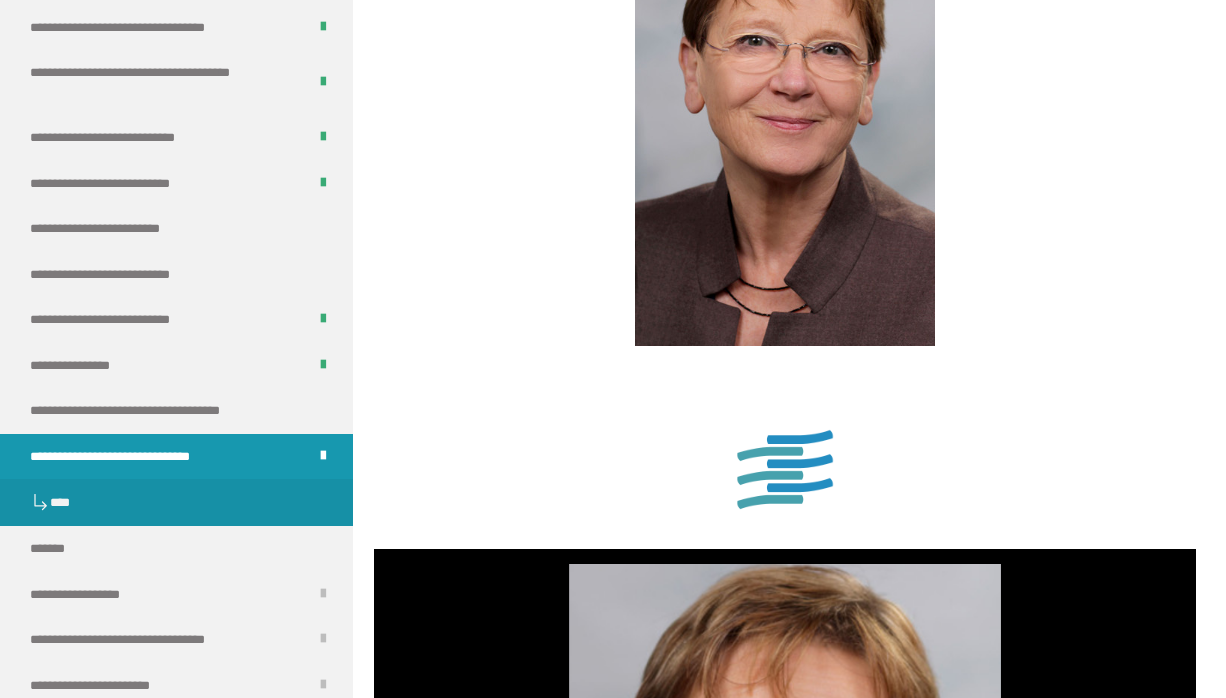 scroll, scrollTop: 3791, scrollLeft: 0, axis: vertical 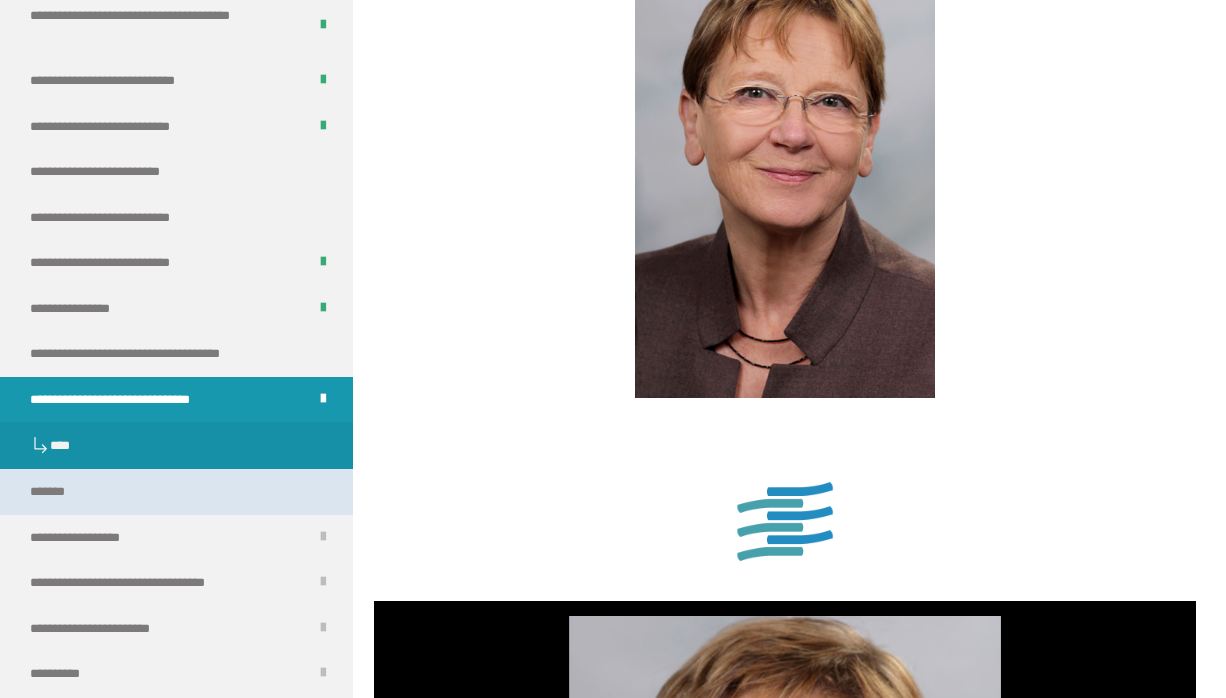 click on "*******" at bounding box center (176, 492) 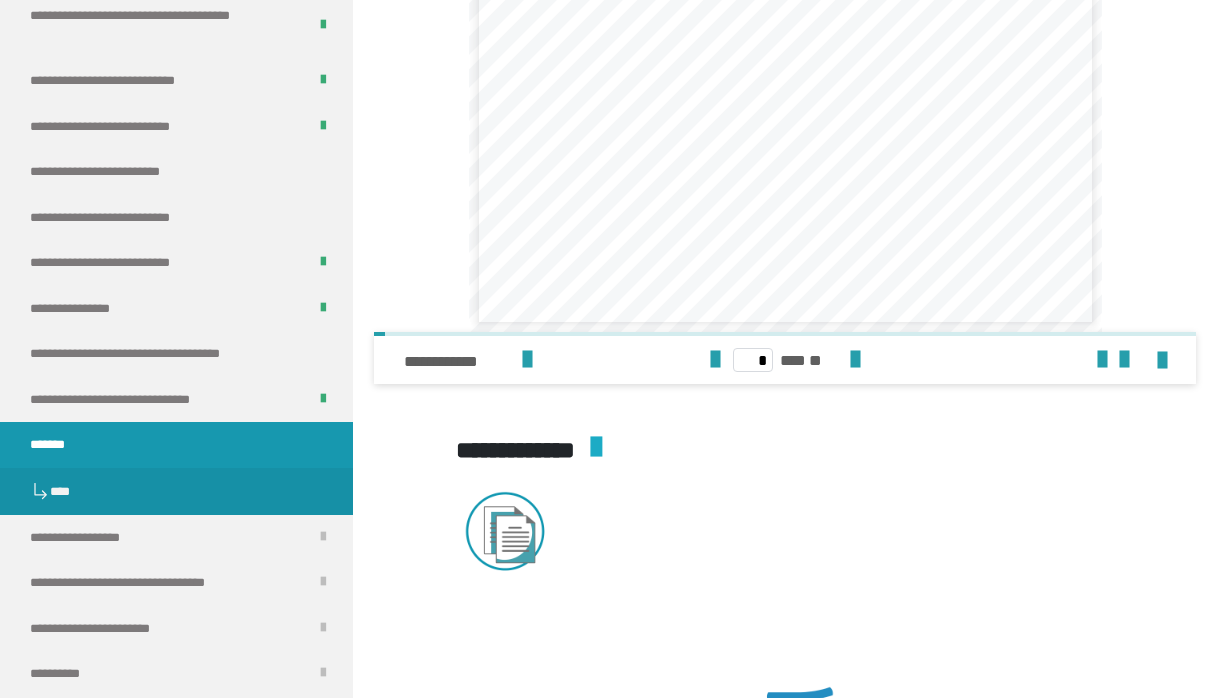 scroll, scrollTop: 1962, scrollLeft: 0, axis: vertical 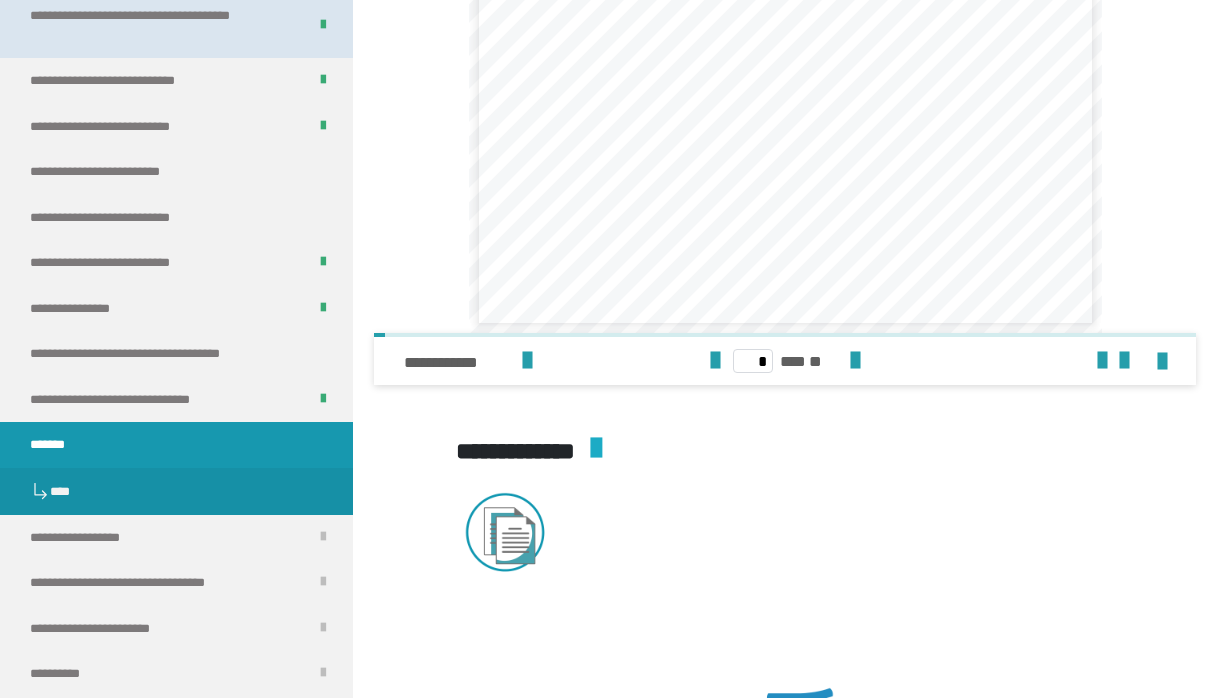 click on "**********" at bounding box center (160, 25) 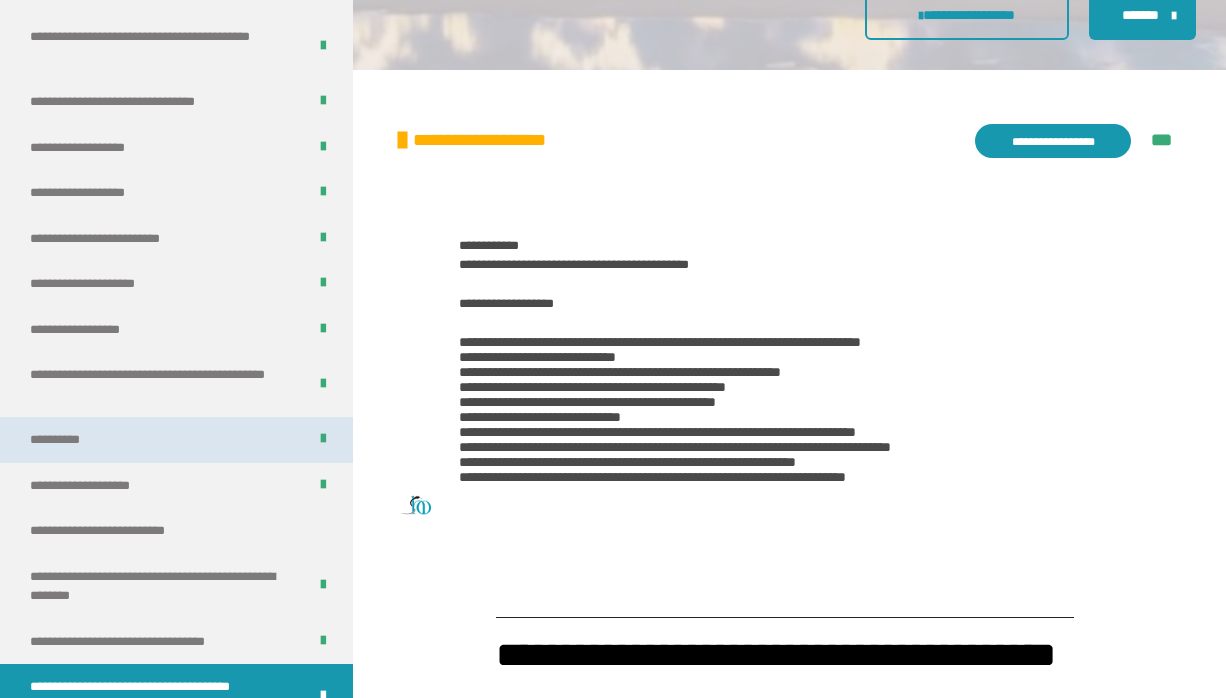 scroll, scrollTop: 0, scrollLeft: 0, axis: both 